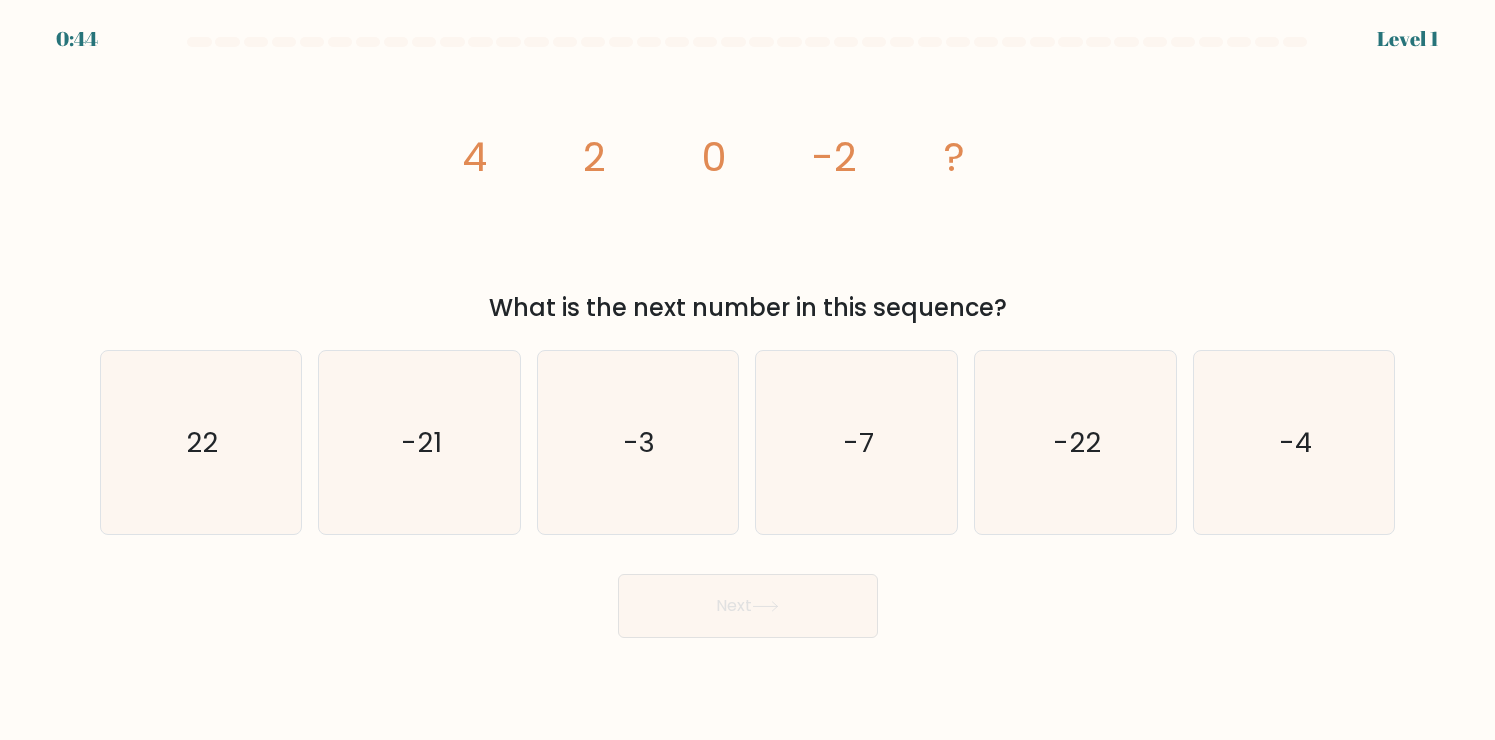scroll, scrollTop: 0, scrollLeft: 0, axis: both 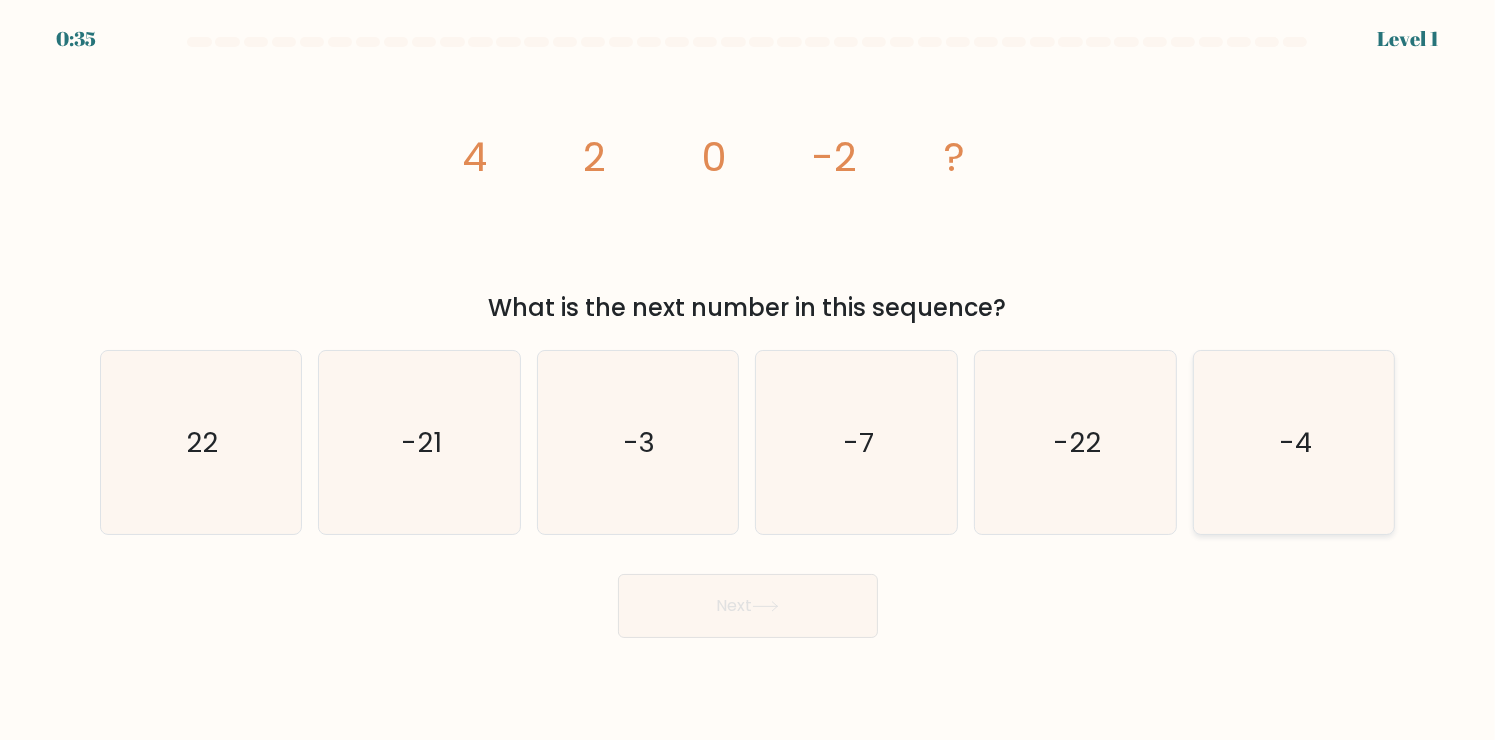 click on "-4" 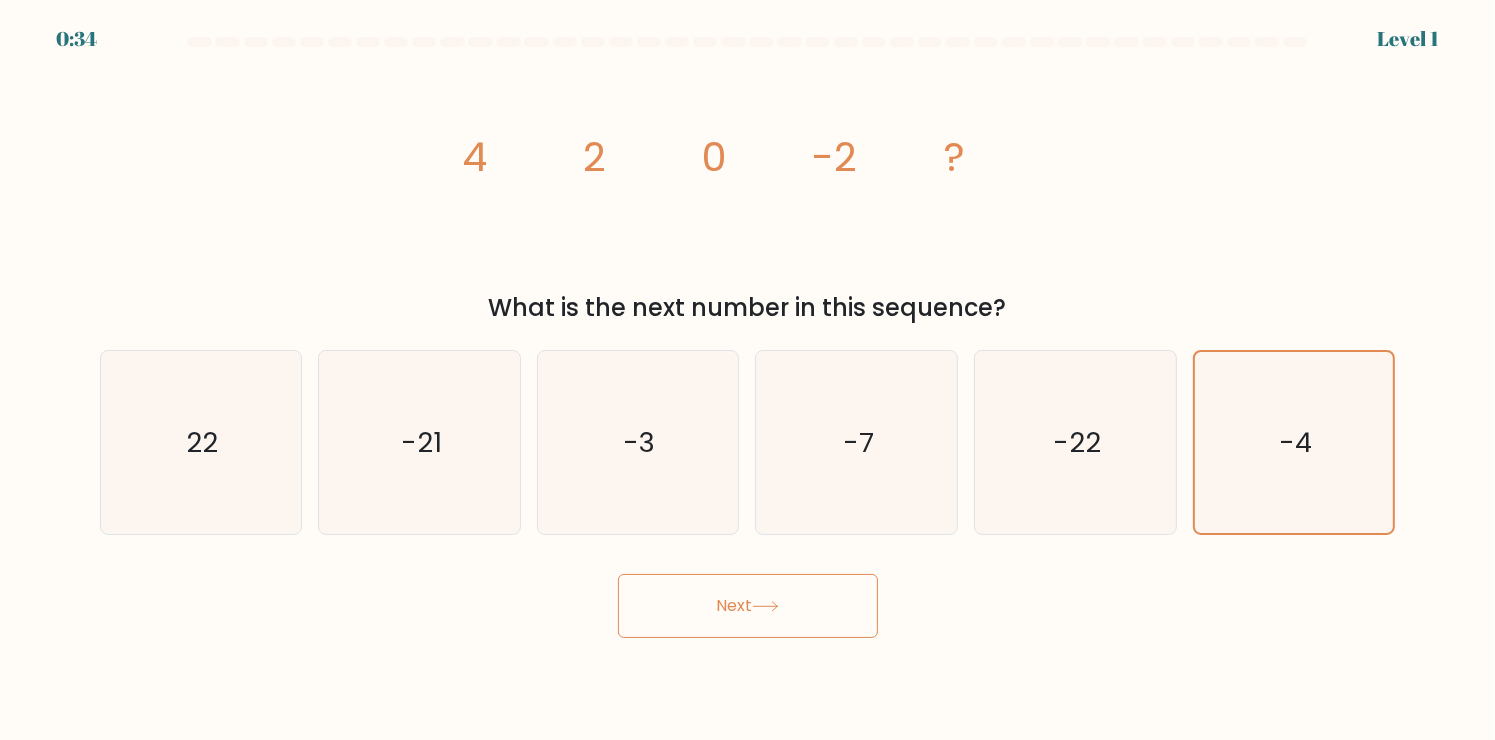 click on "Next" at bounding box center [748, 606] 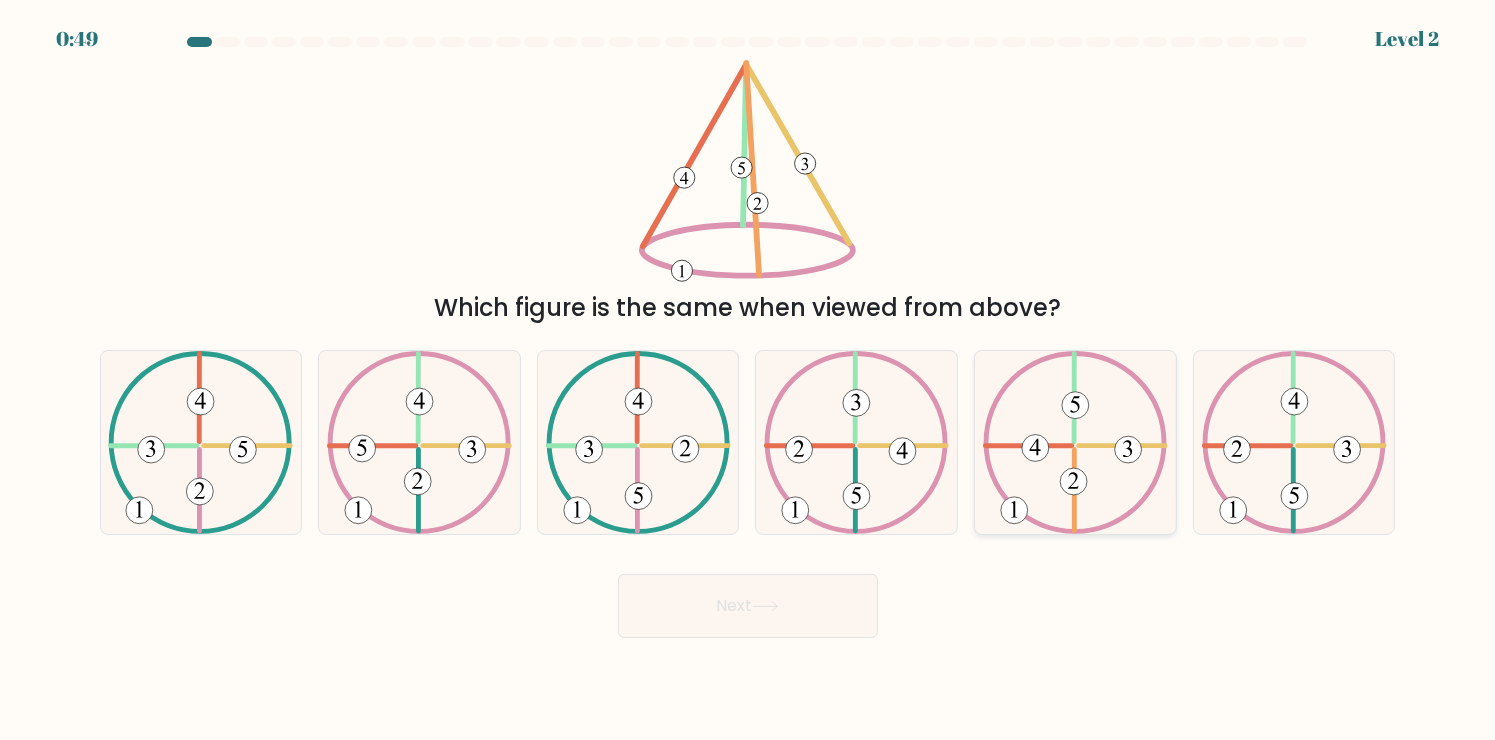 click 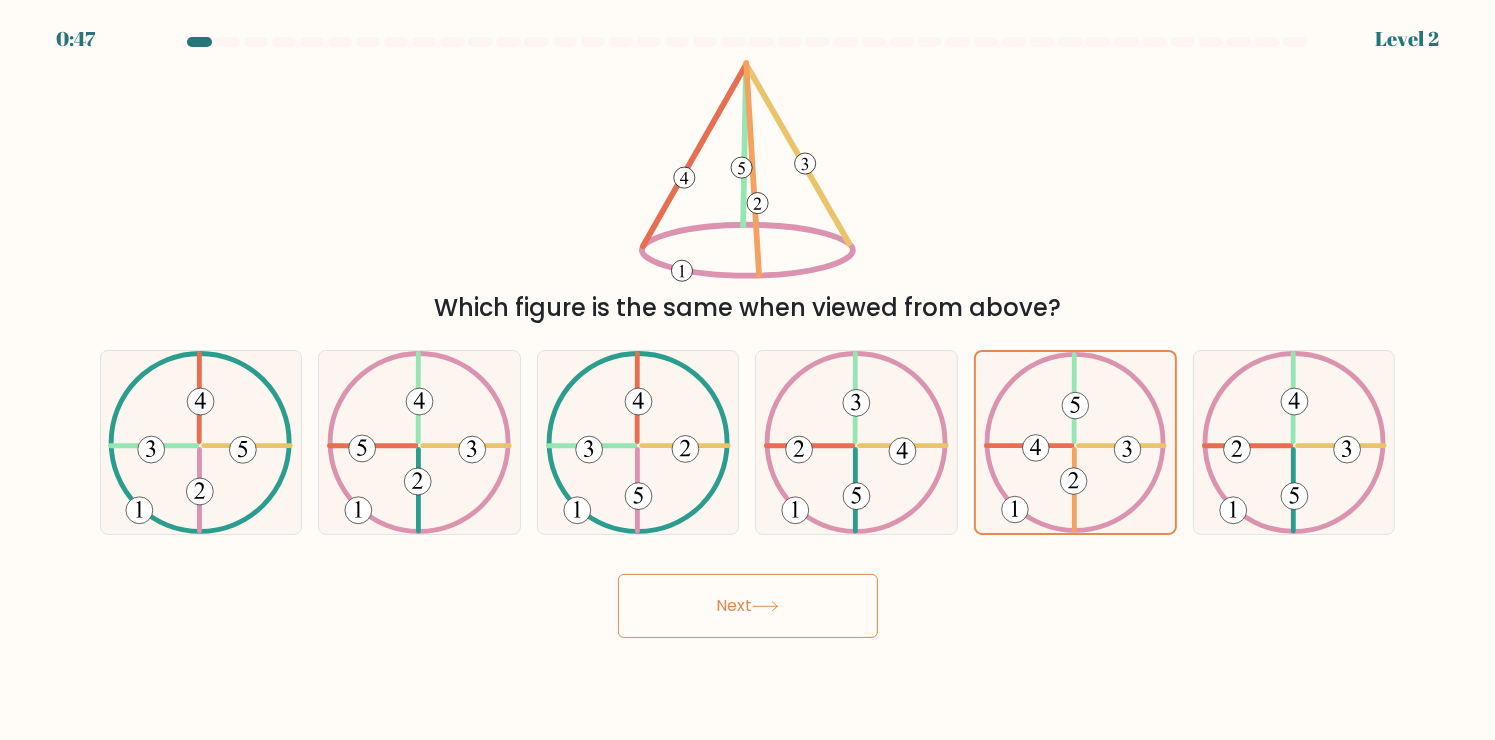 click on "Next" at bounding box center [748, 606] 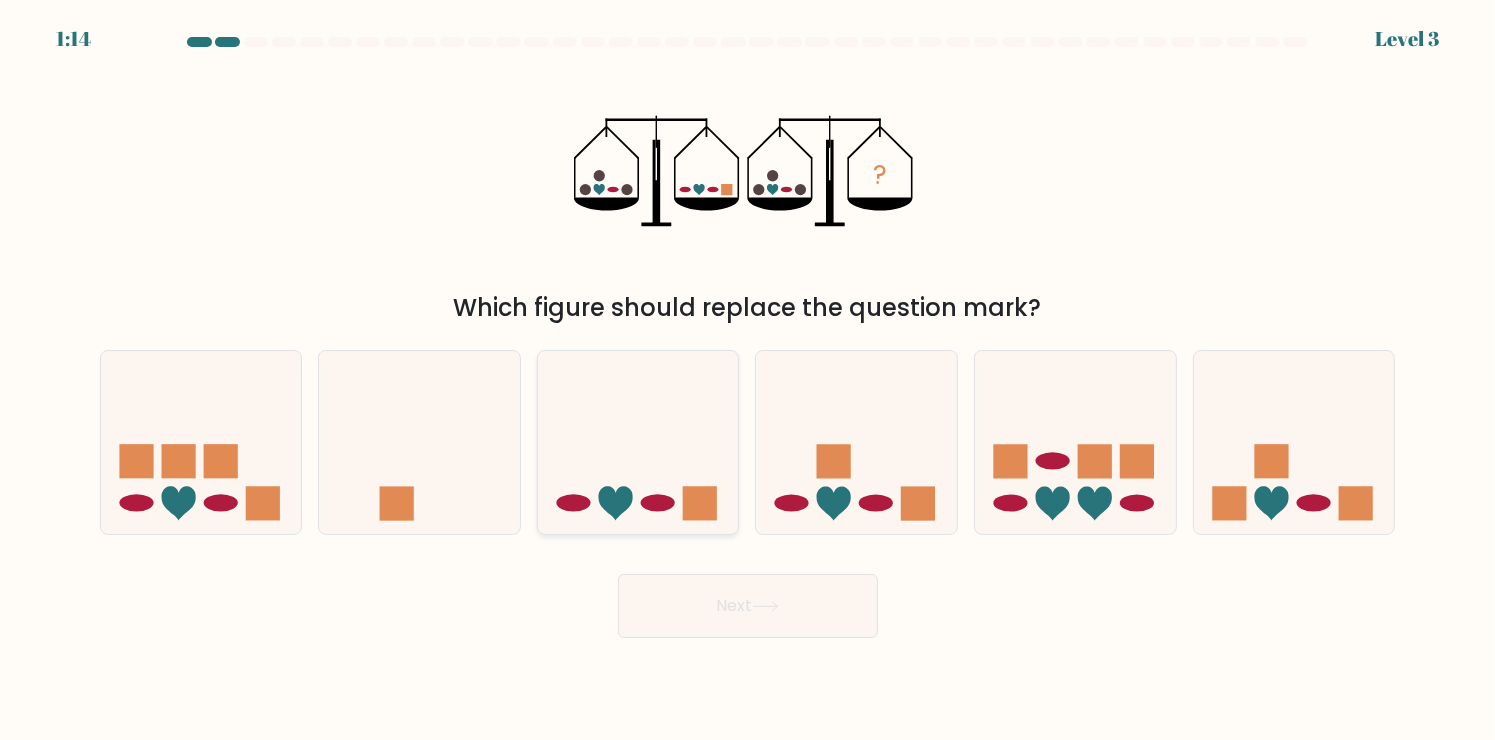 click 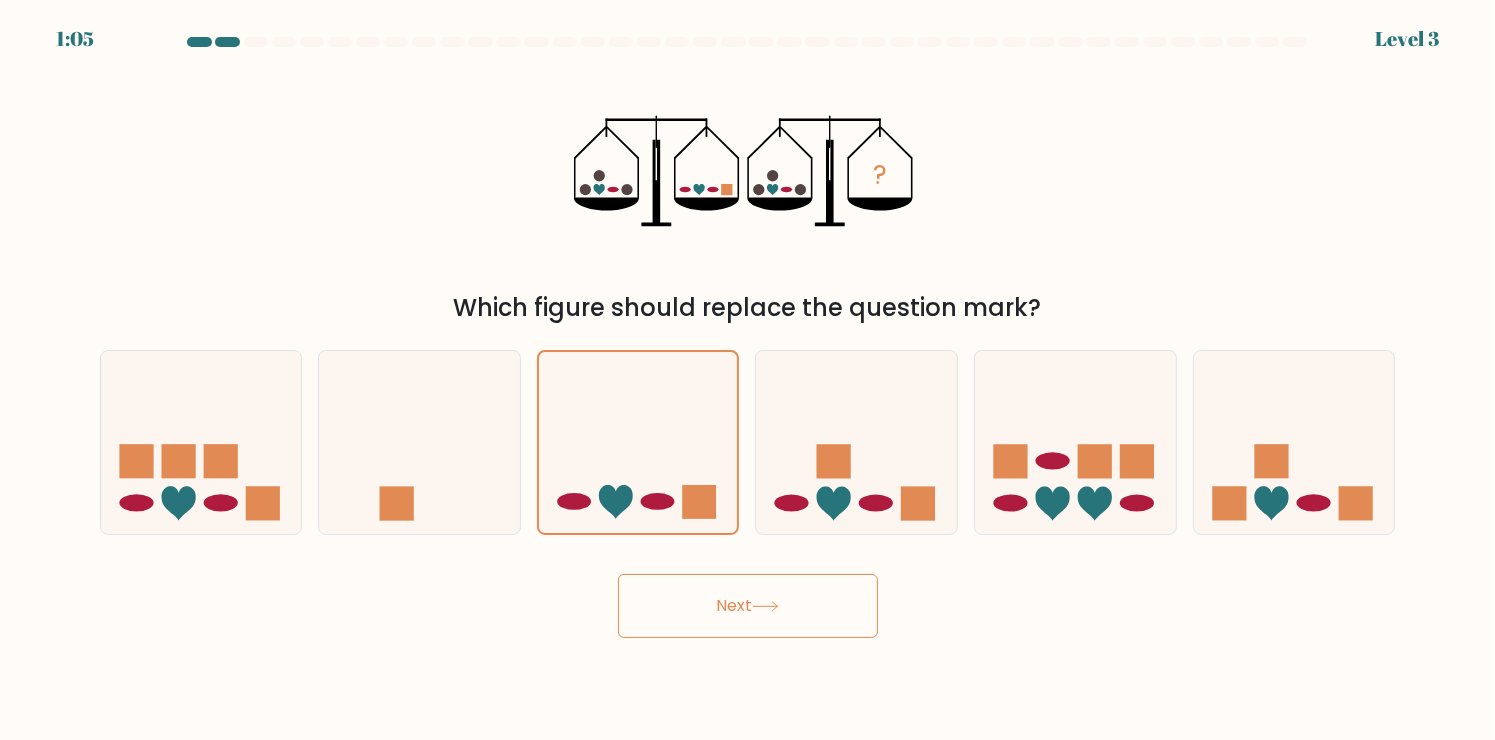 click on "Next" at bounding box center [748, 606] 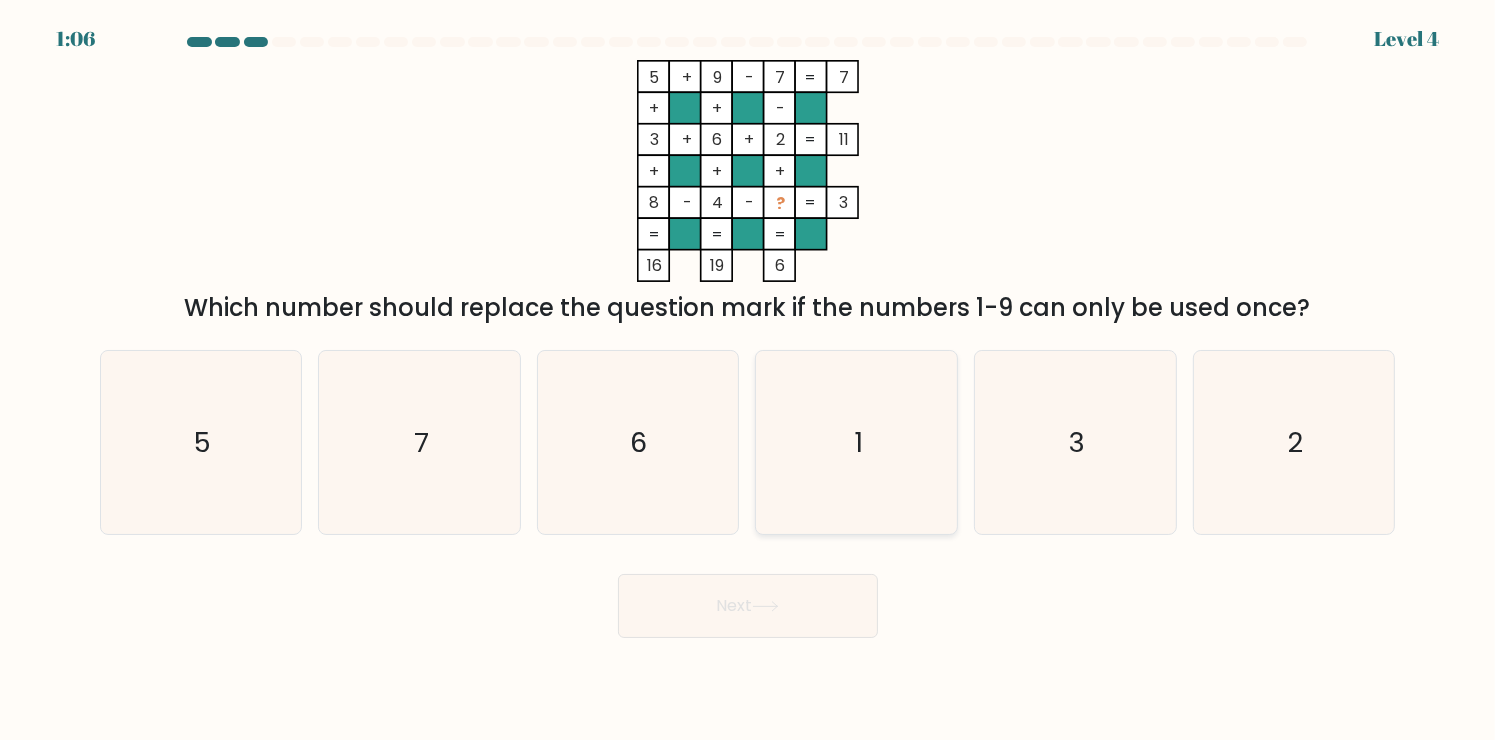 click on "1" 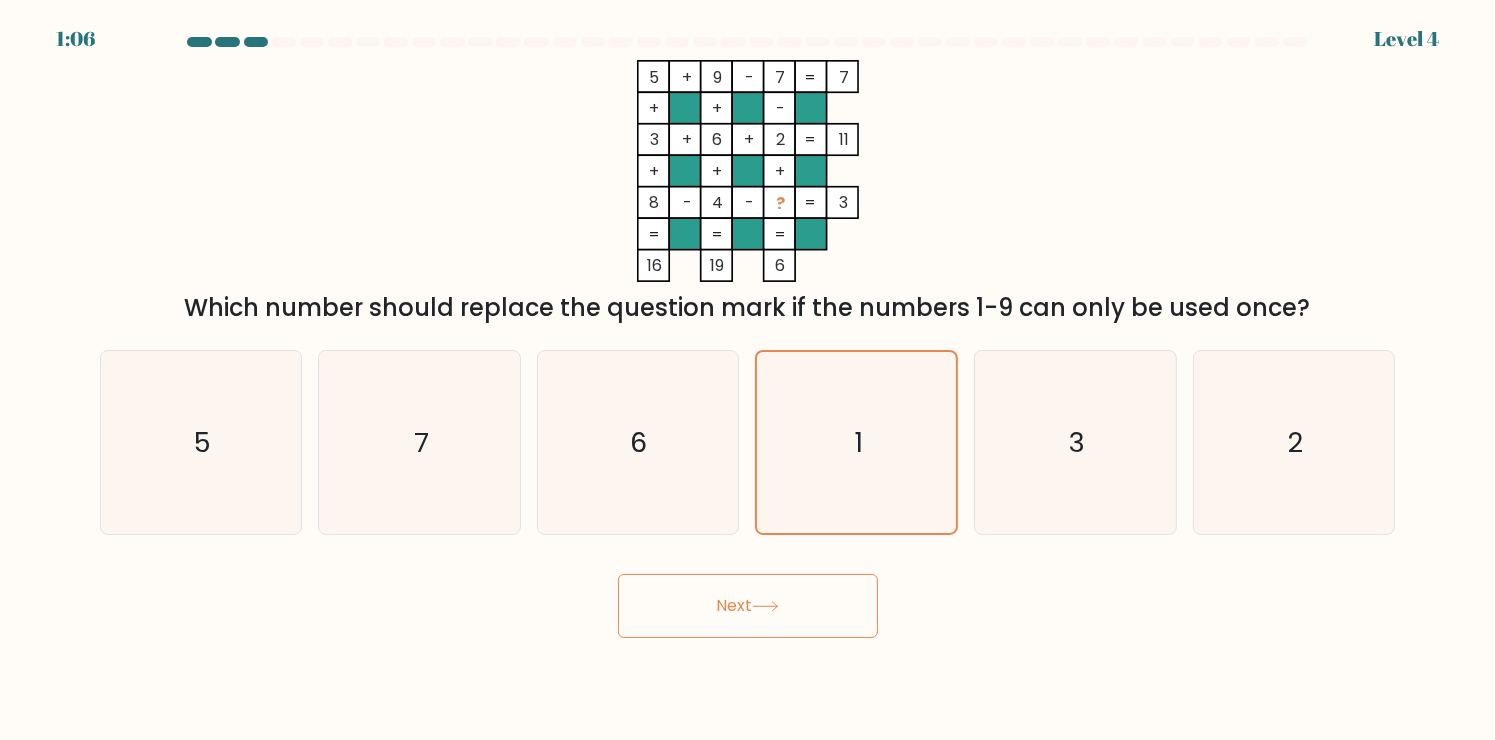 click on "Next" at bounding box center [748, 606] 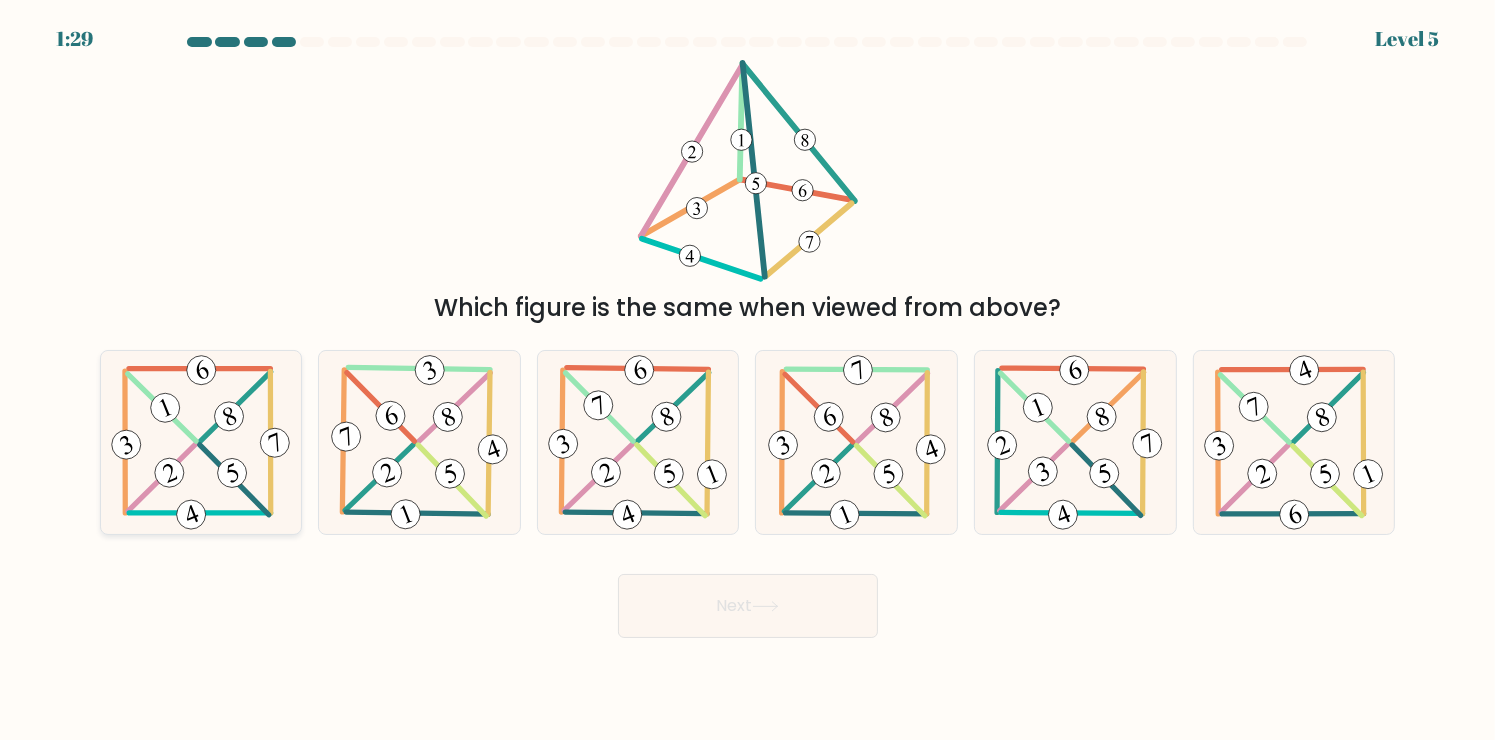 click 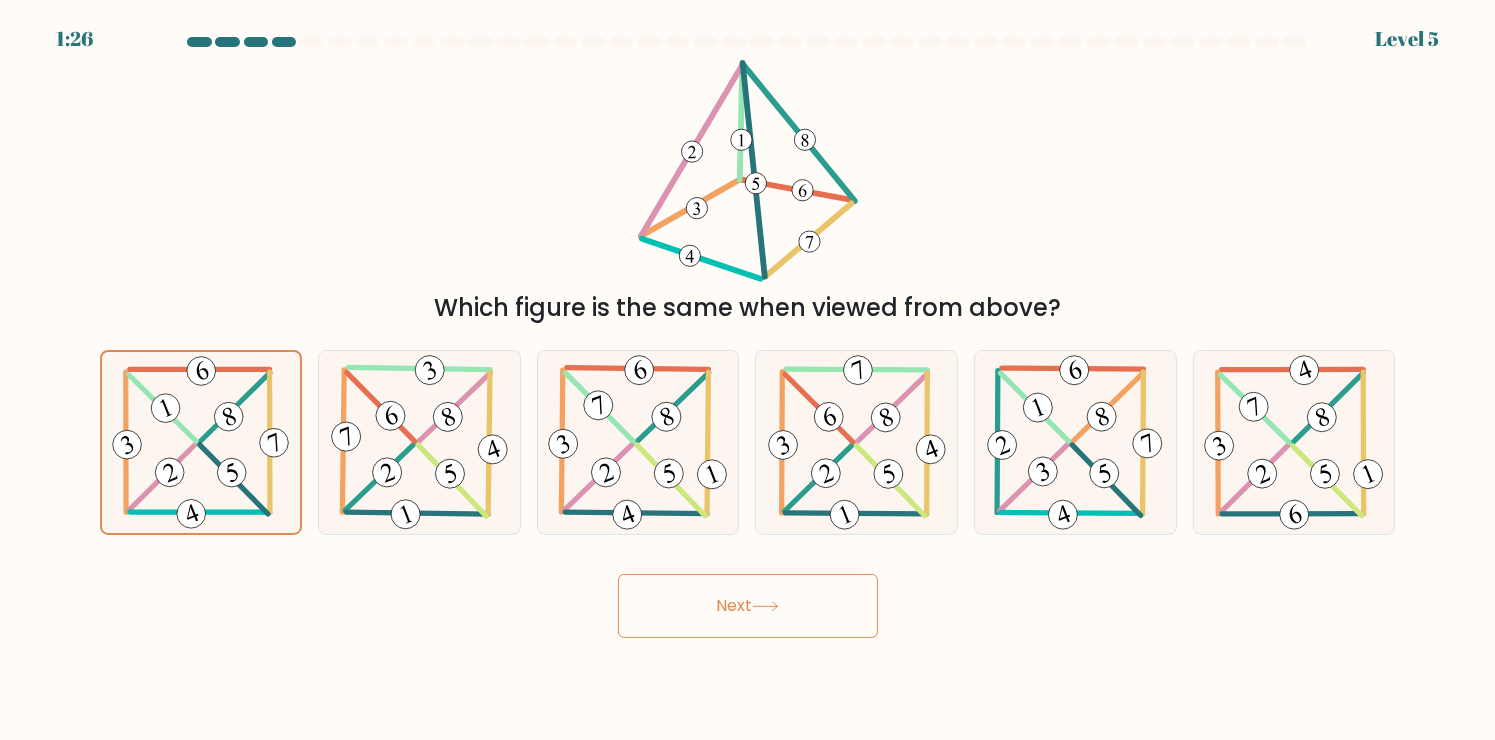 click on "Next" at bounding box center (748, 606) 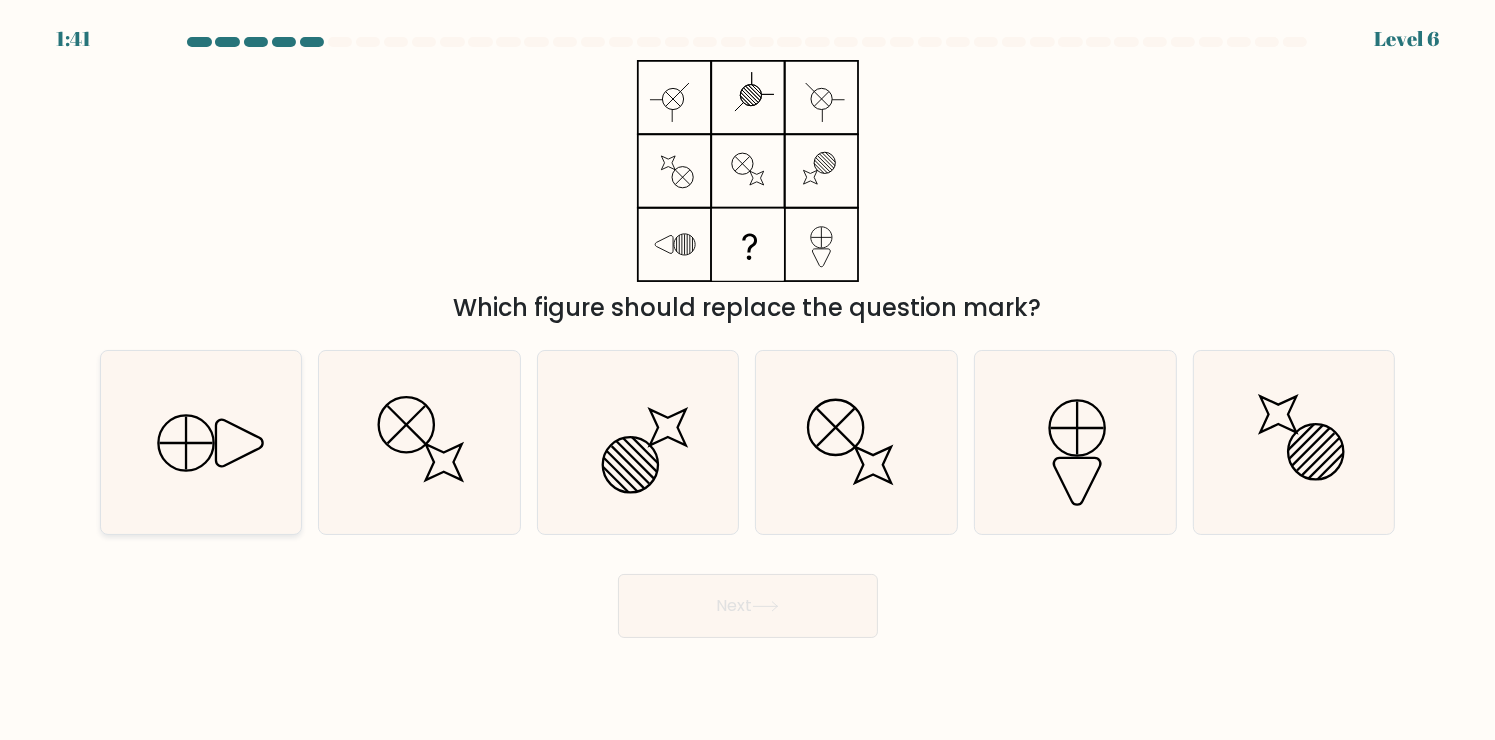 click 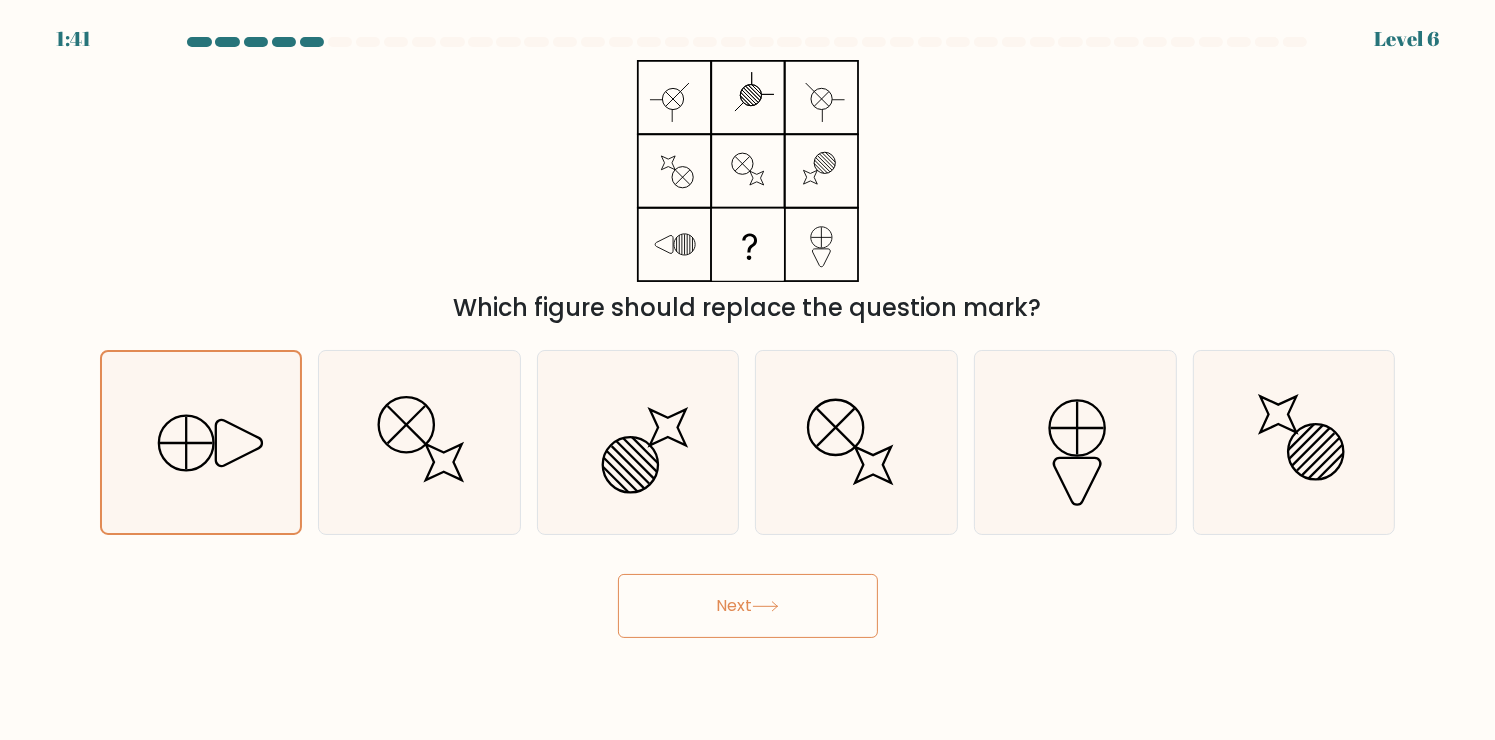 click on "Next" at bounding box center [748, 606] 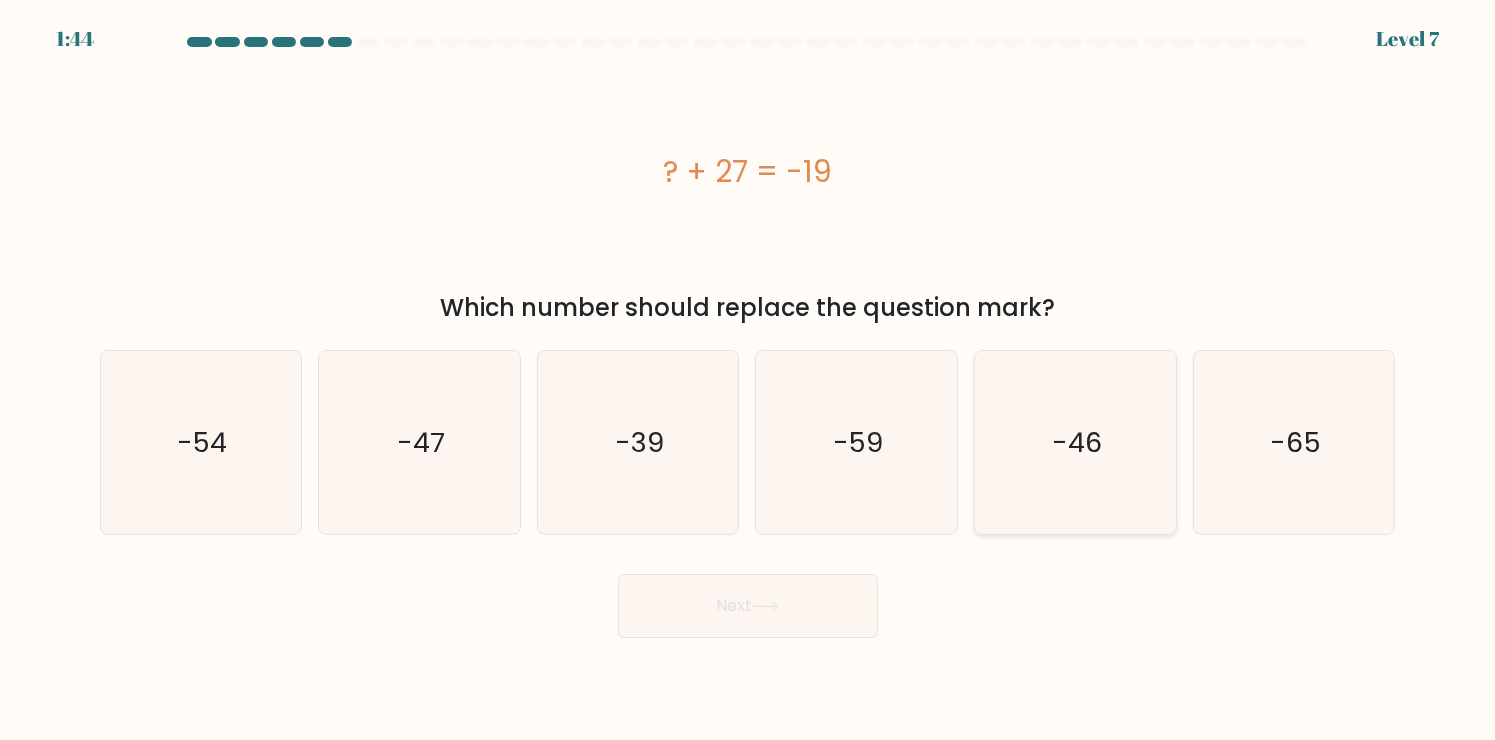 click on "-46" 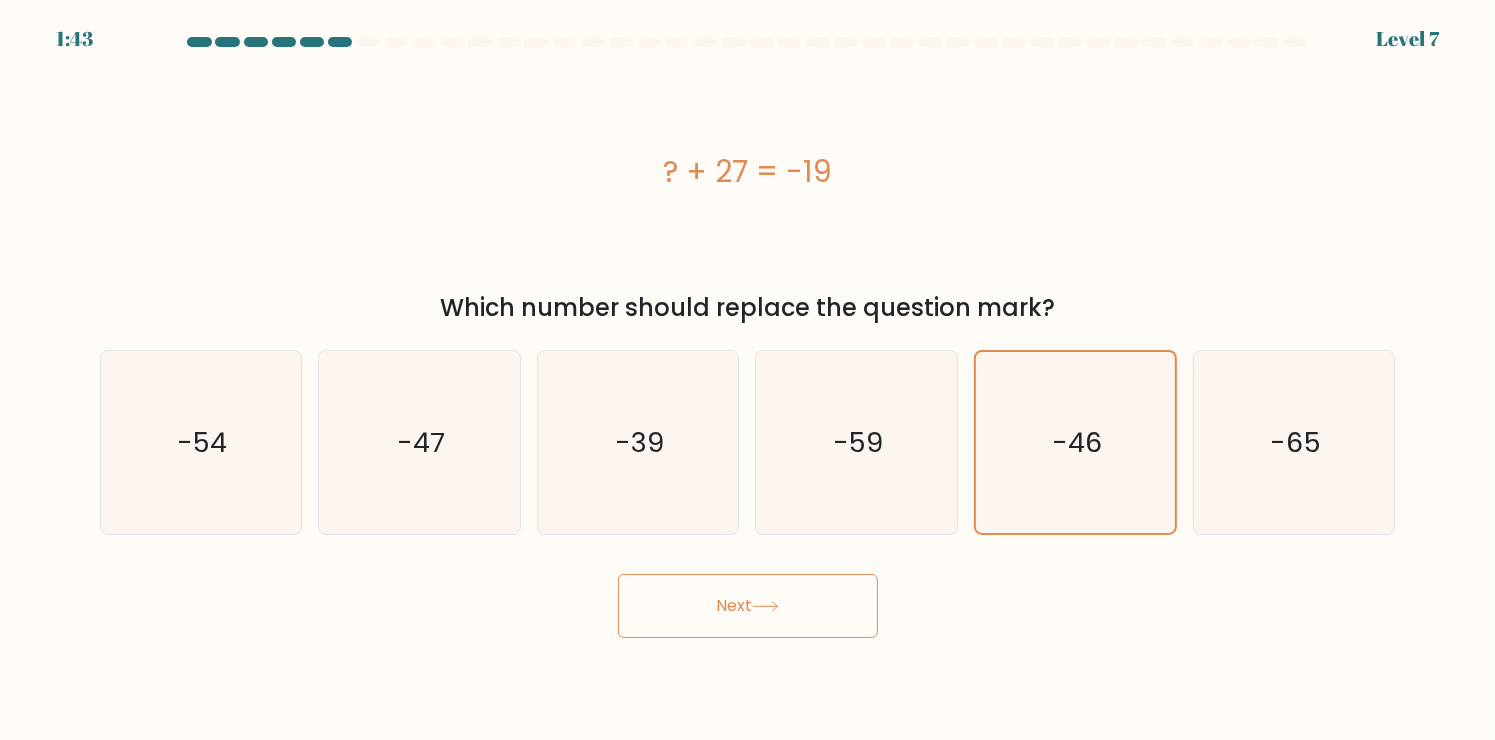 click 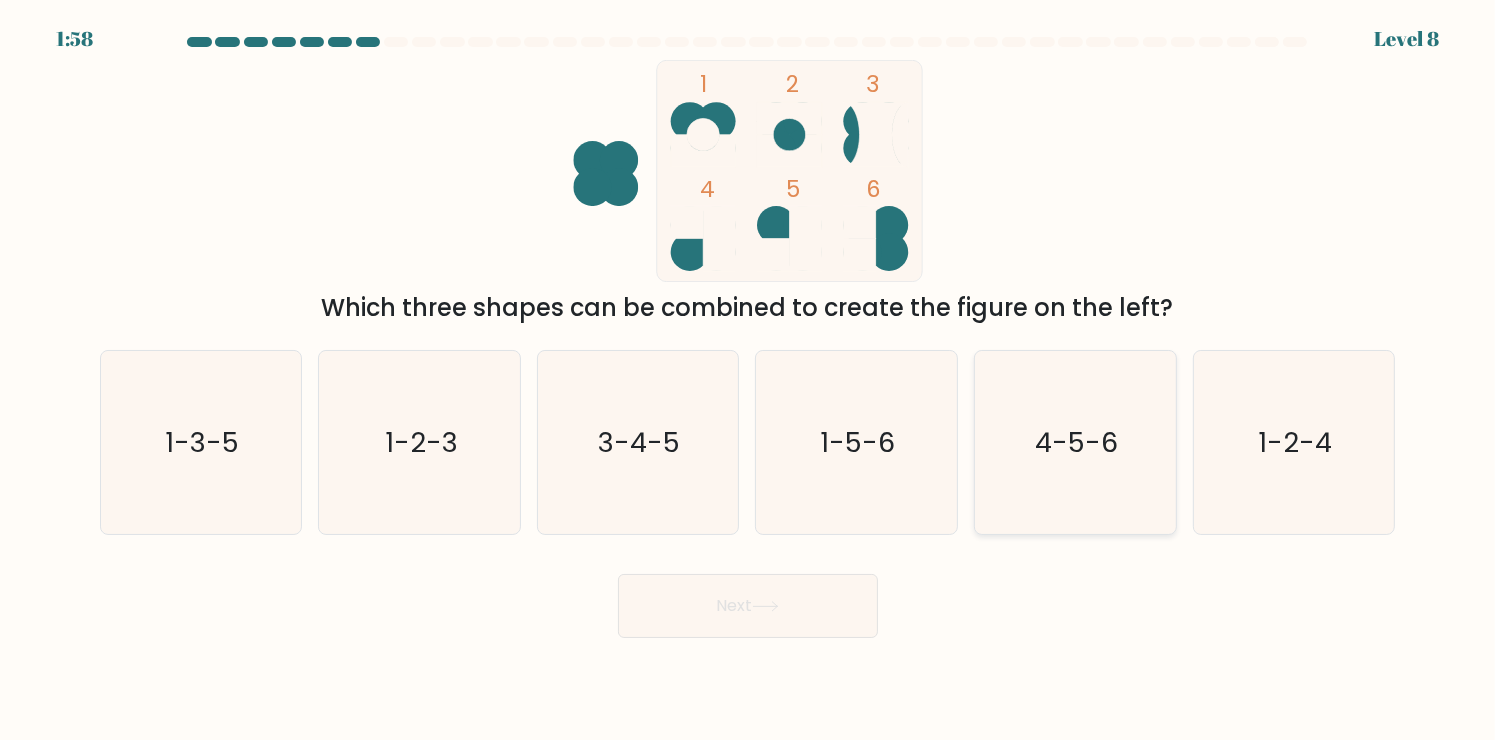 click on "4-5-6" 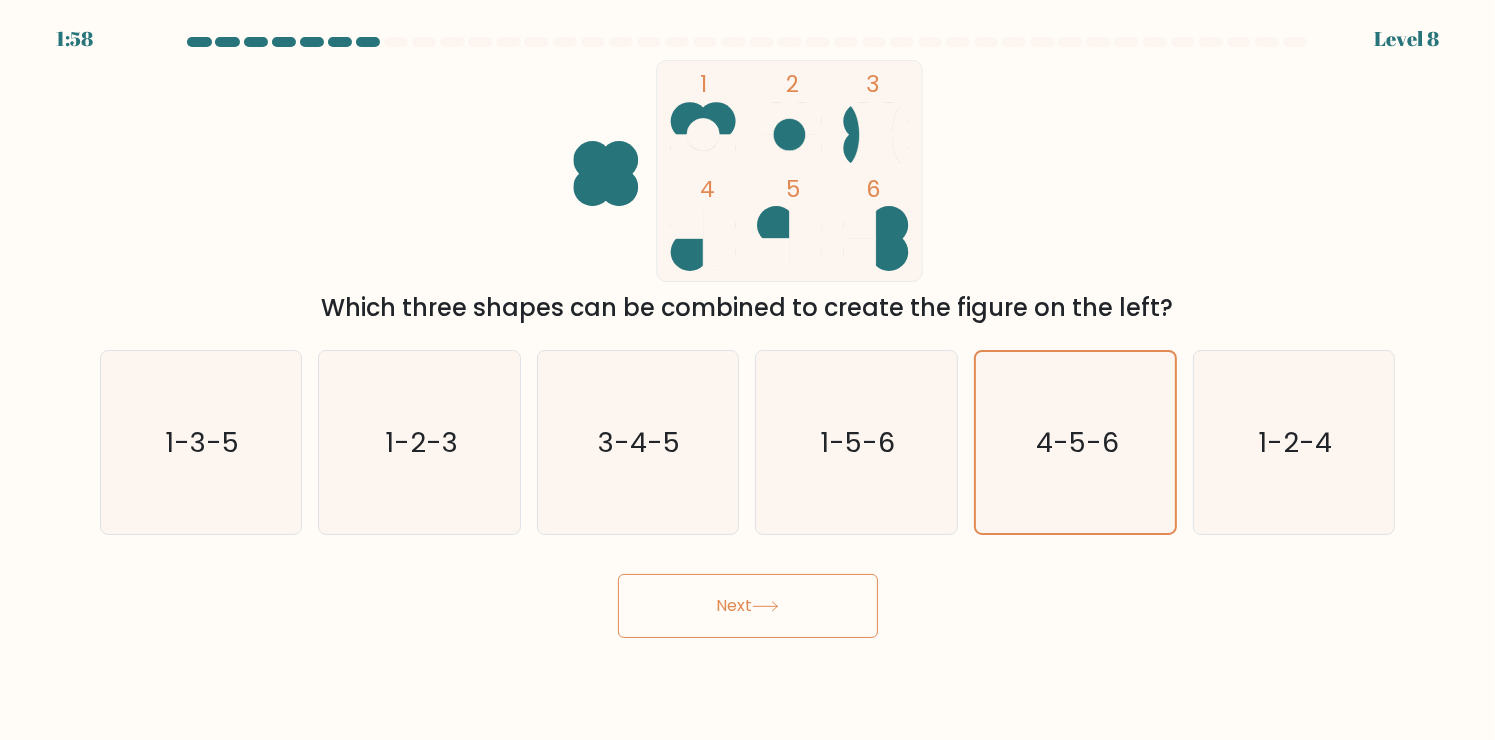 click on "Next" at bounding box center (748, 606) 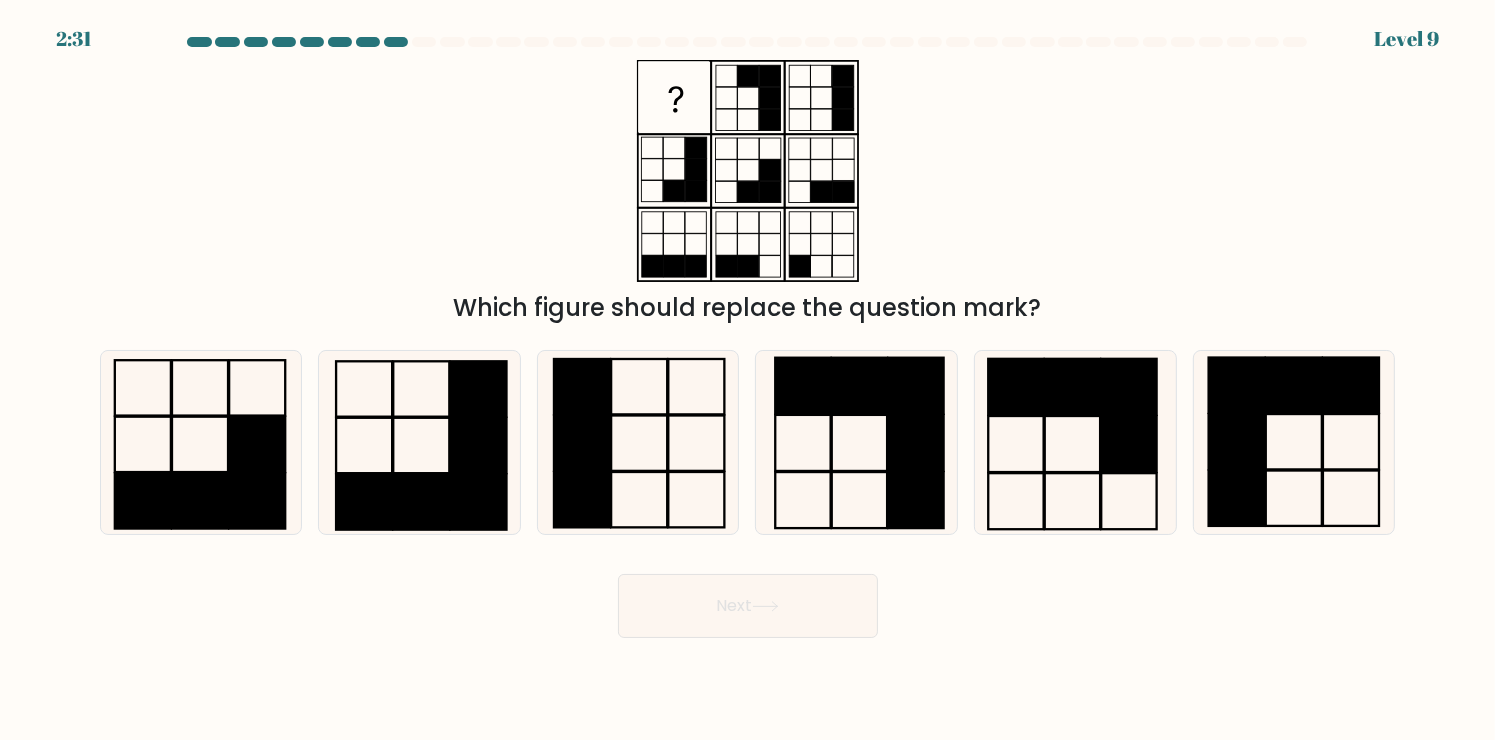 drag, startPoint x: 446, startPoint y: 295, endPoint x: 998, endPoint y: 294, distance: 552.0009 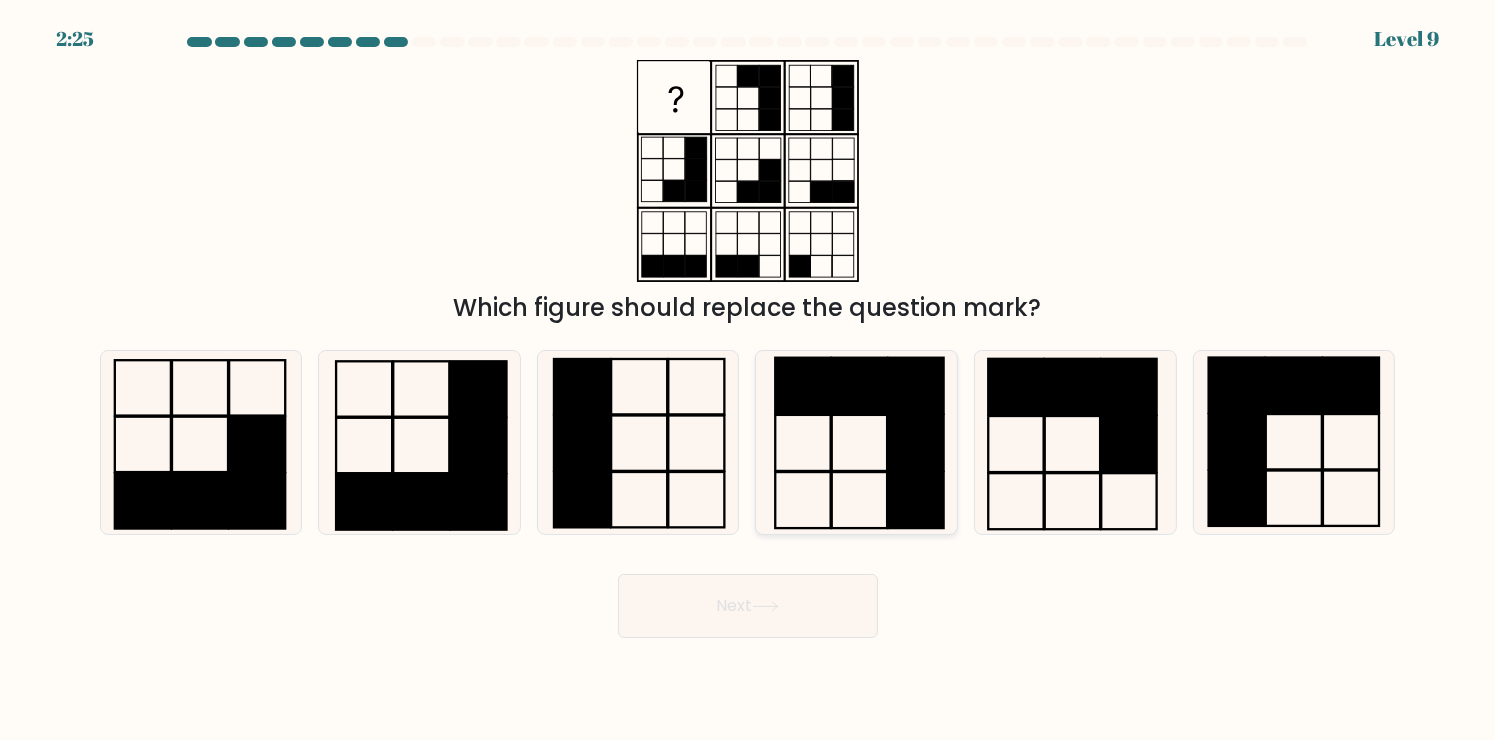 click 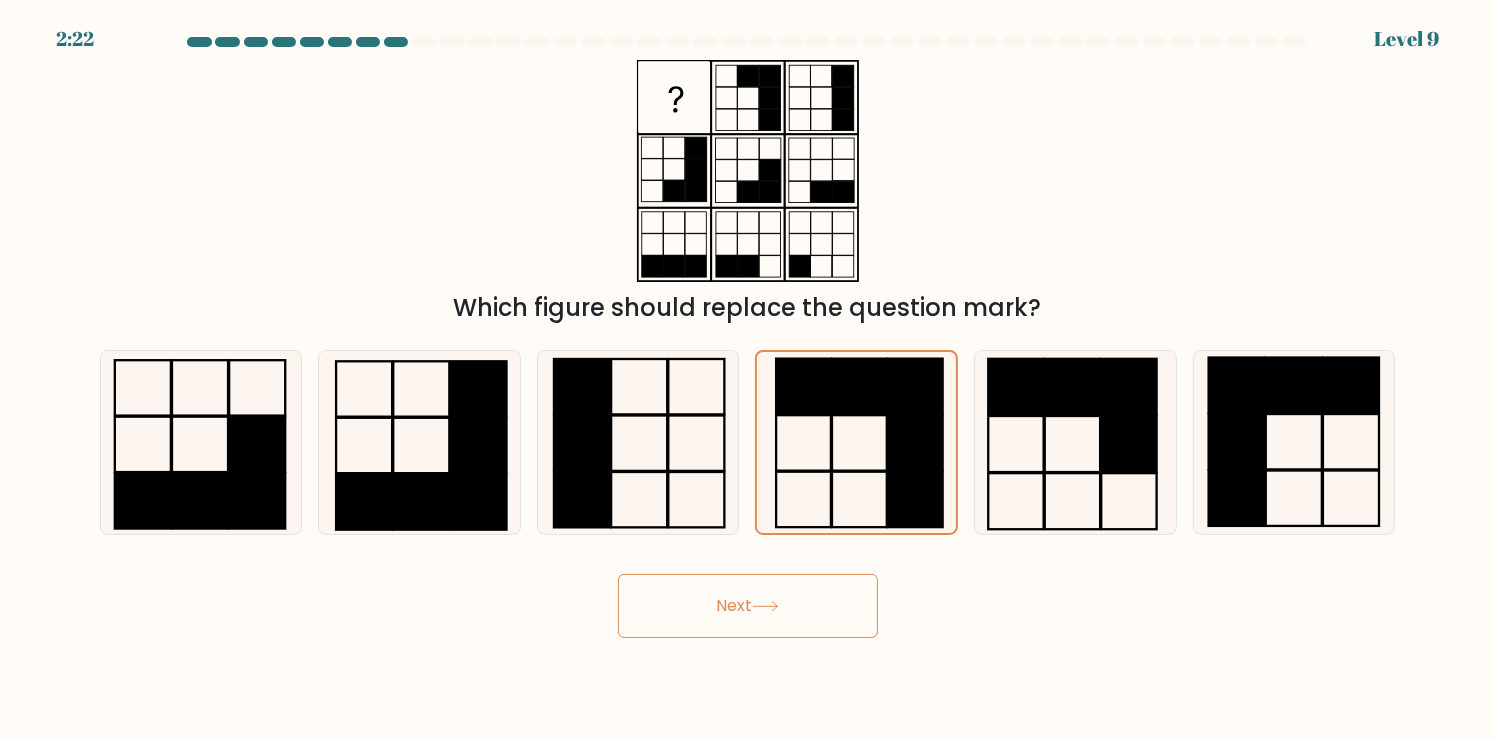 click on "Next" at bounding box center (748, 606) 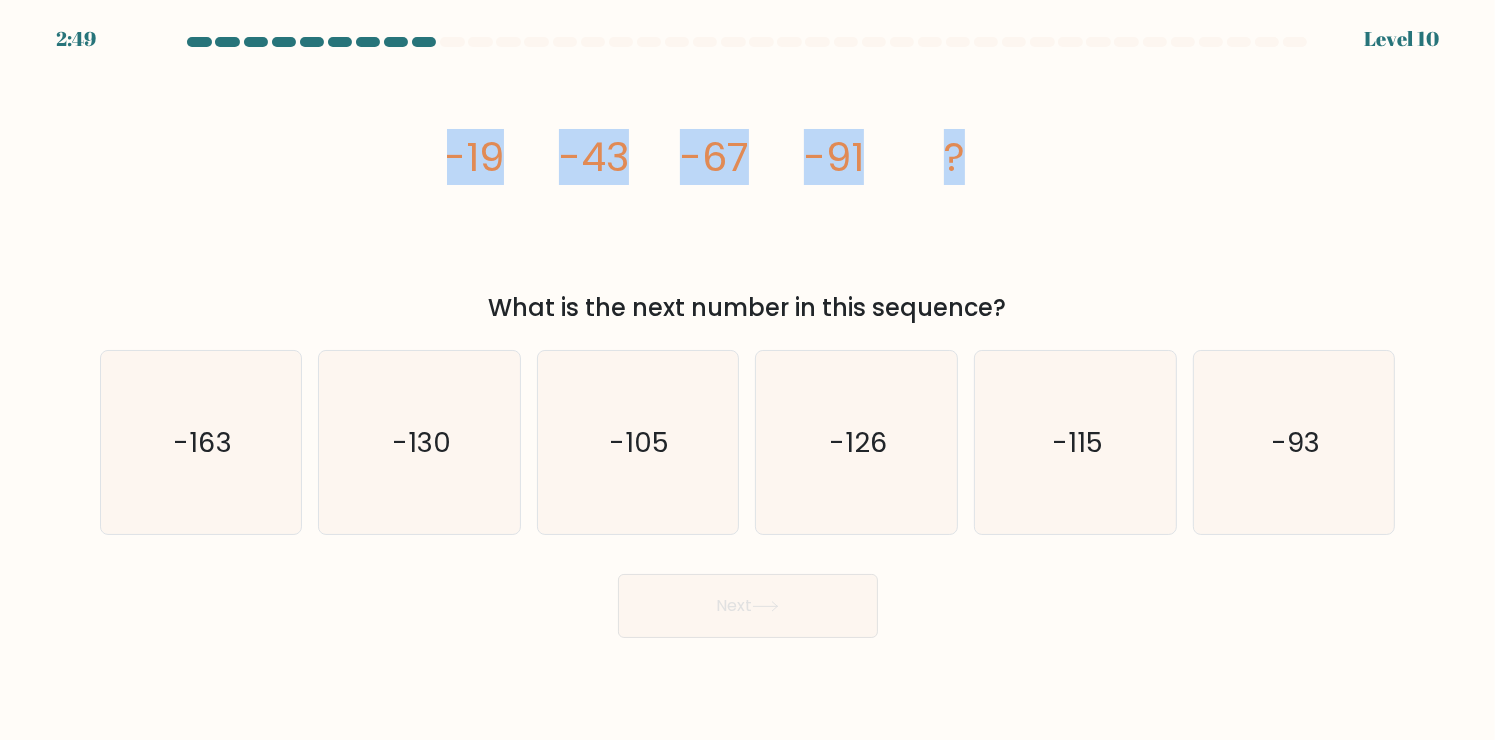 drag, startPoint x: 417, startPoint y: 152, endPoint x: 1143, endPoint y: 192, distance: 727.1011 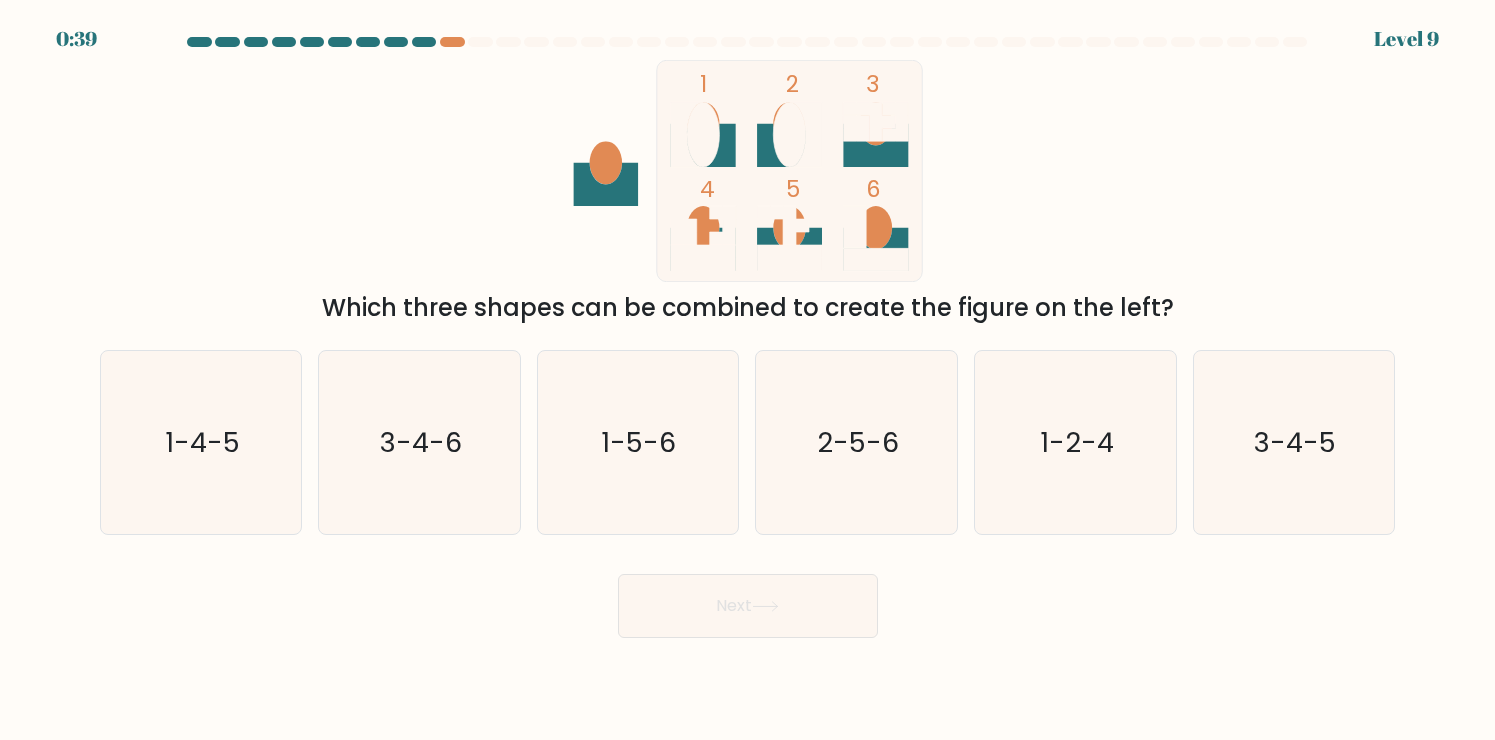scroll, scrollTop: 0, scrollLeft: 0, axis: both 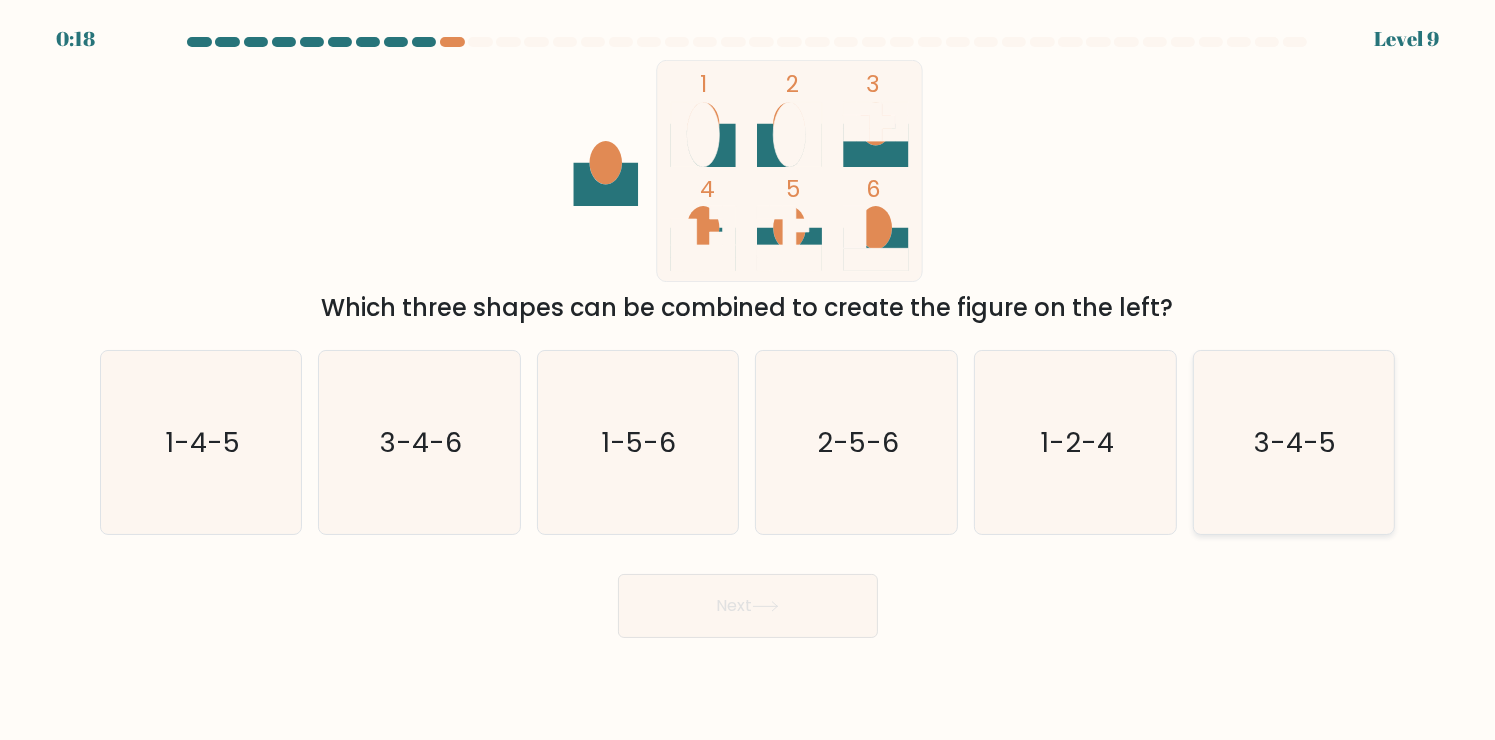 click on "3-4-5" 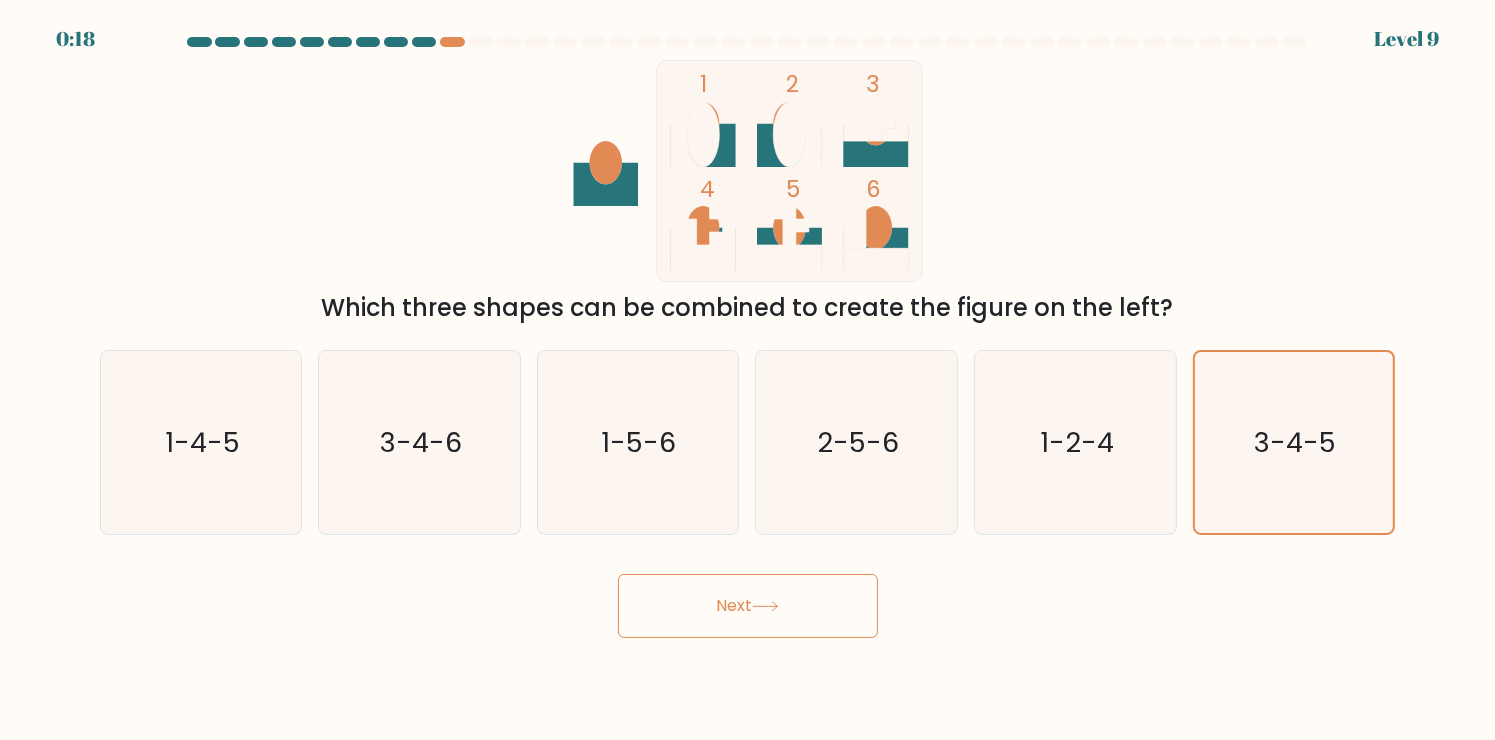 click on "Next" at bounding box center (748, 606) 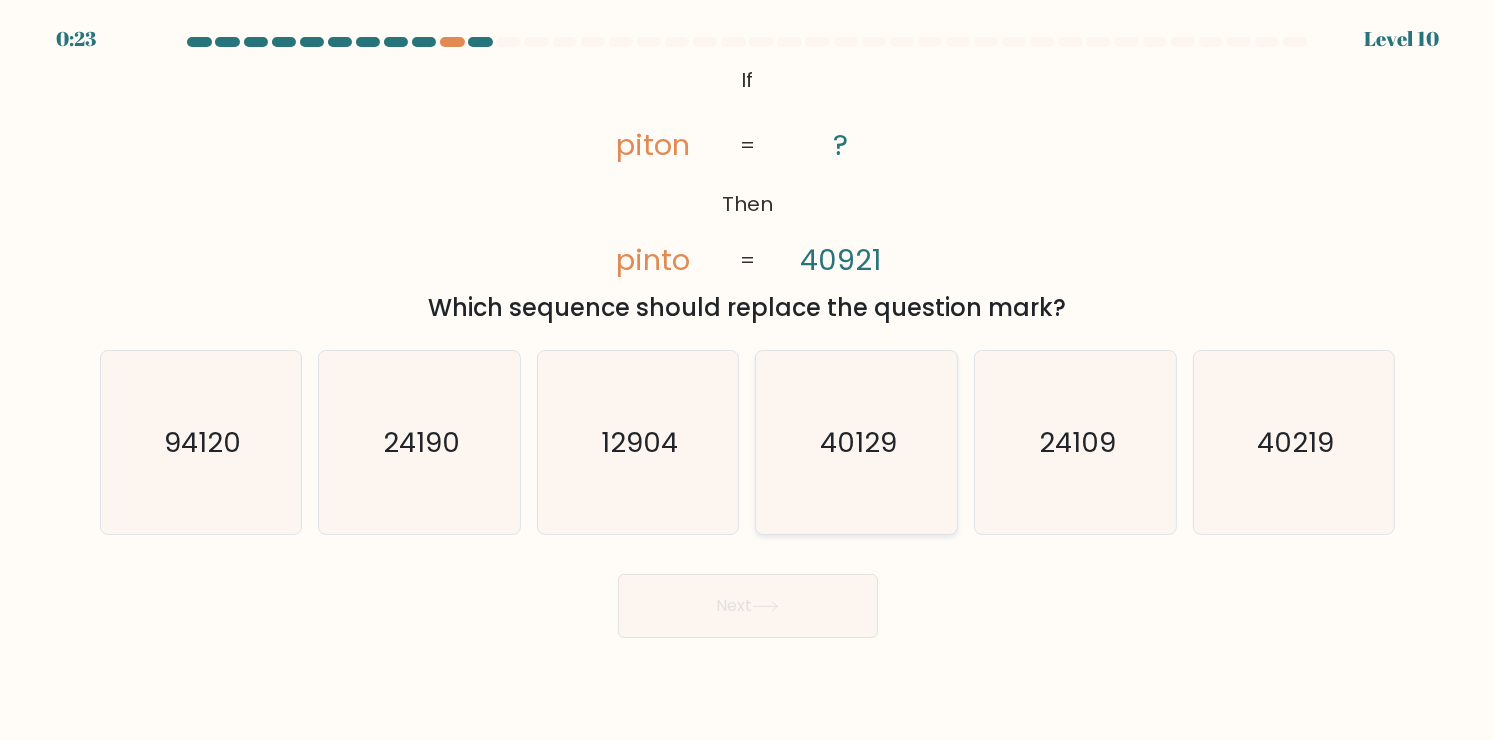 click on "40129" 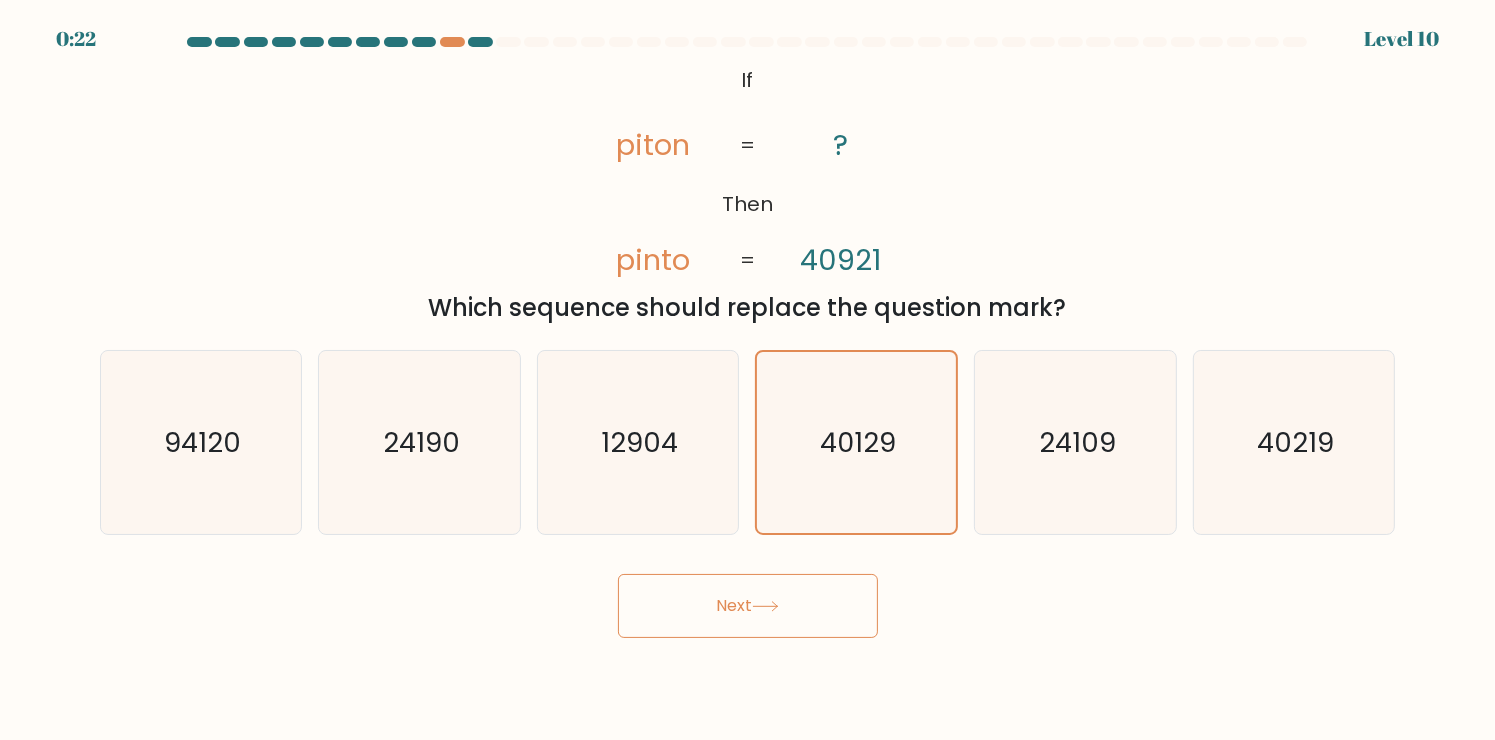click on "Next" at bounding box center (748, 606) 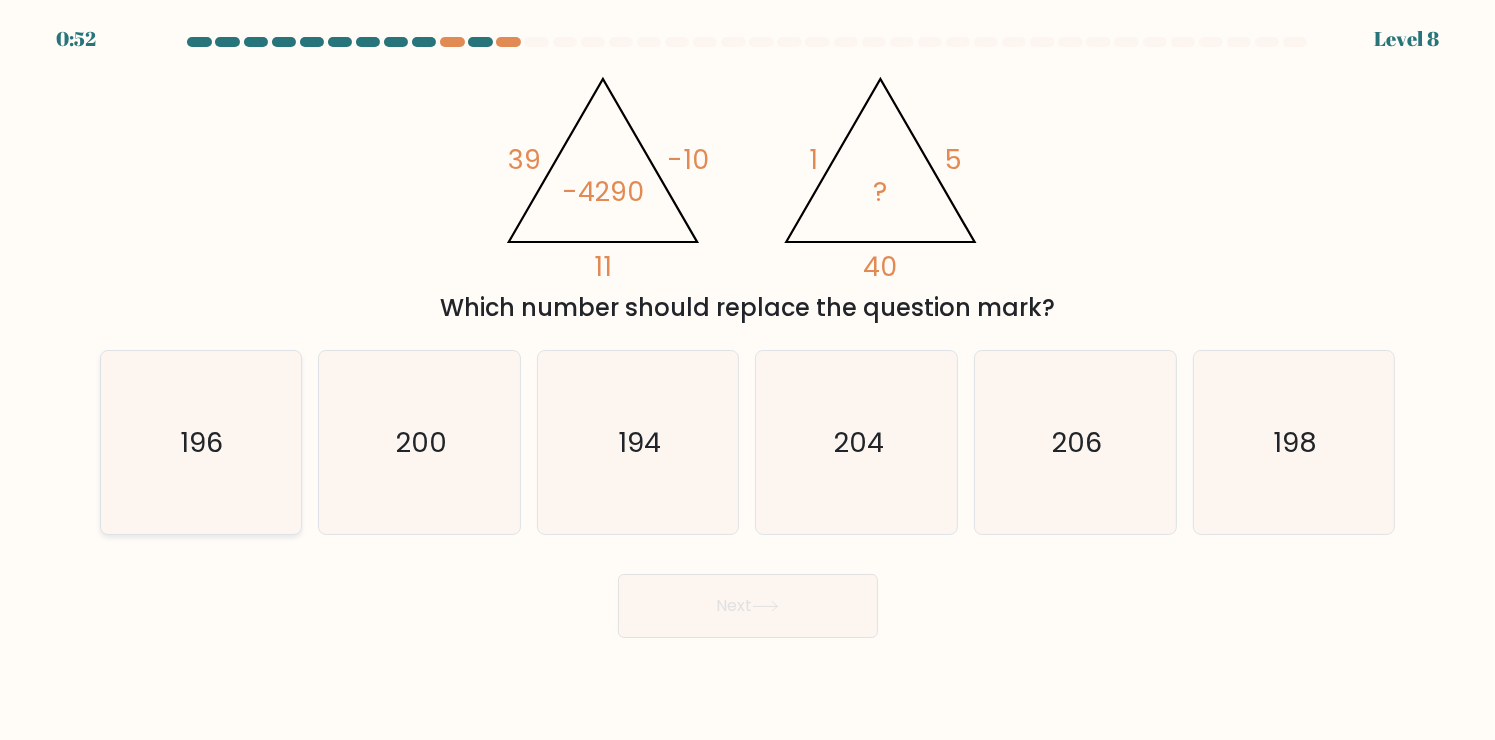 click on "196" 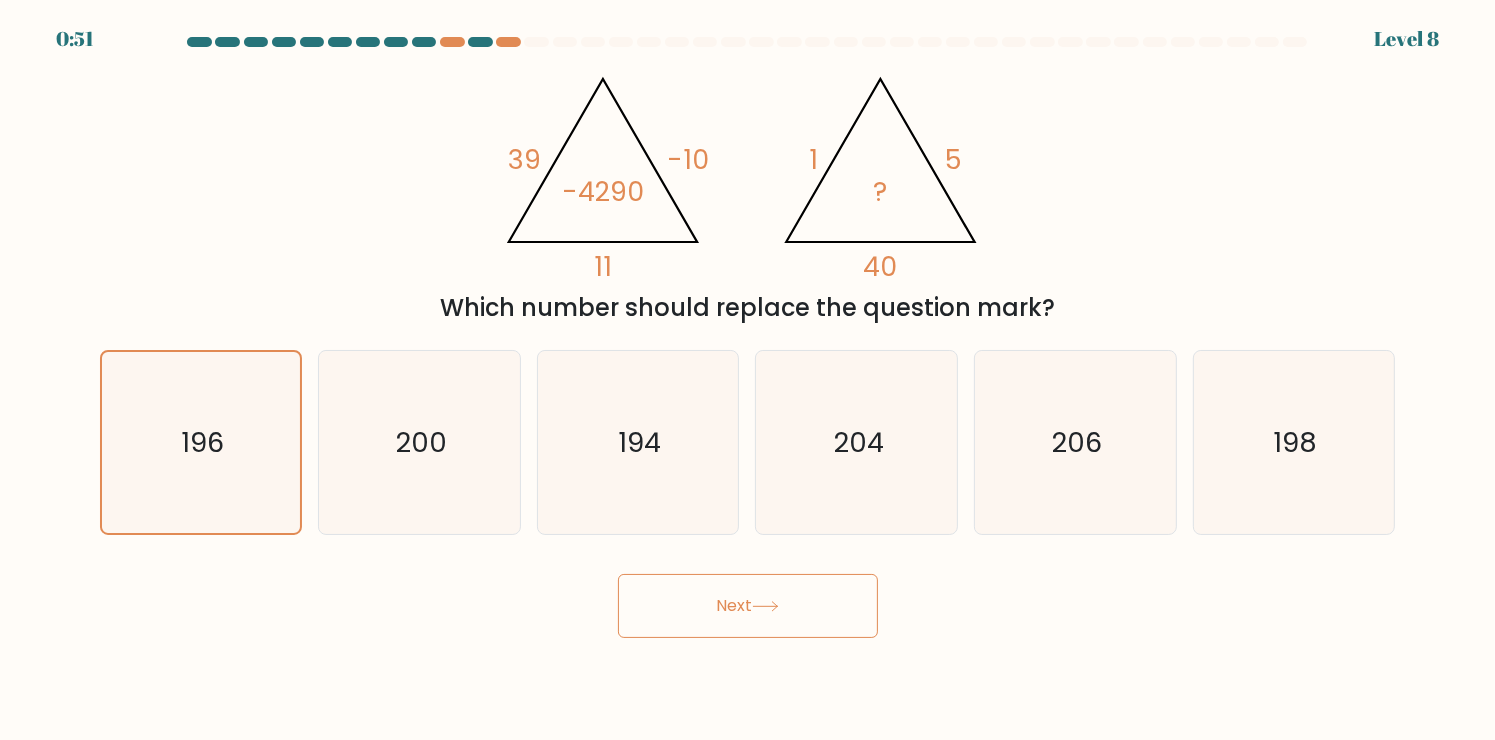 click on "Next" at bounding box center (748, 606) 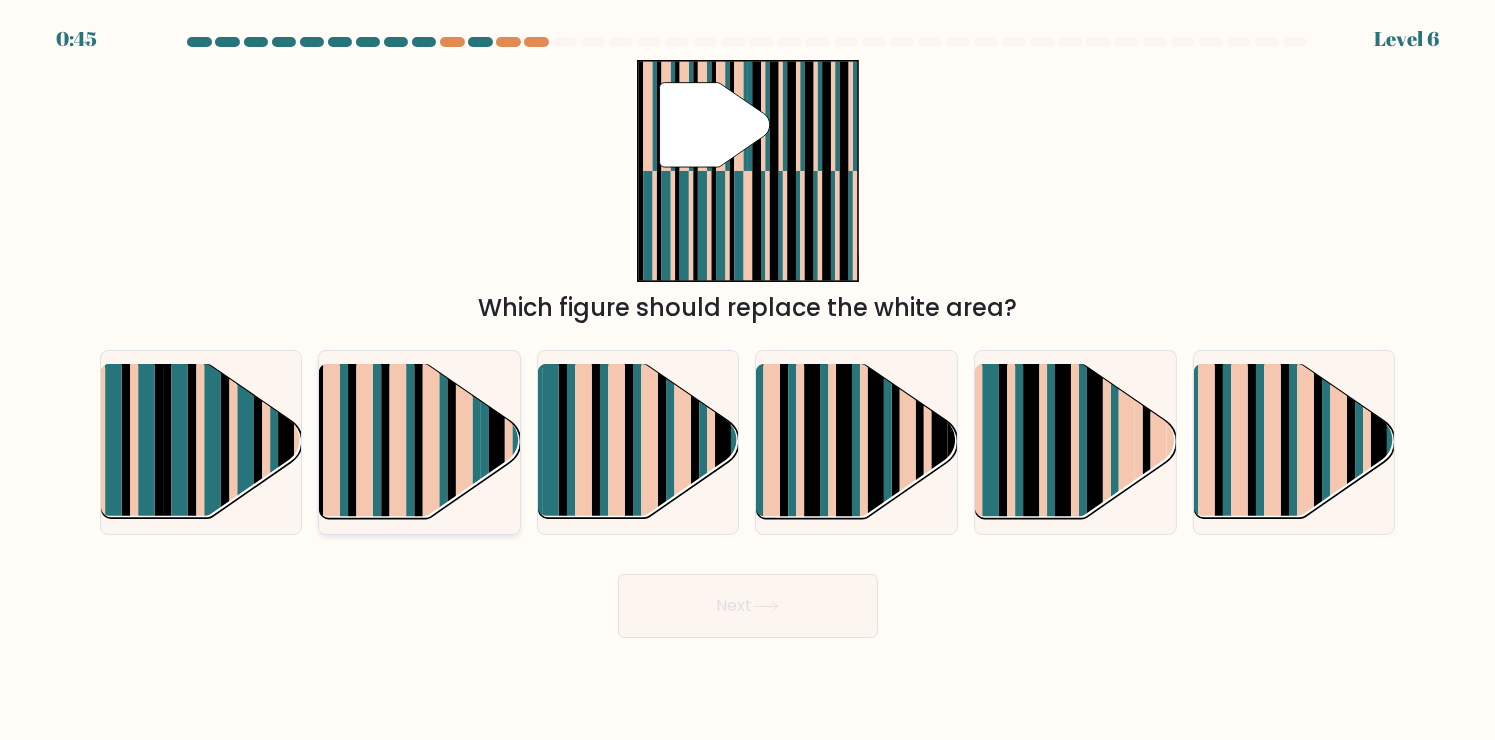 click 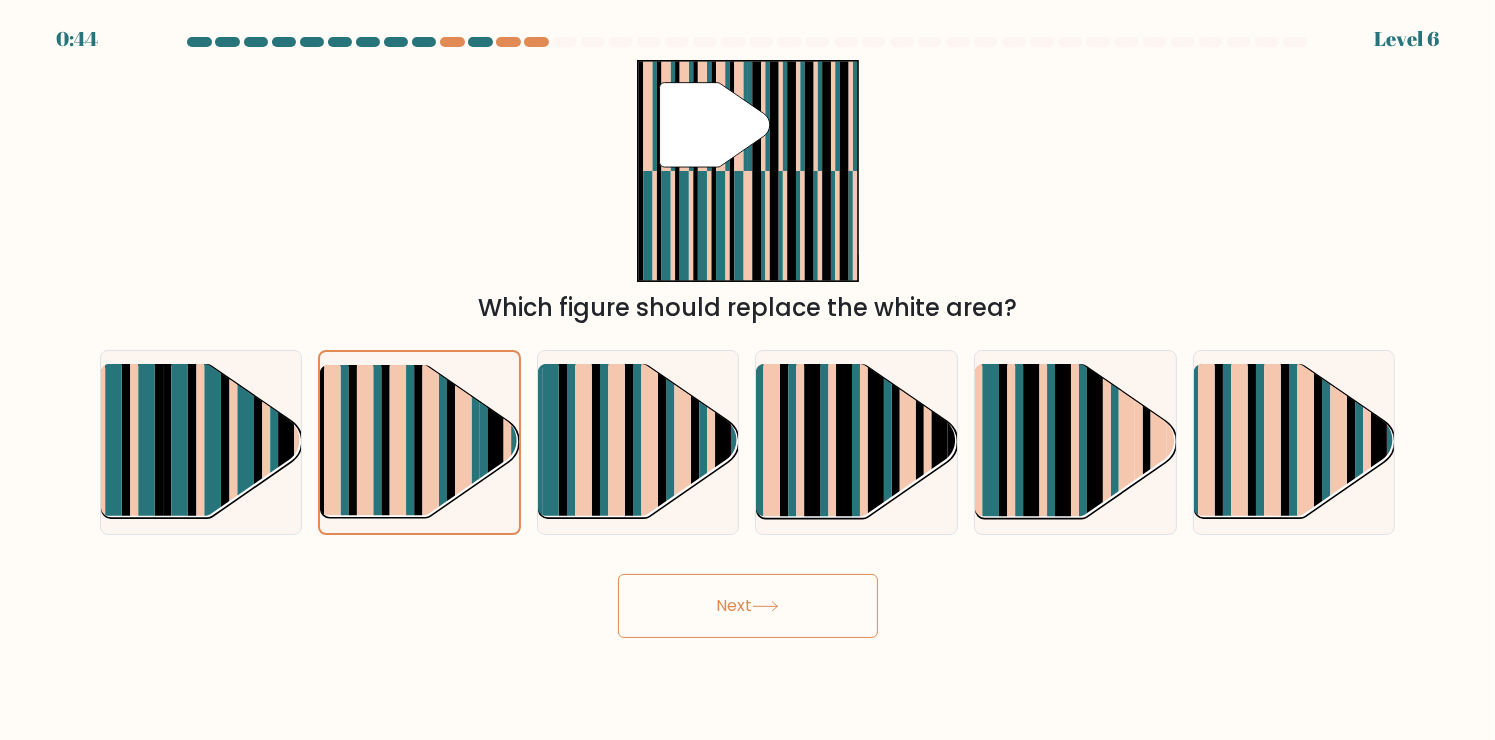 click on "Next" at bounding box center (748, 606) 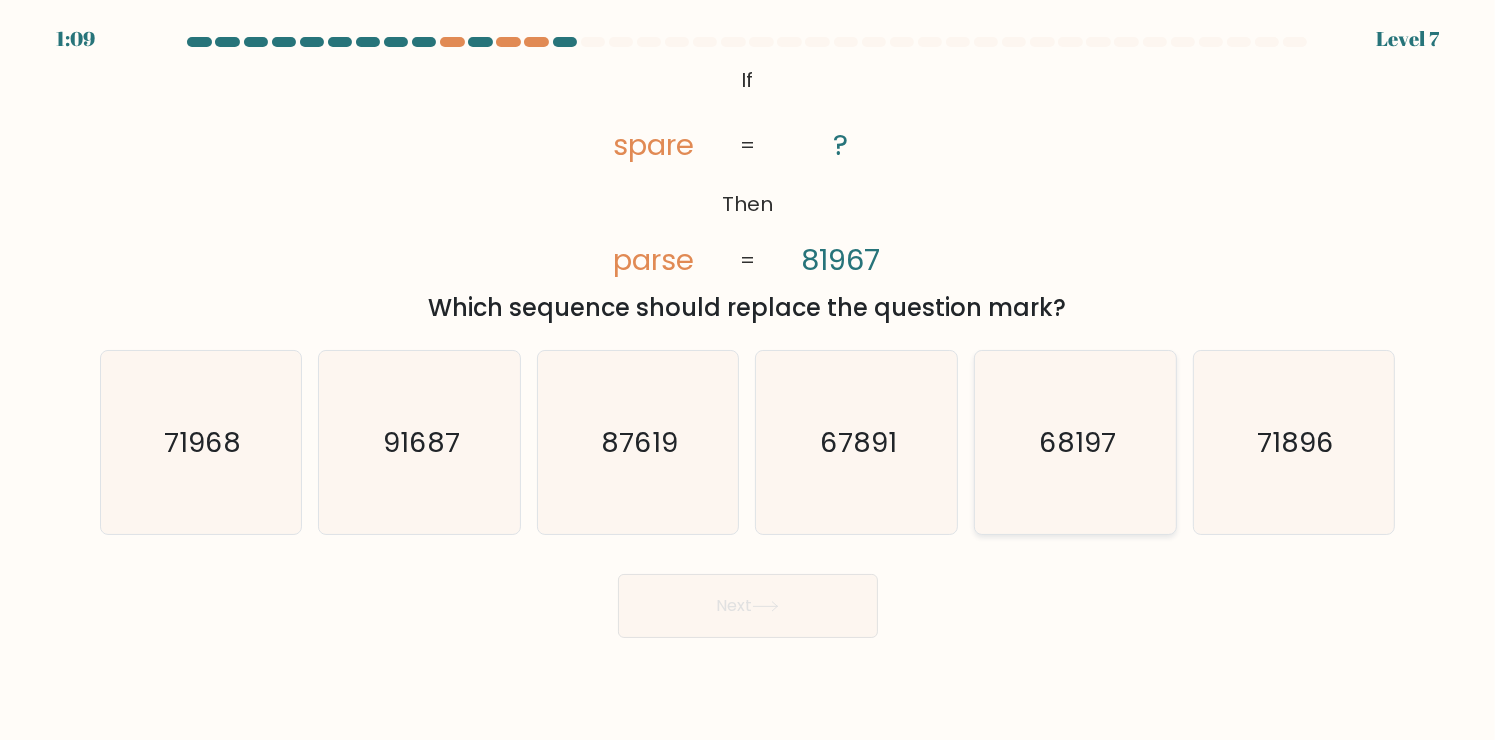 click on "68197" 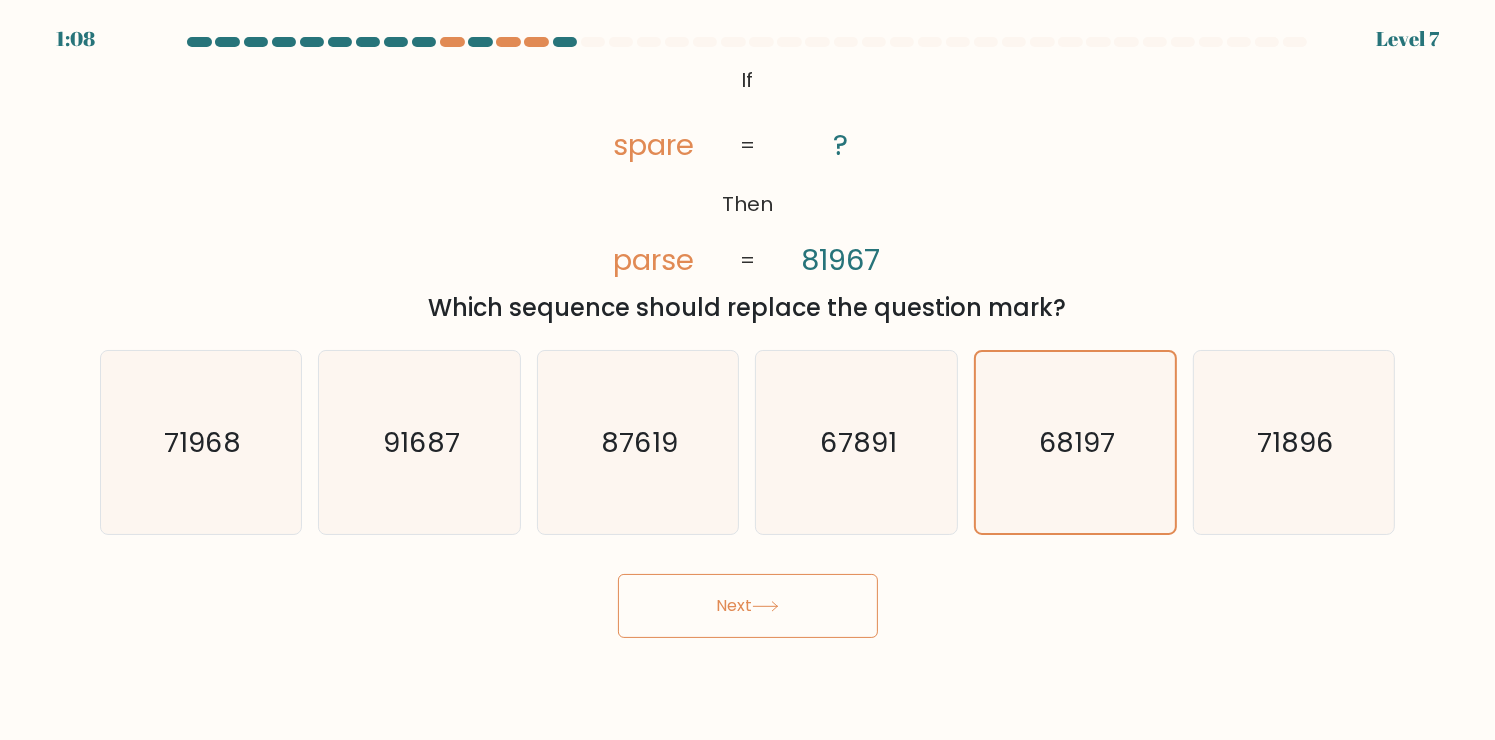 click on "Next" at bounding box center [748, 606] 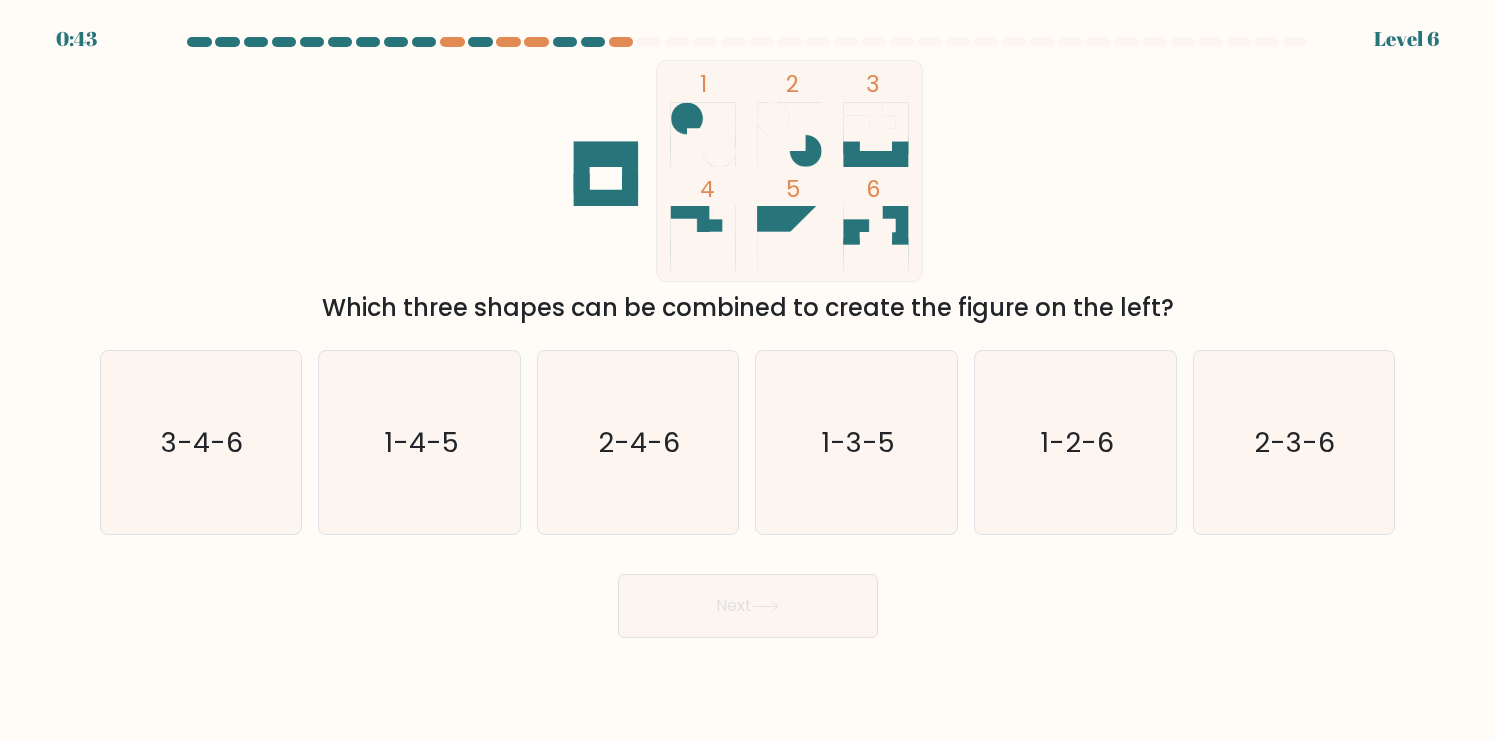 scroll, scrollTop: 0, scrollLeft: 0, axis: both 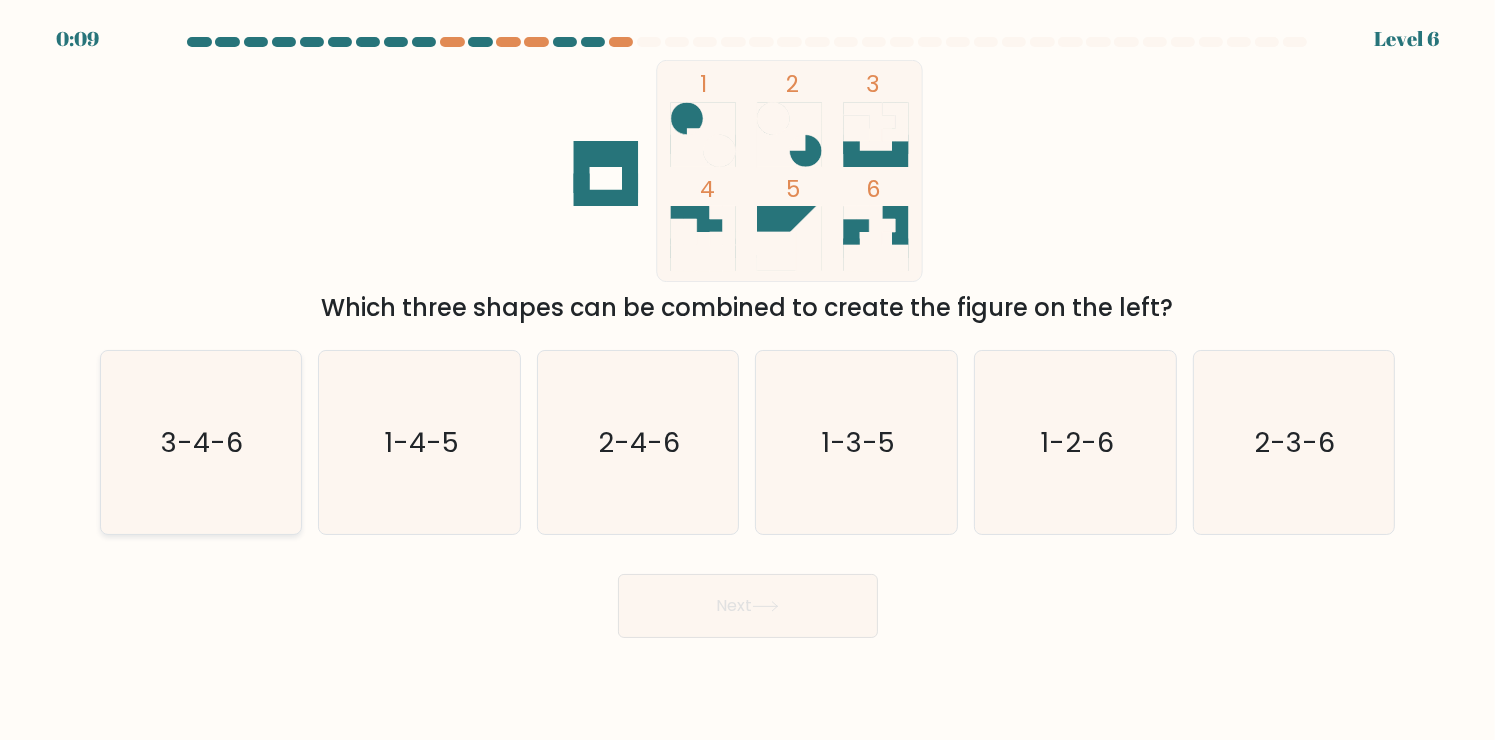 click on "3-4-6" 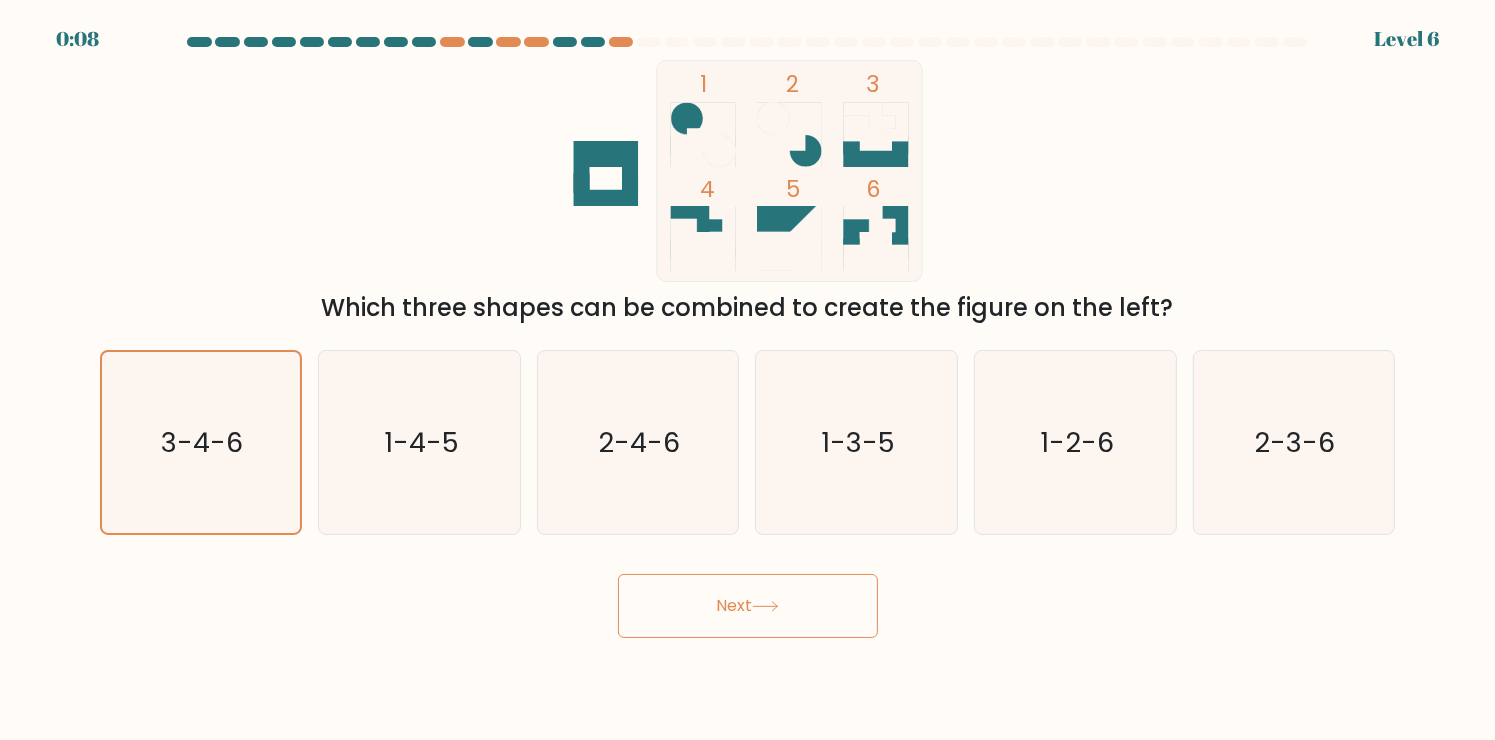 click on "Next" at bounding box center (748, 606) 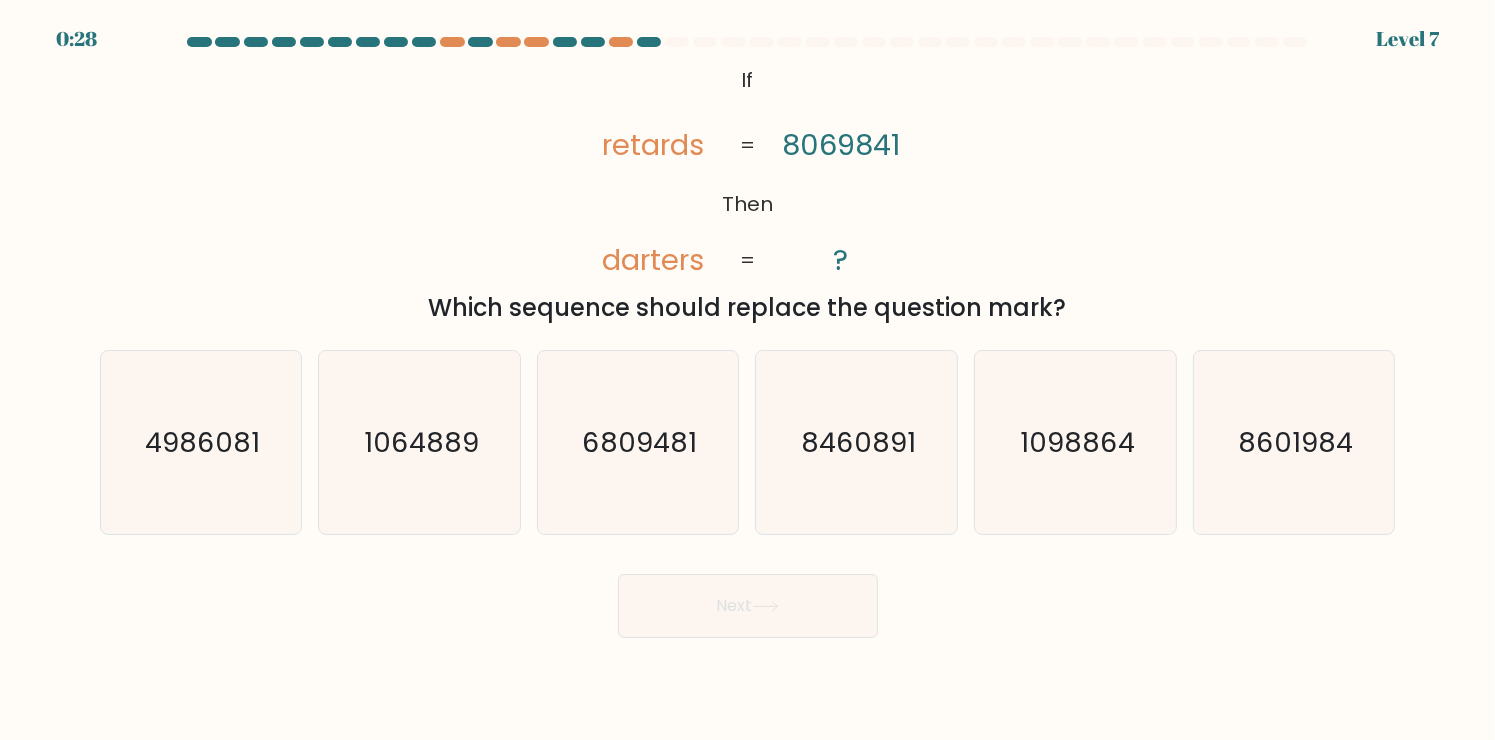 click on "retards" 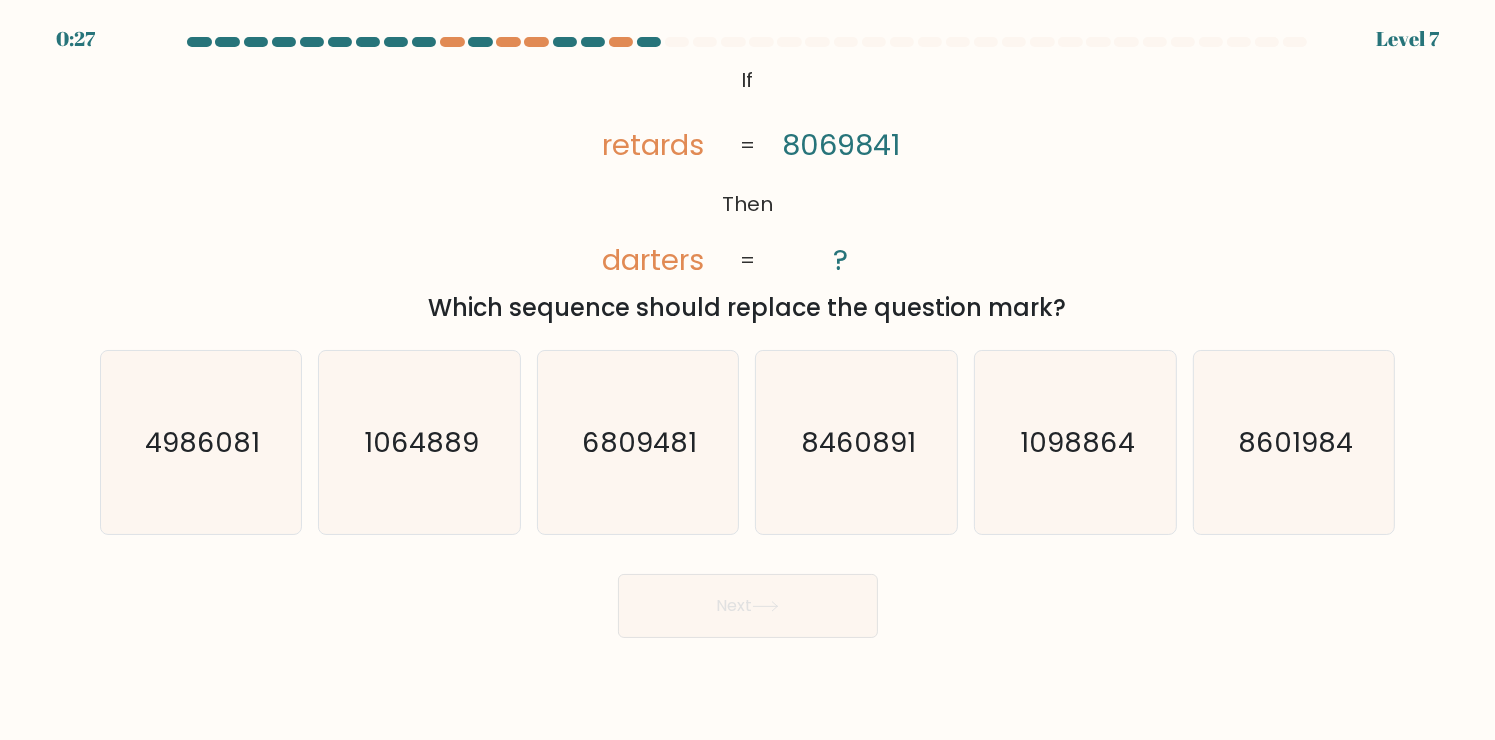 click on "retards" 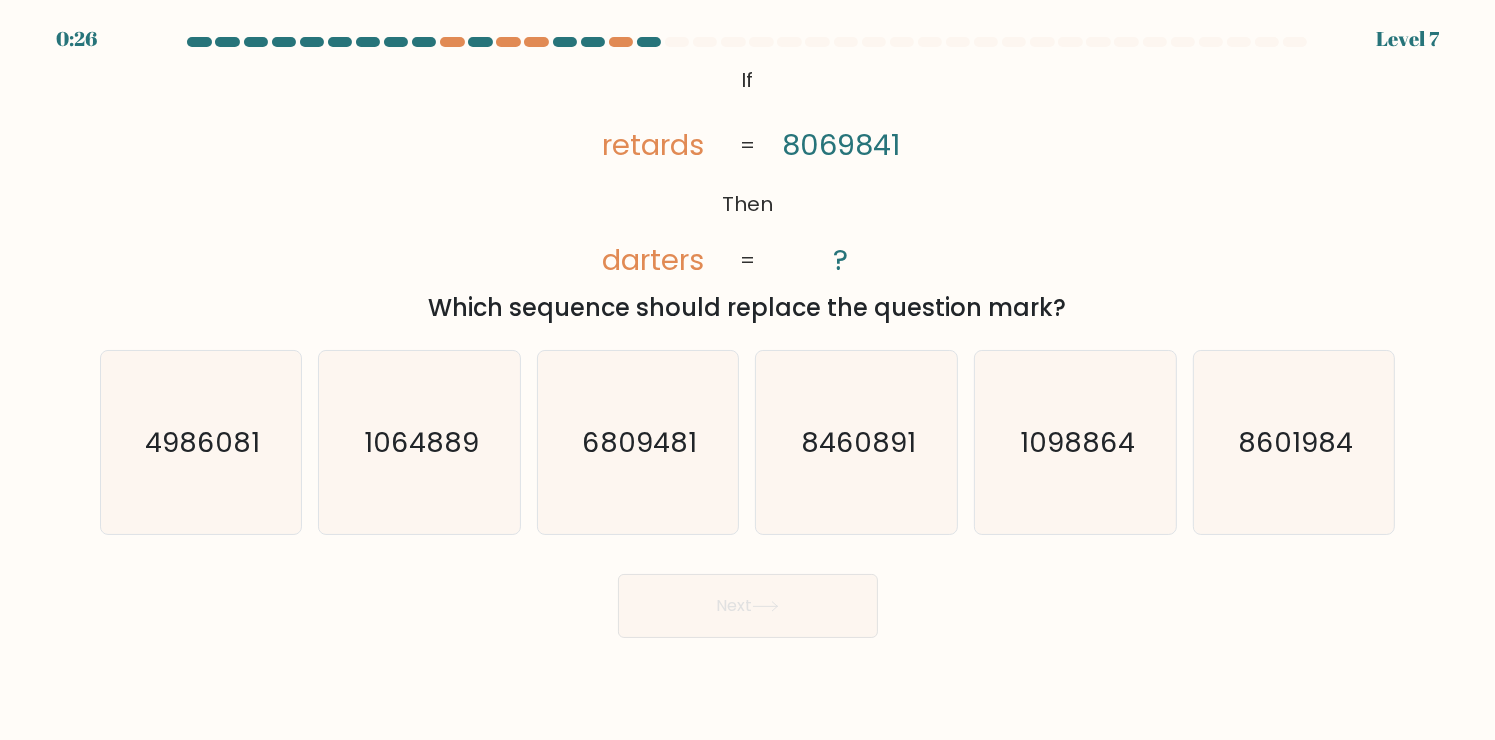 click on "retards" 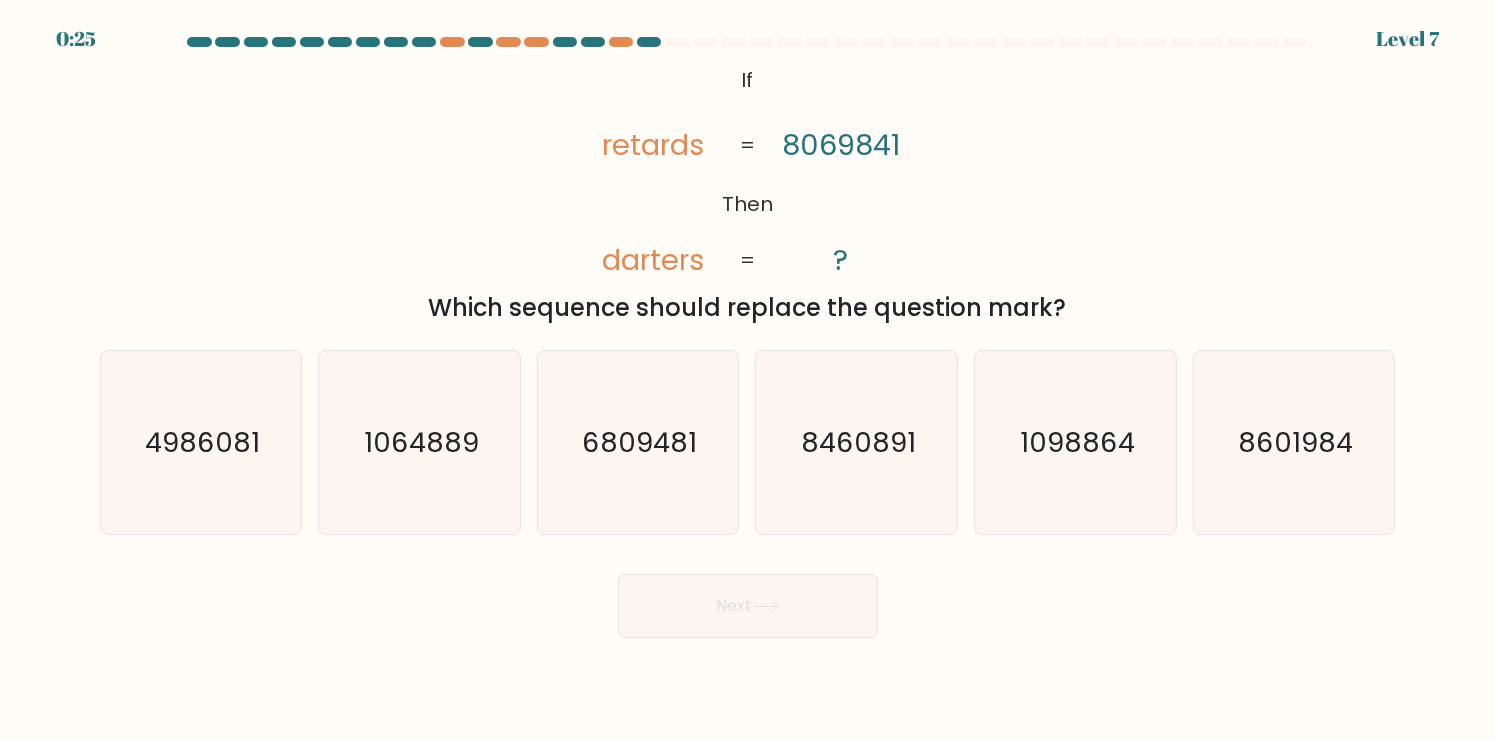 click on "retards" 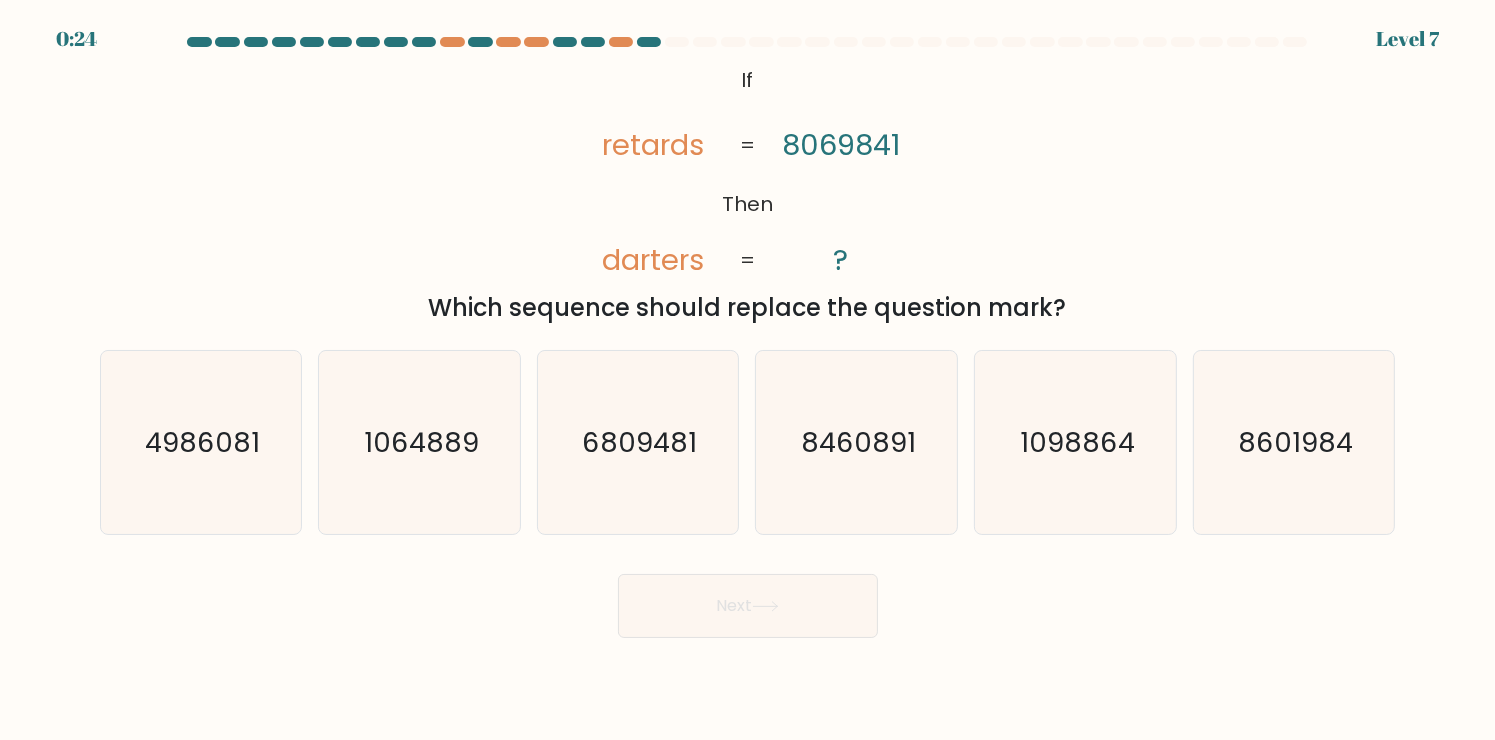 click on "8069841" 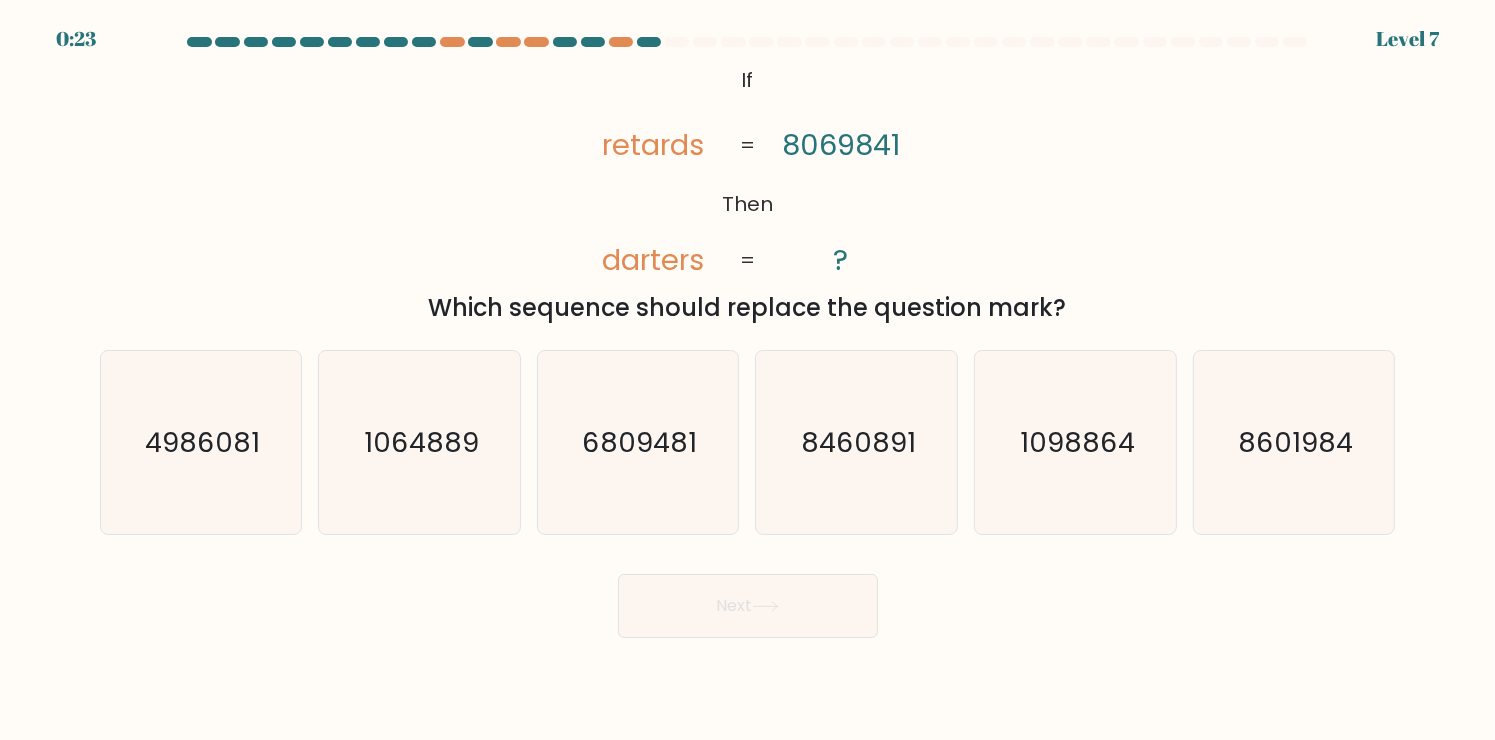 click on "8069841" 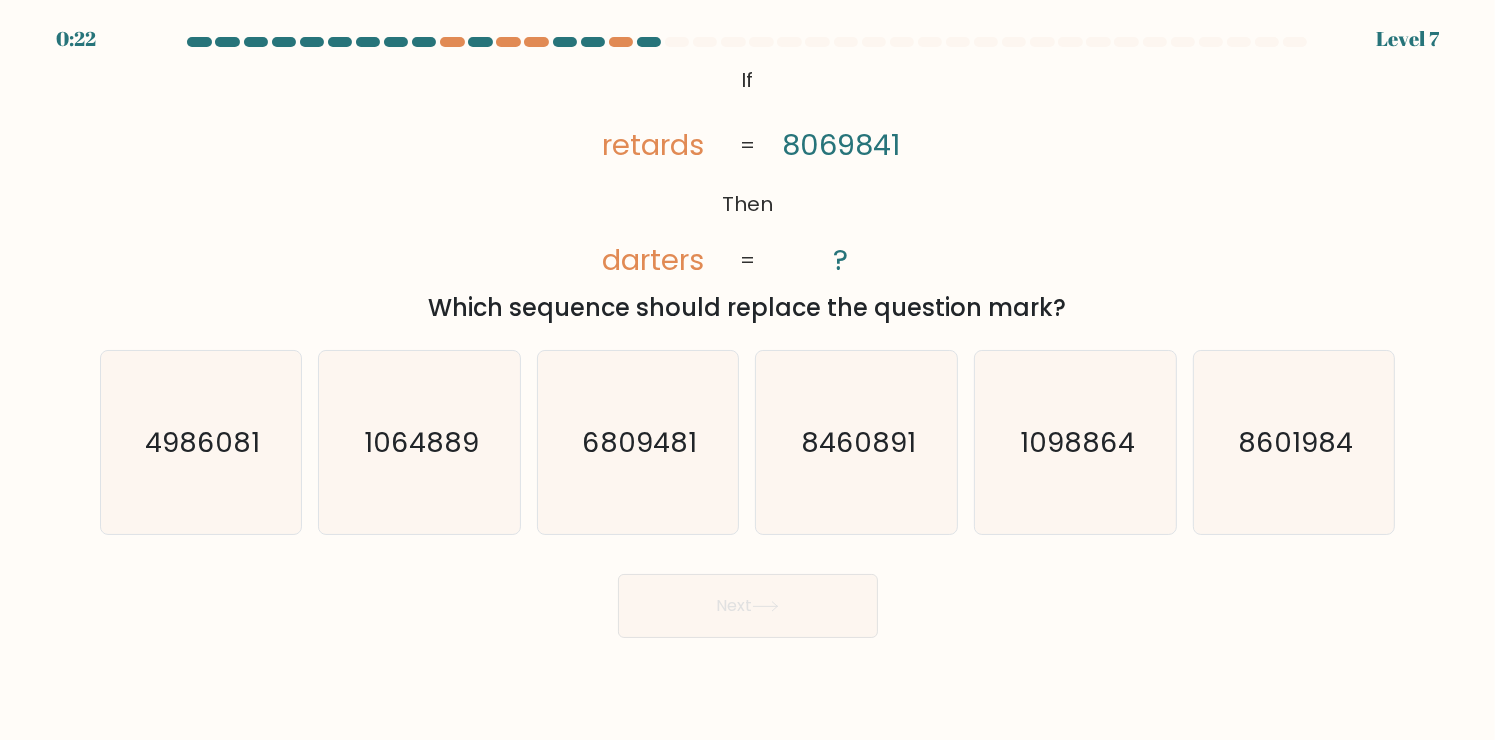 click on "8069841" 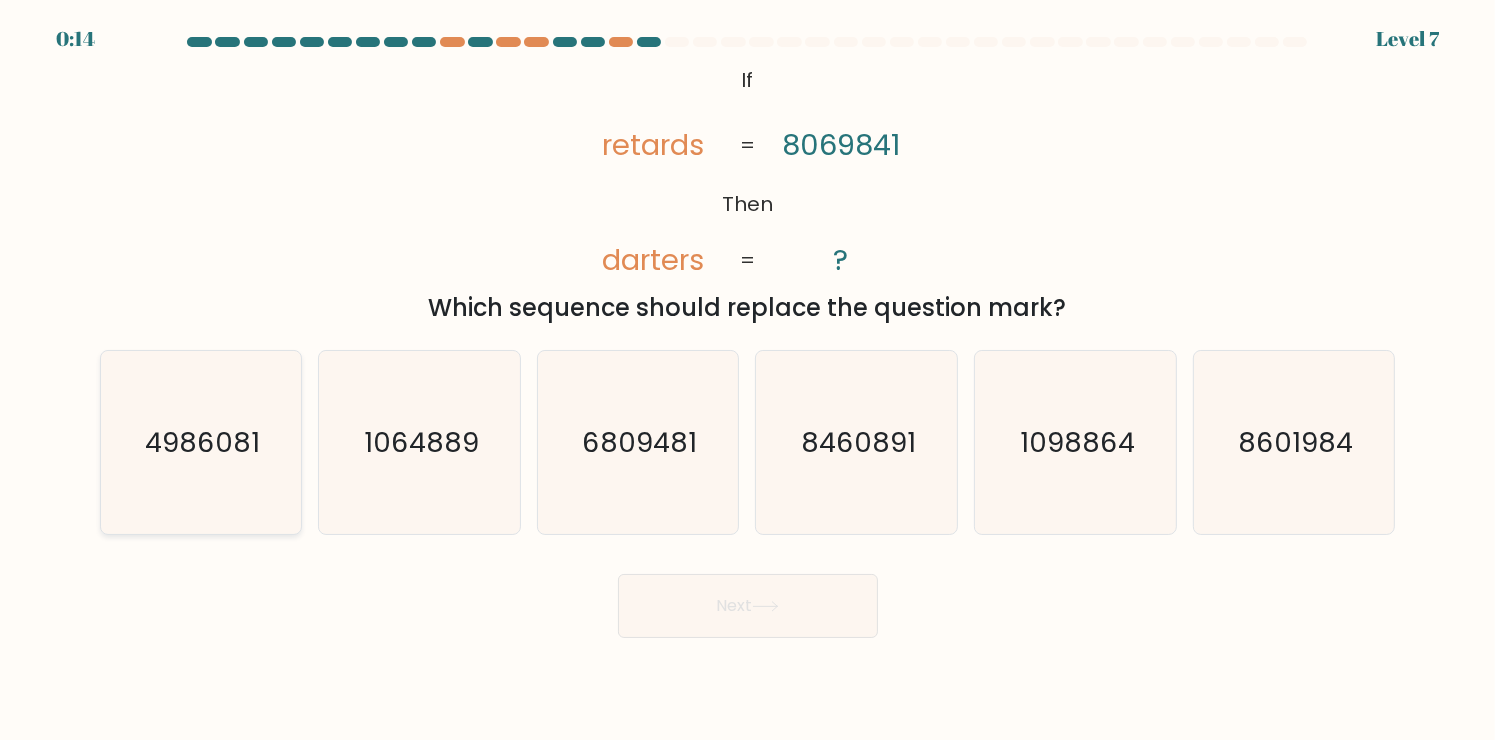 click on "4986081" 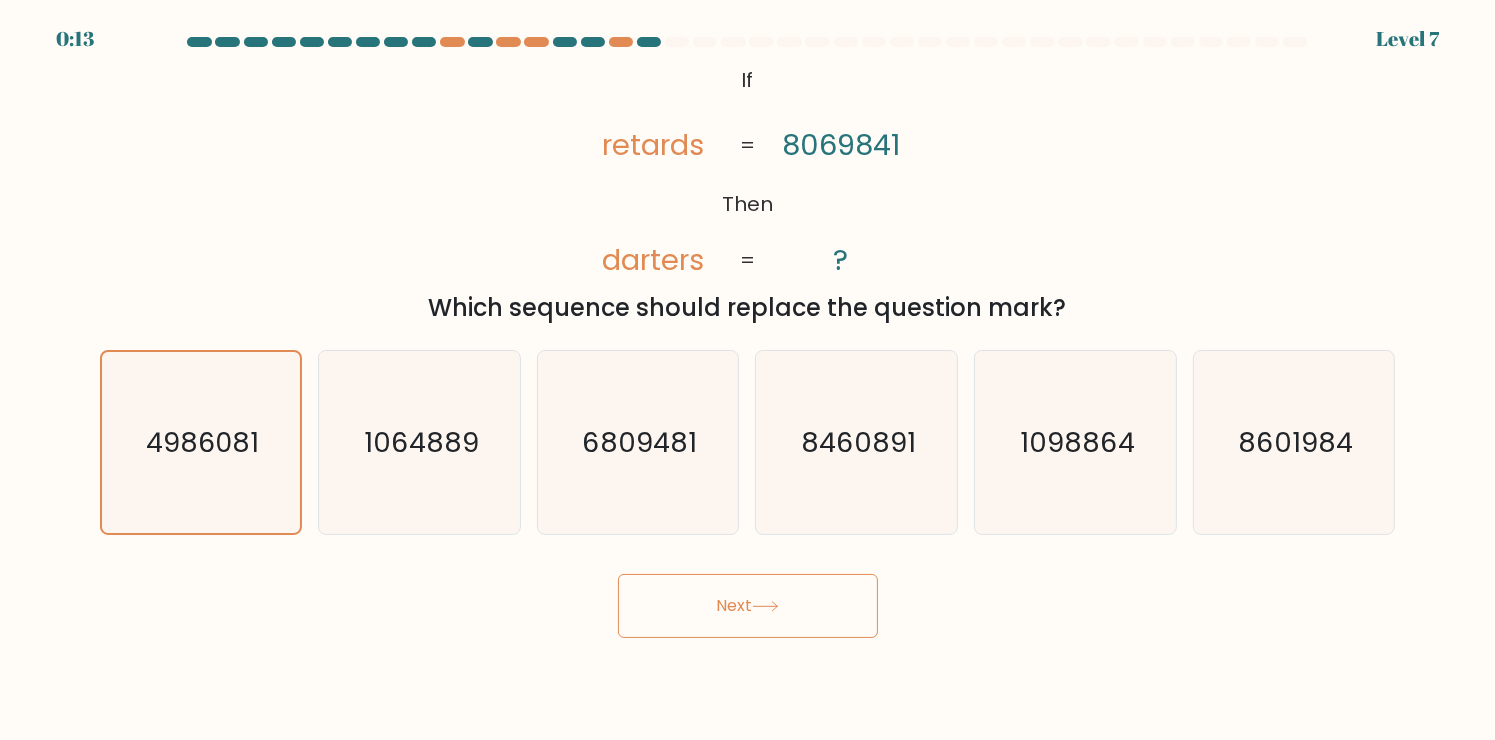 click on "Next" at bounding box center (748, 606) 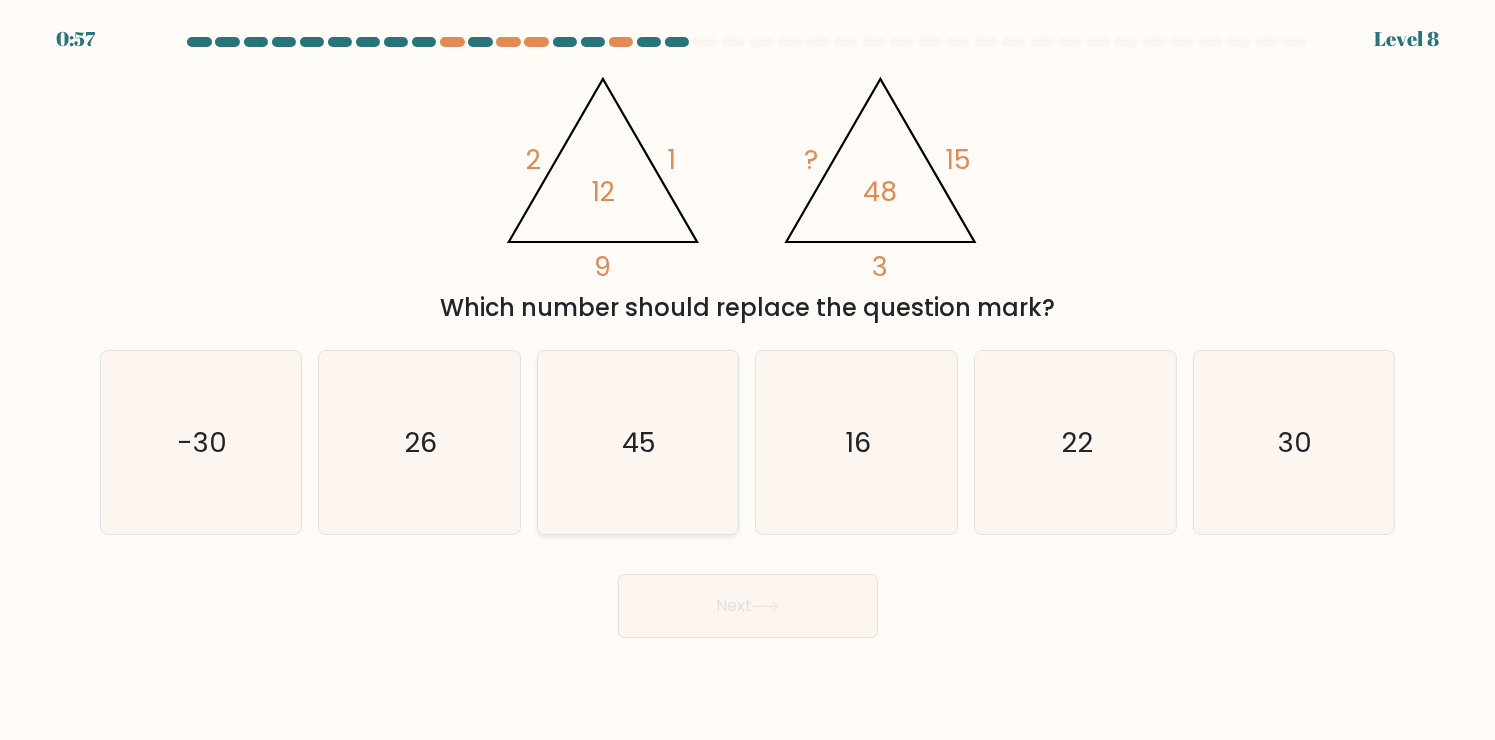 click on "45" 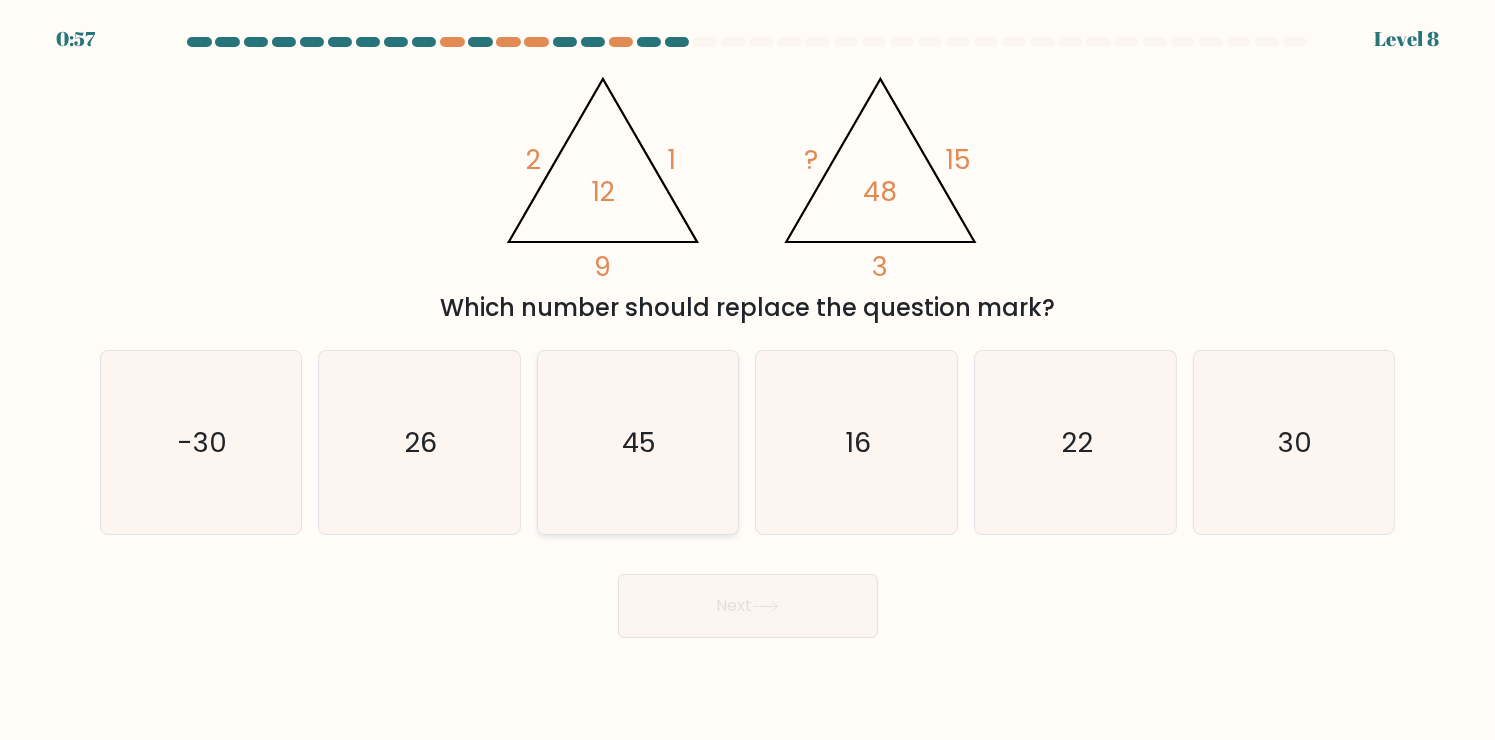 click on "c.
45" at bounding box center (748, 375) 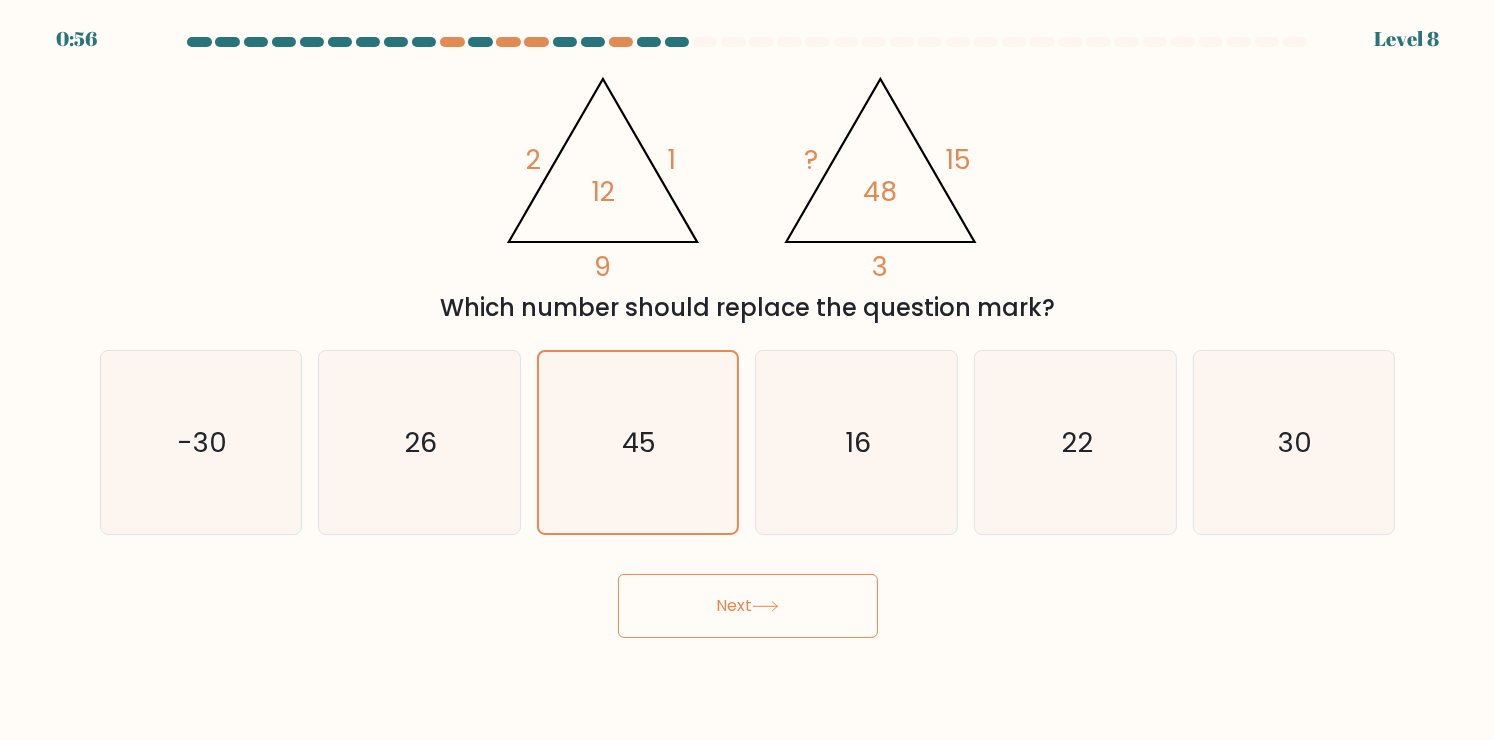 click on "Next" at bounding box center [748, 606] 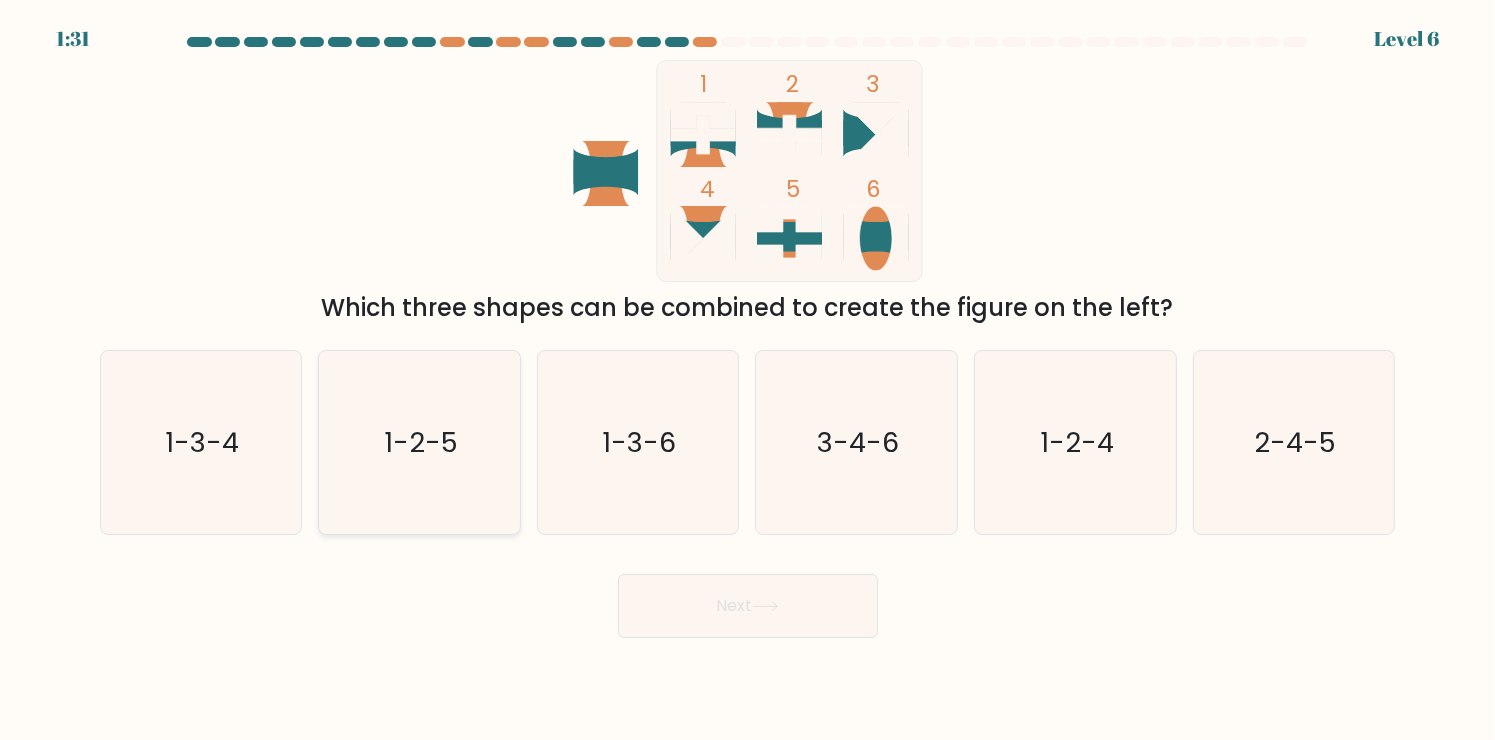 click on "1-2-5" 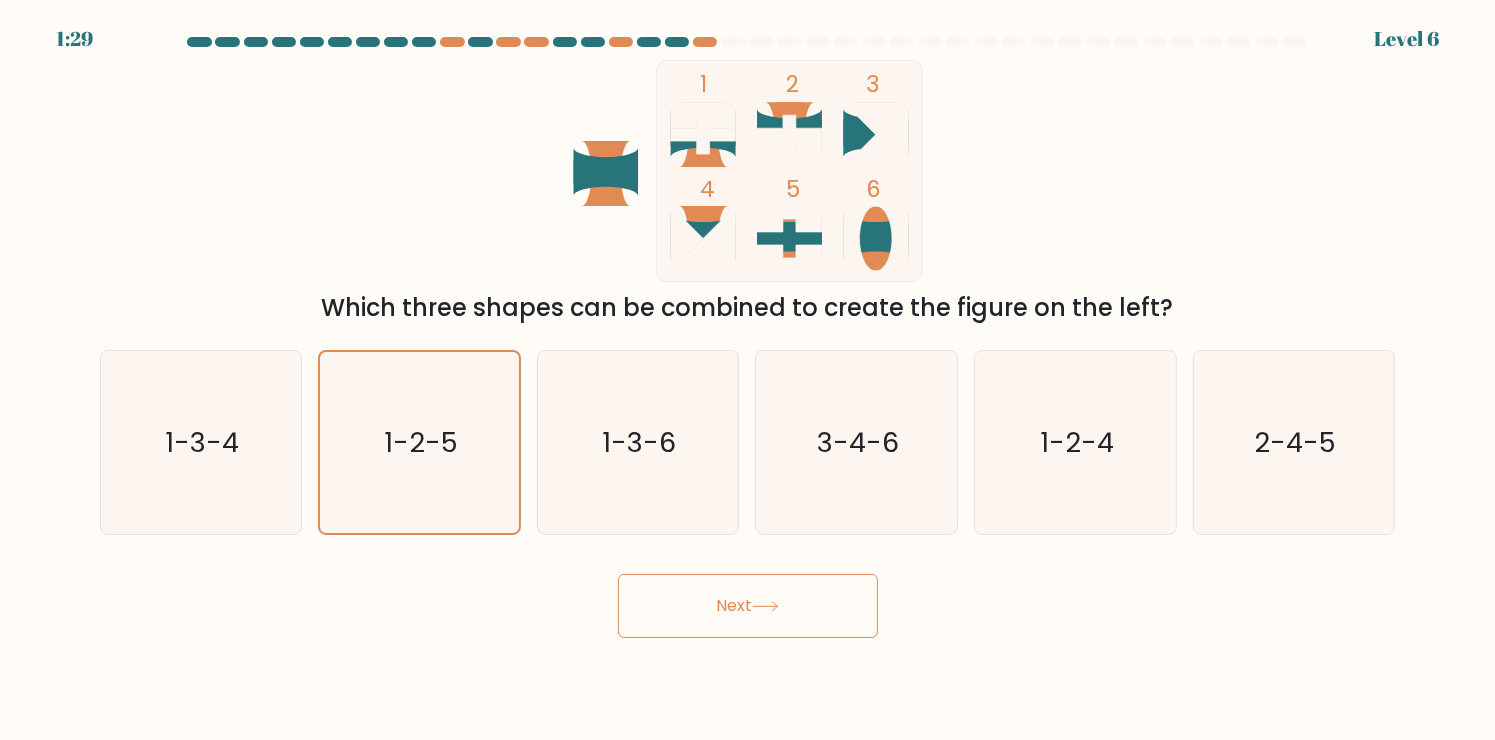 click on "Next" at bounding box center [748, 606] 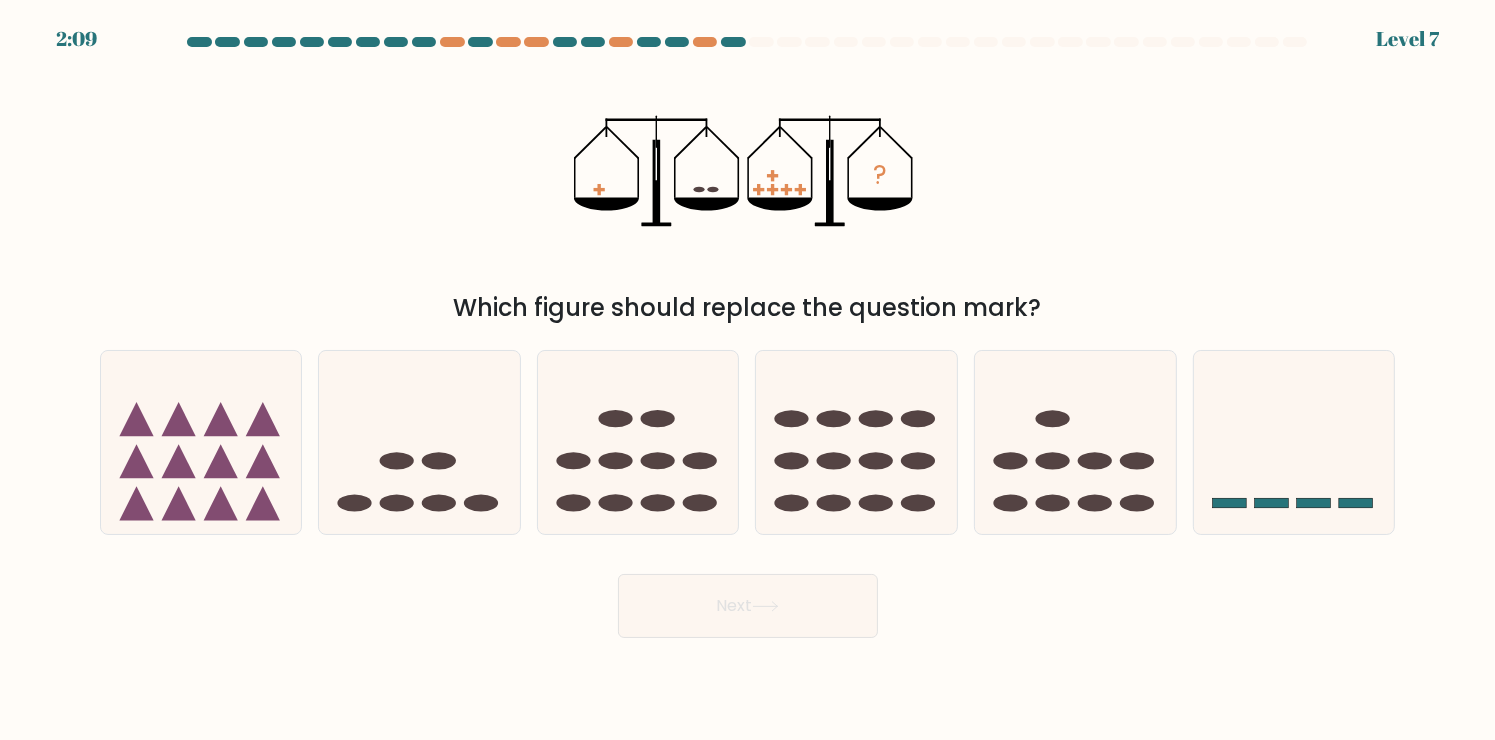 drag, startPoint x: 695, startPoint y: 175, endPoint x: 707, endPoint y: 189, distance: 18.439089 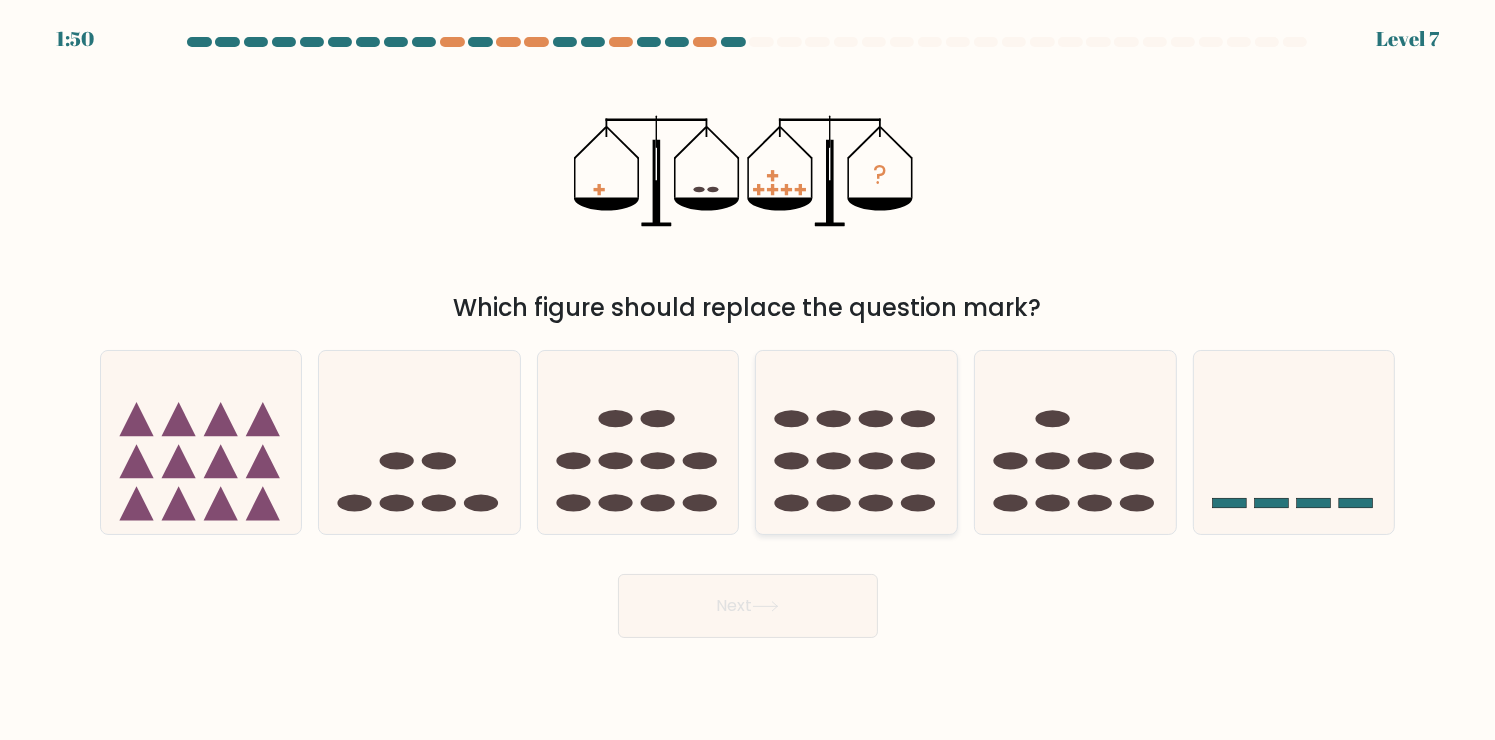 click 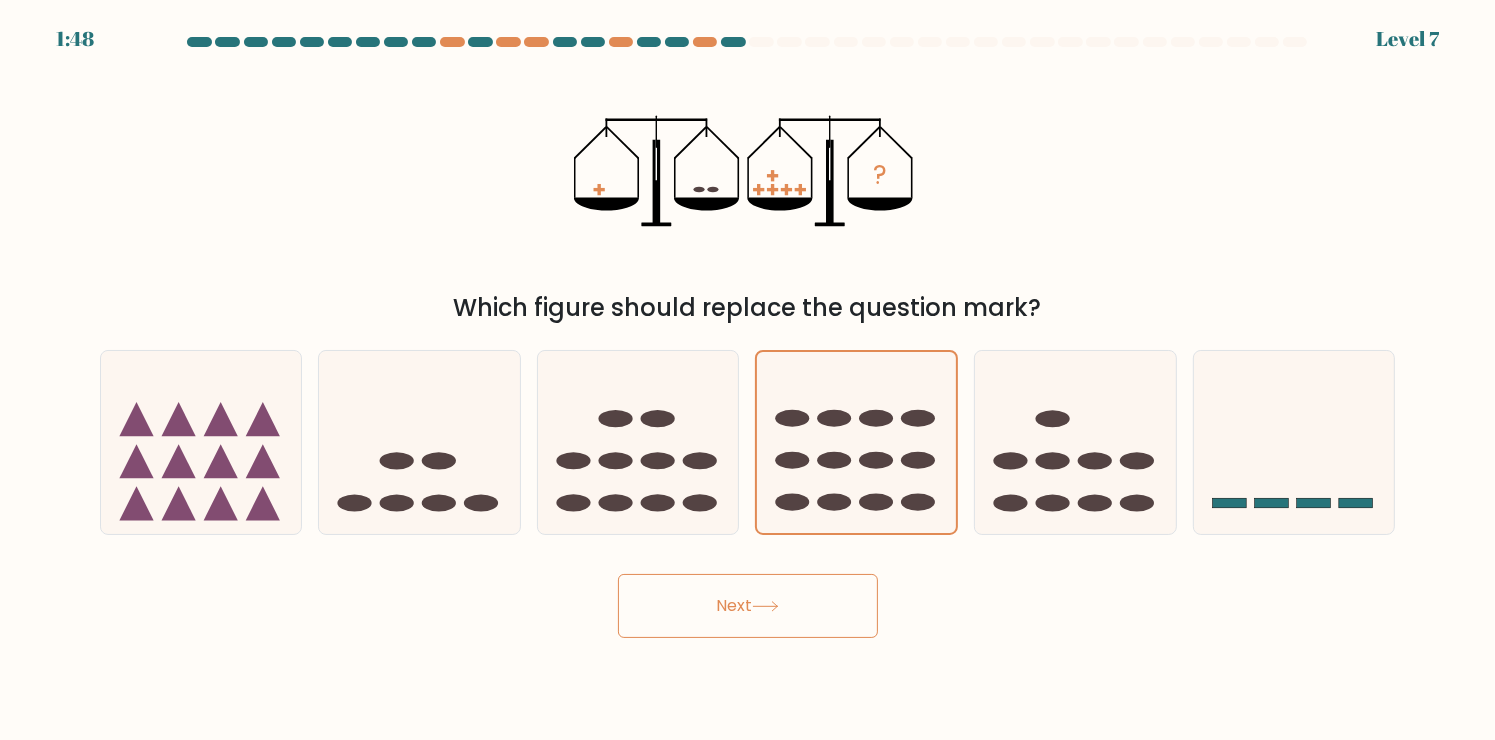 click on "Next" at bounding box center (748, 606) 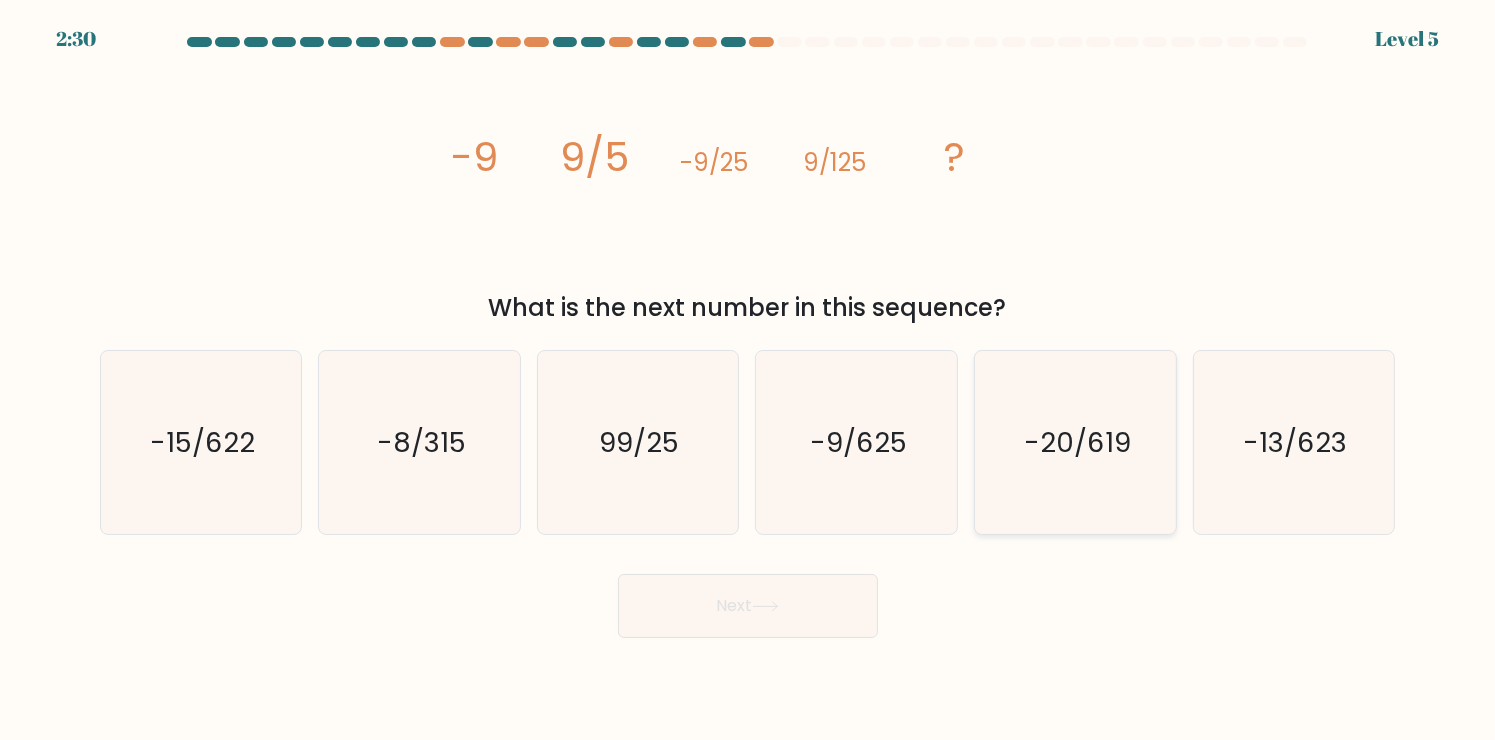 click on "-20/619" at bounding box center [1075, 442] 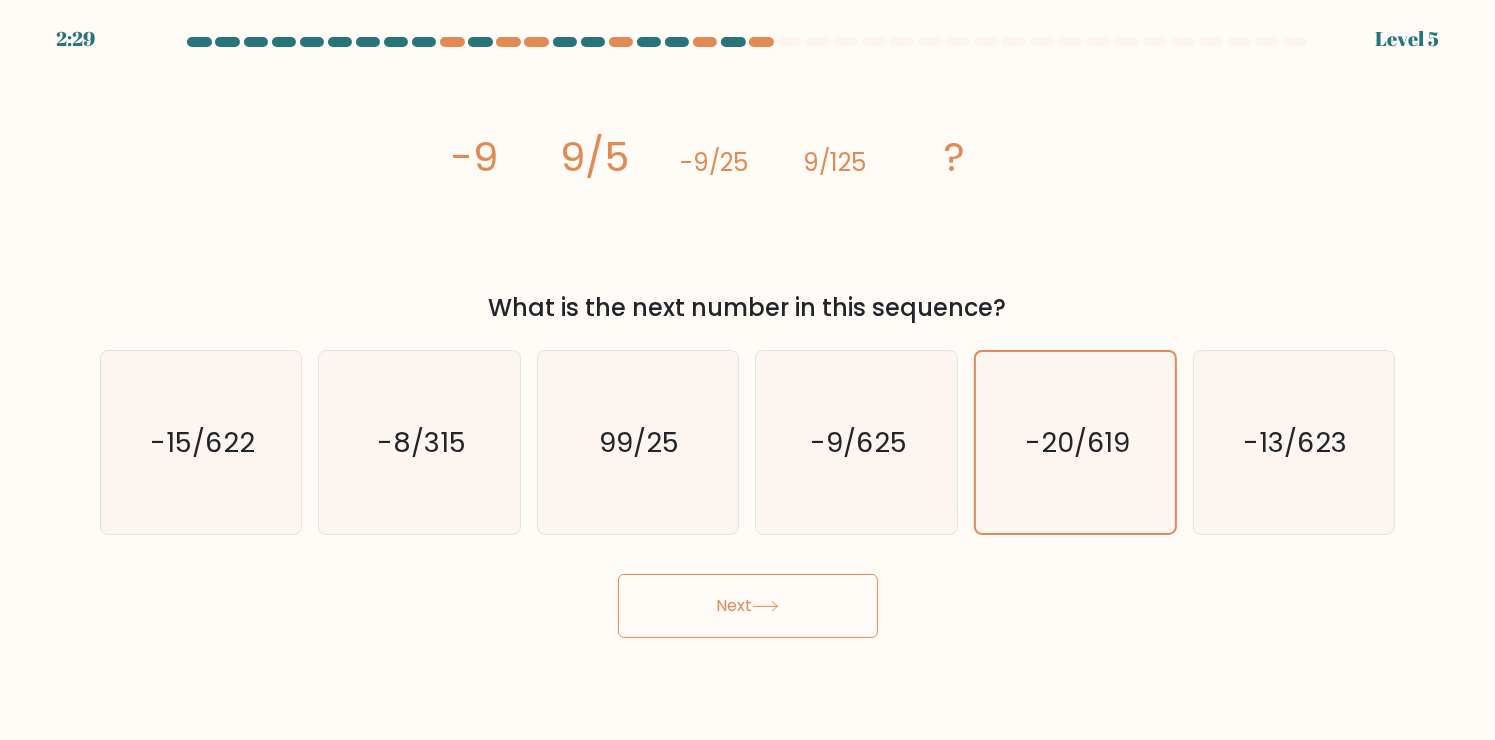 click on "Next" at bounding box center (748, 606) 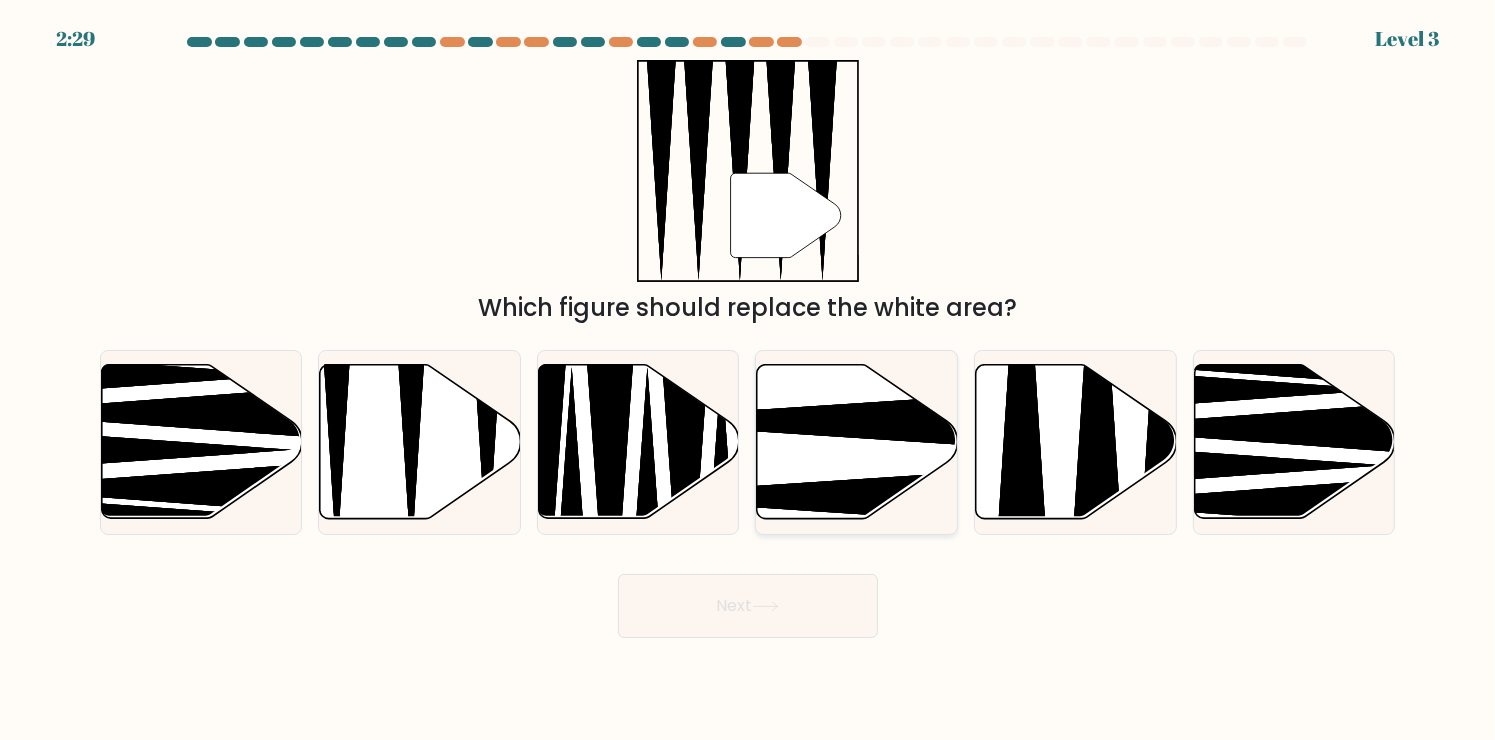 click 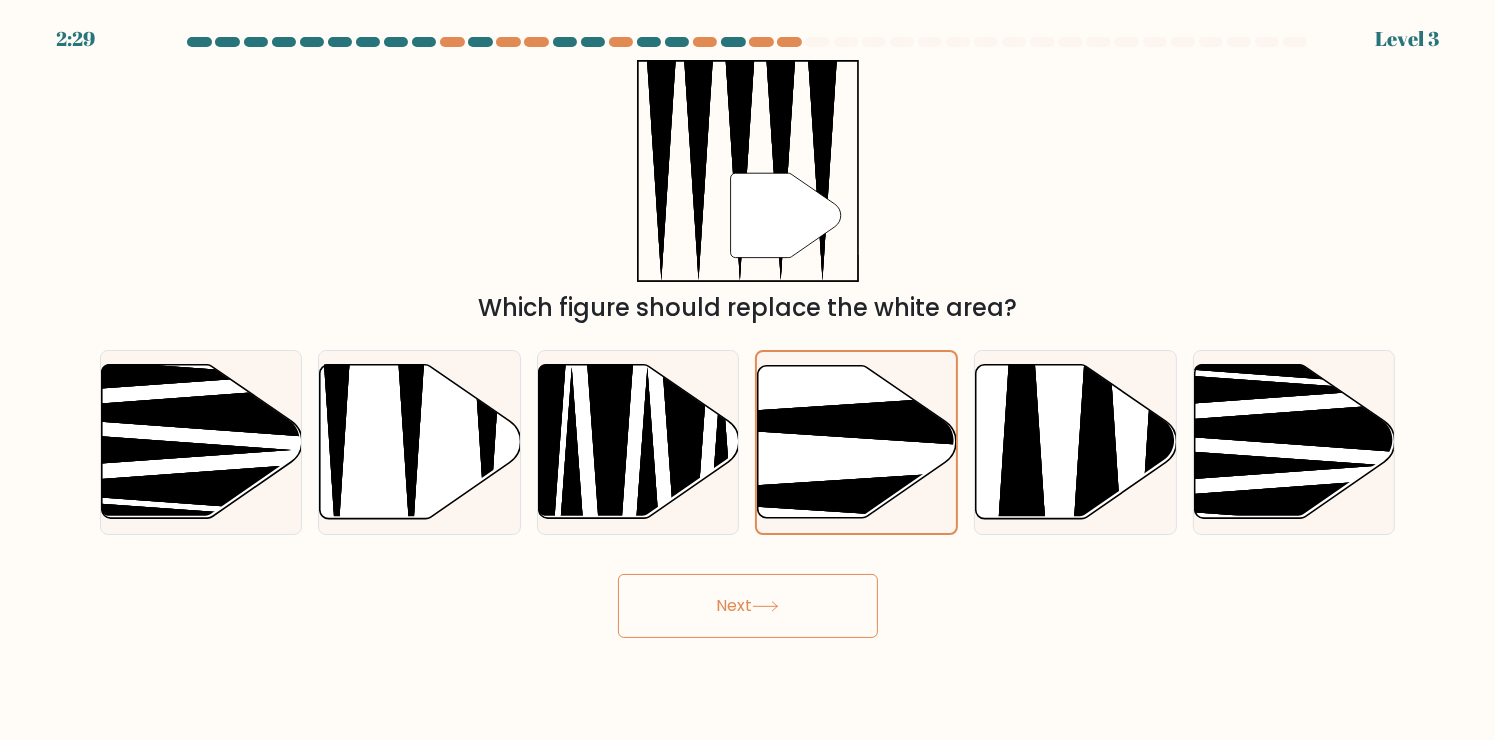 click on "Next" at bounding box center (748, 606) 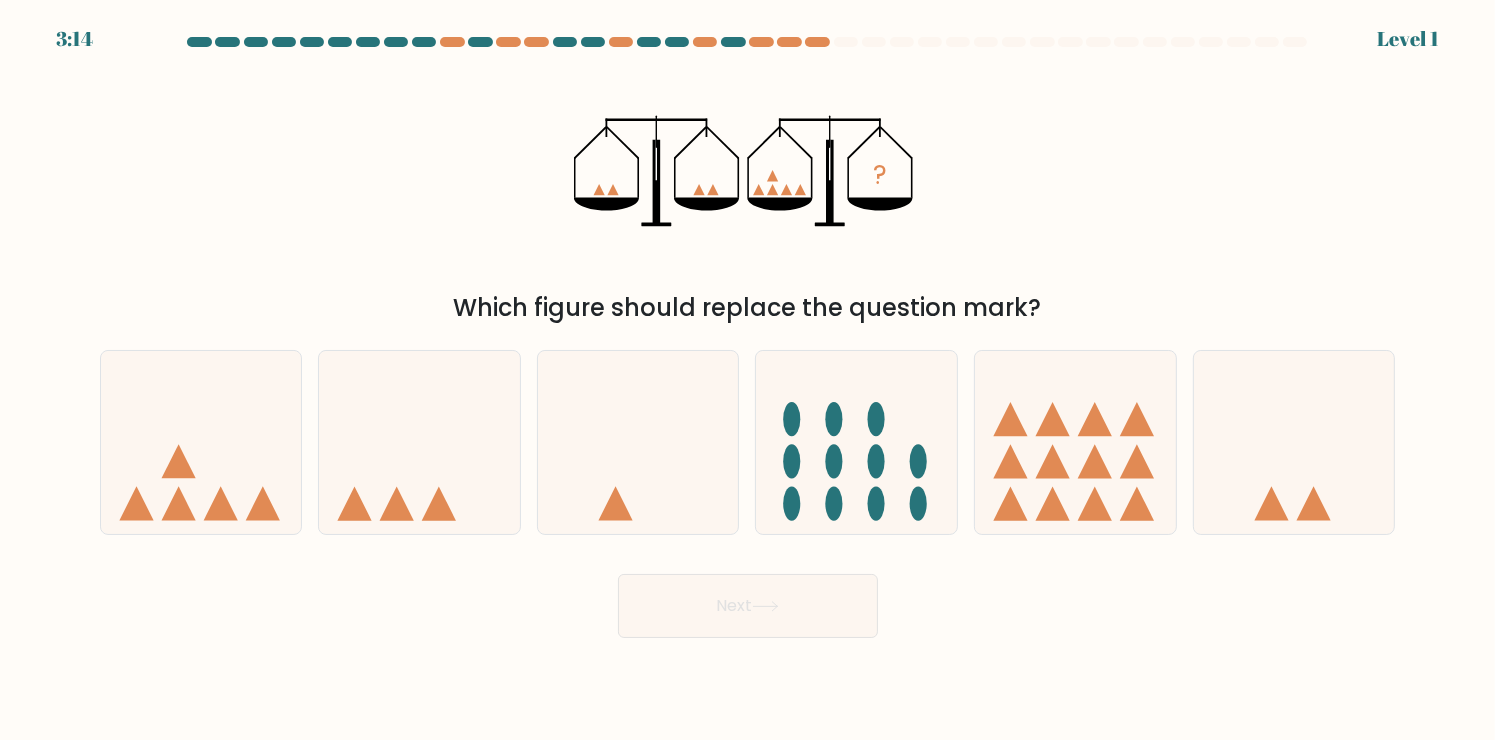 click 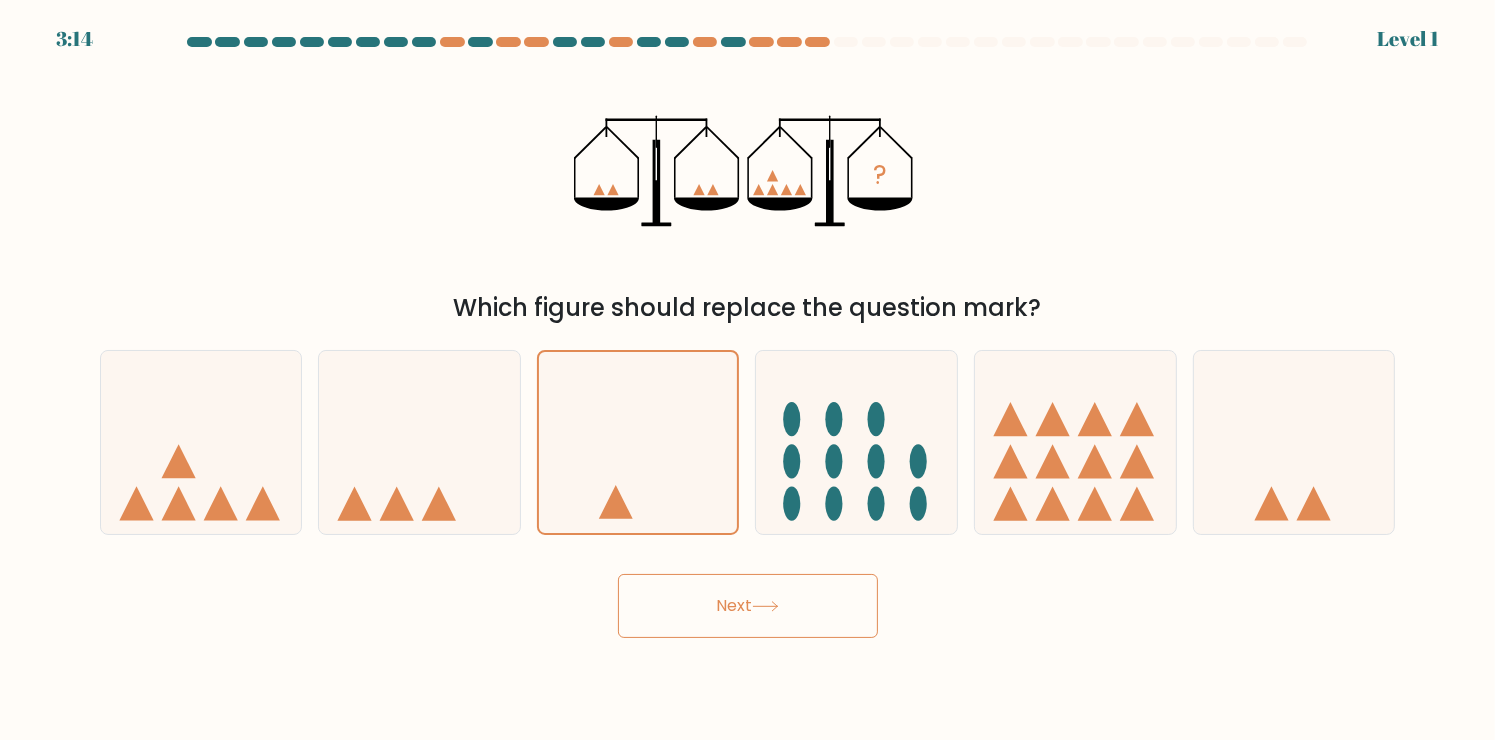 click on "Next" at bounding box center [748, 606] 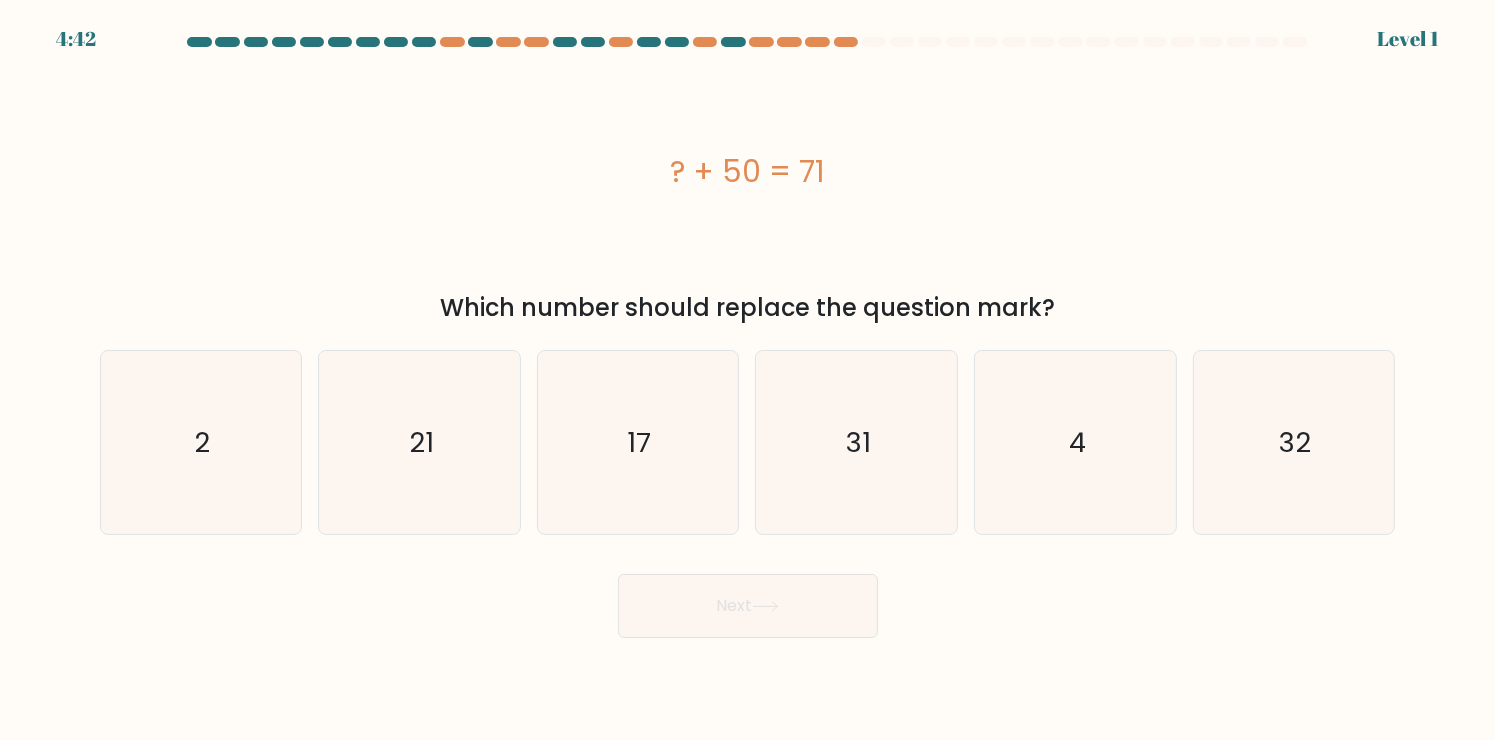 click on "31" 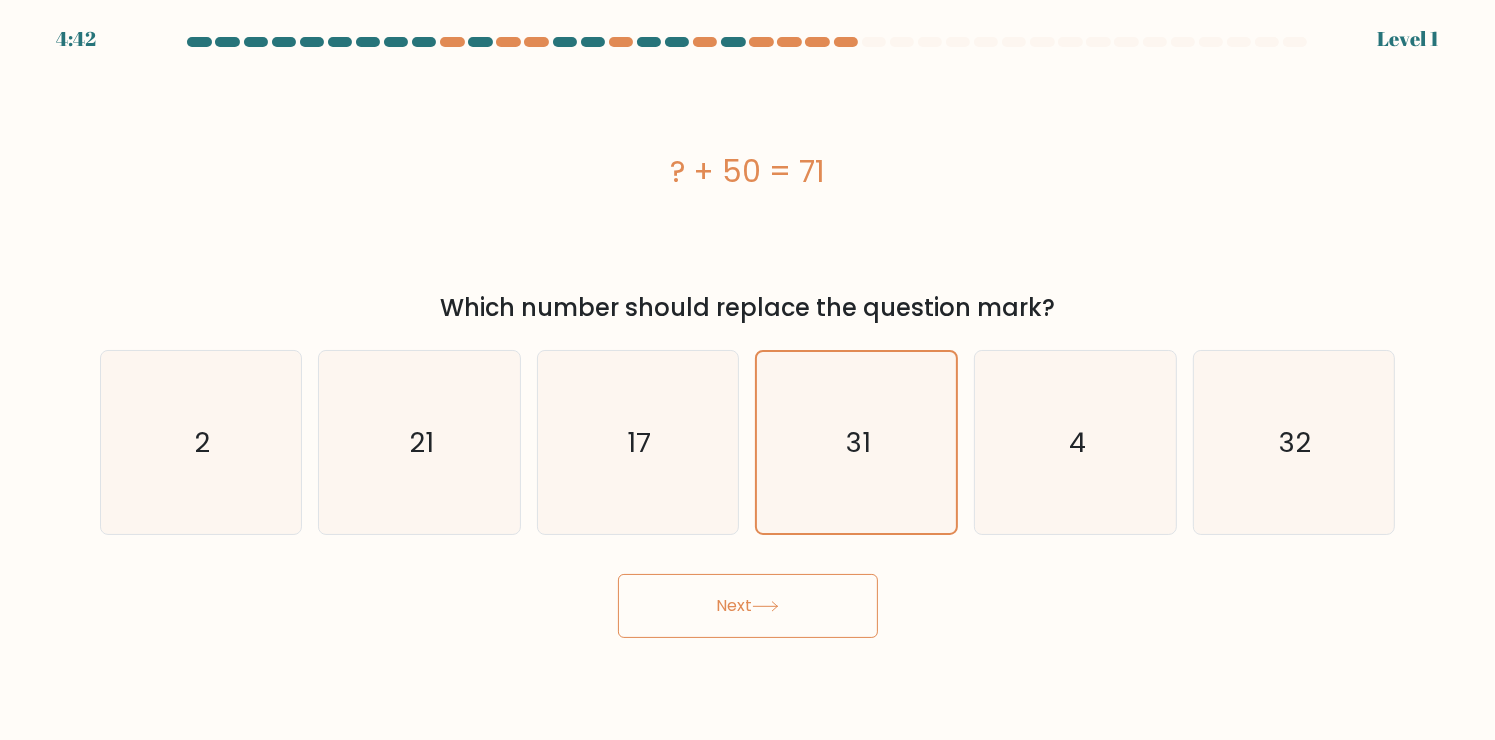 click on "Next" at bounding box center [748, 606] 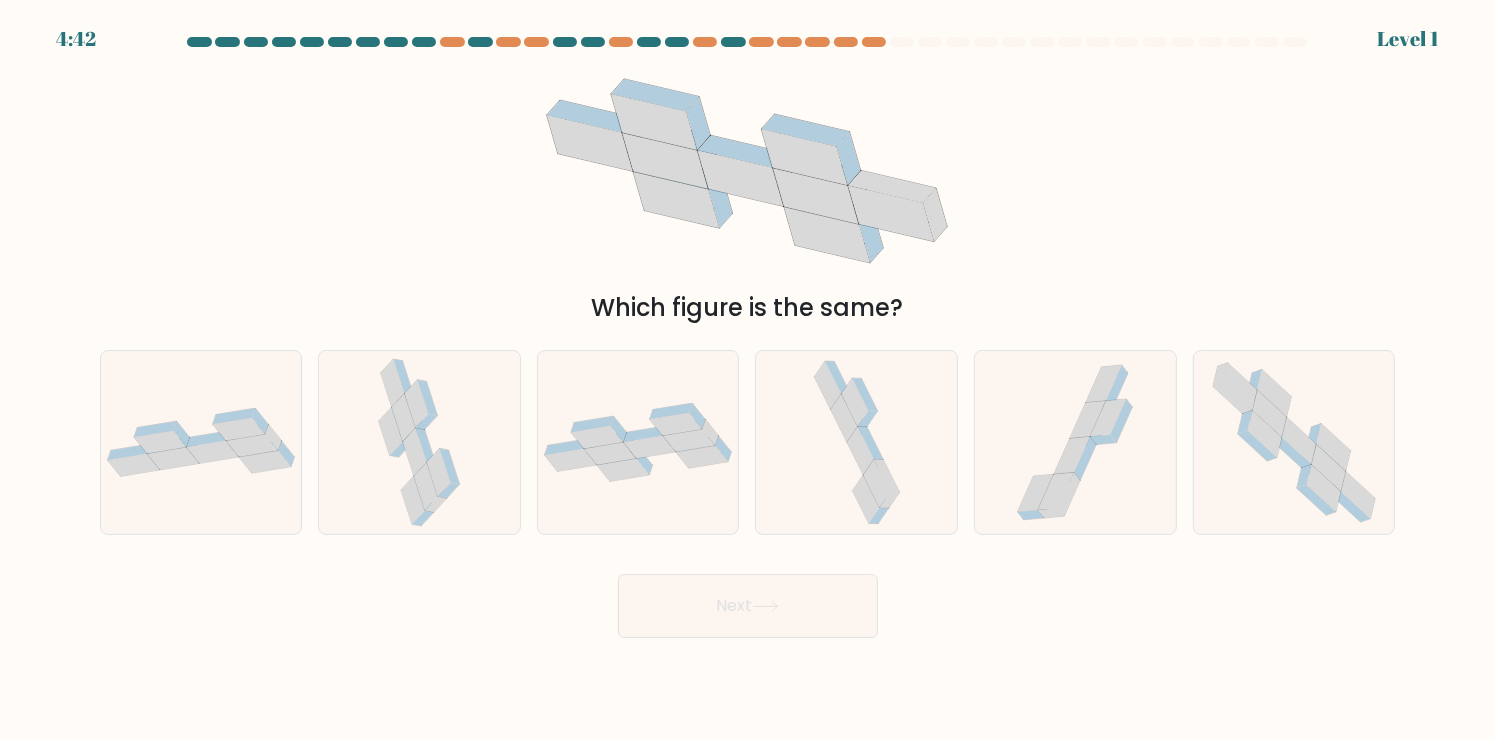 click 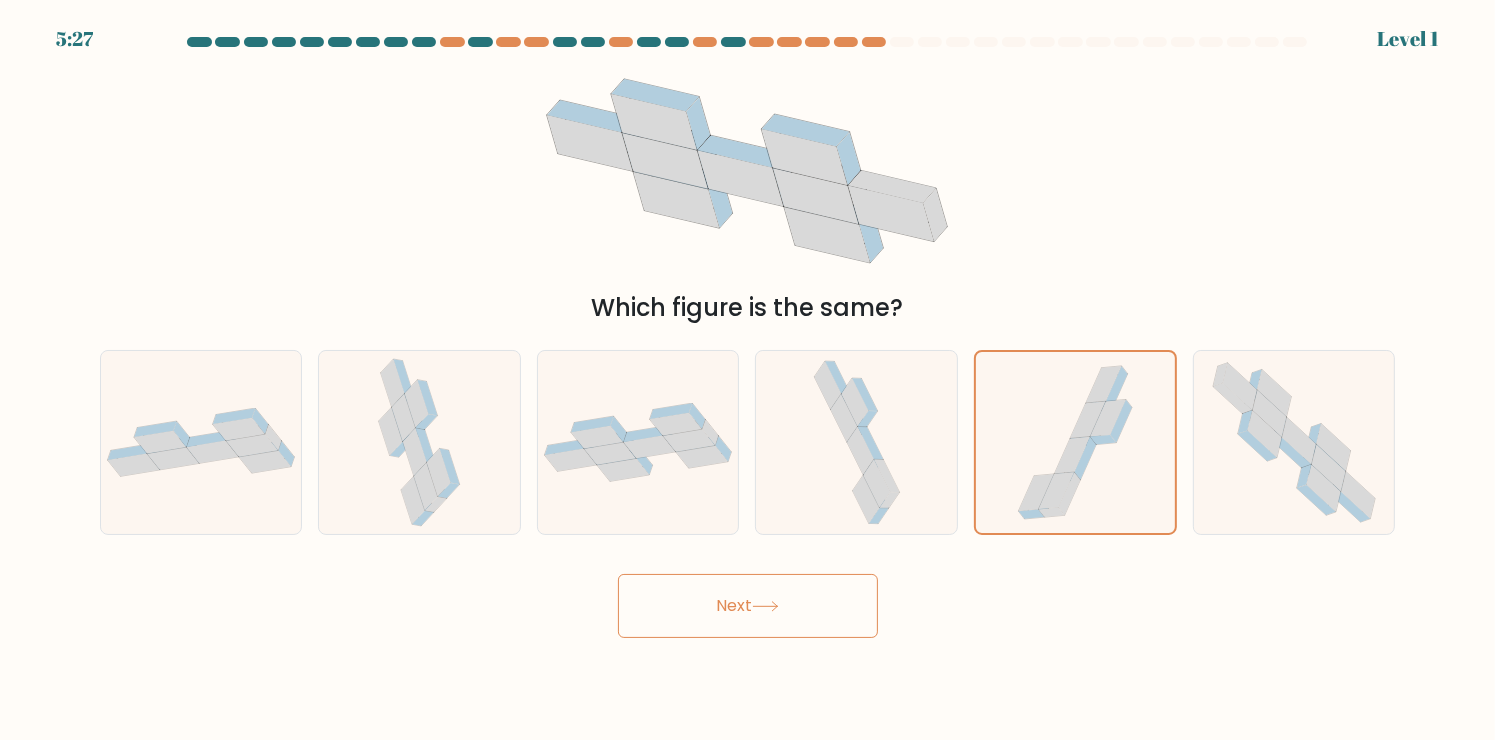 click on "Next" at bounding box center (748, 598) 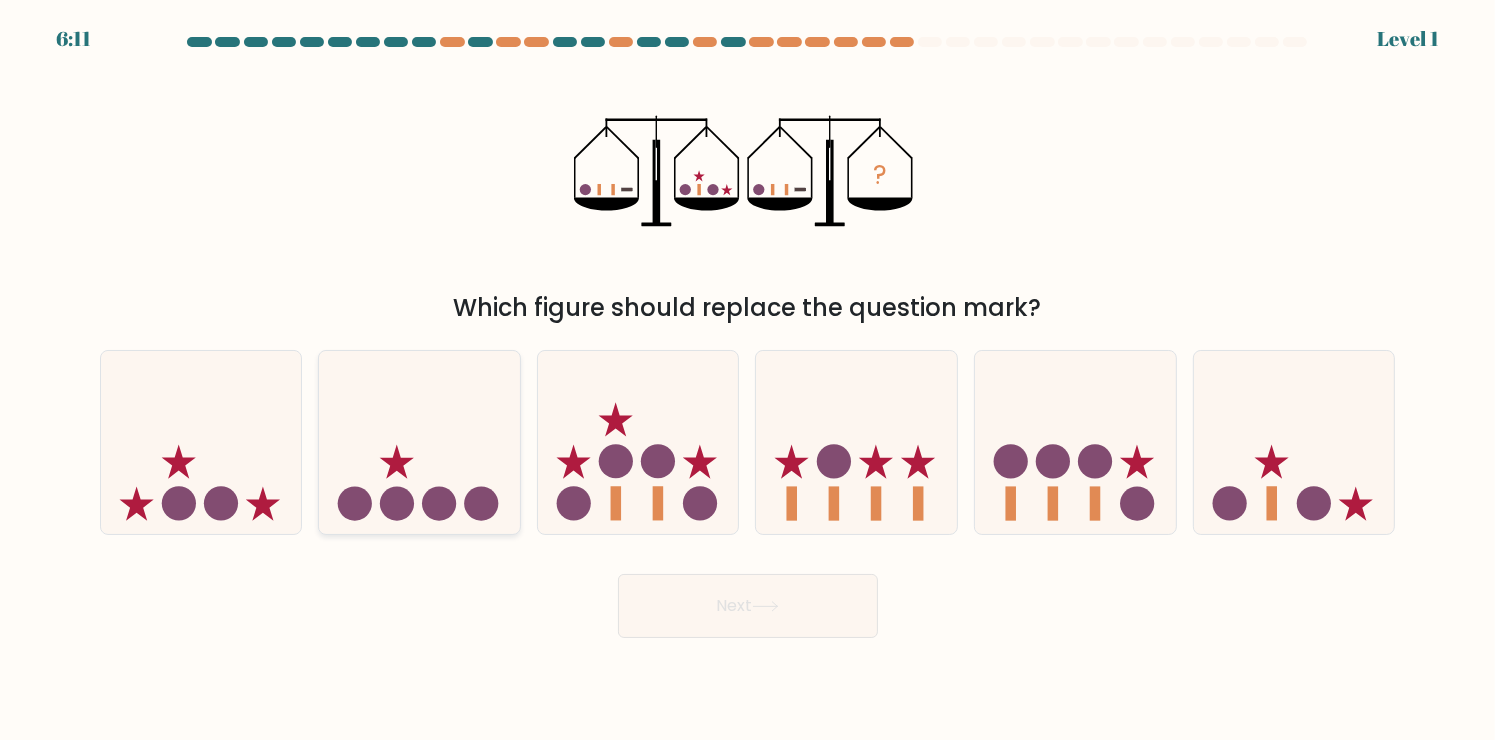 click 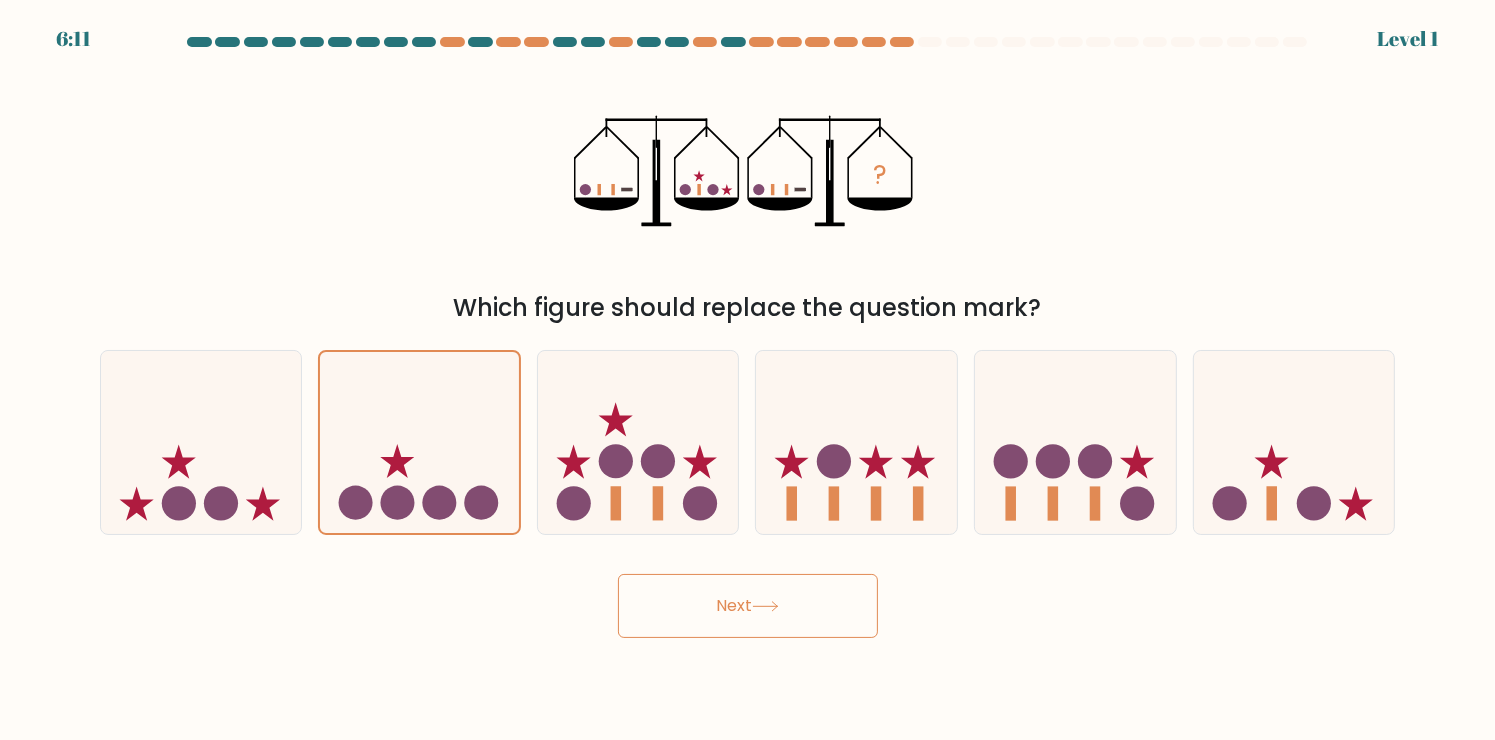 click on "Next" at bounding box center (748, 606) 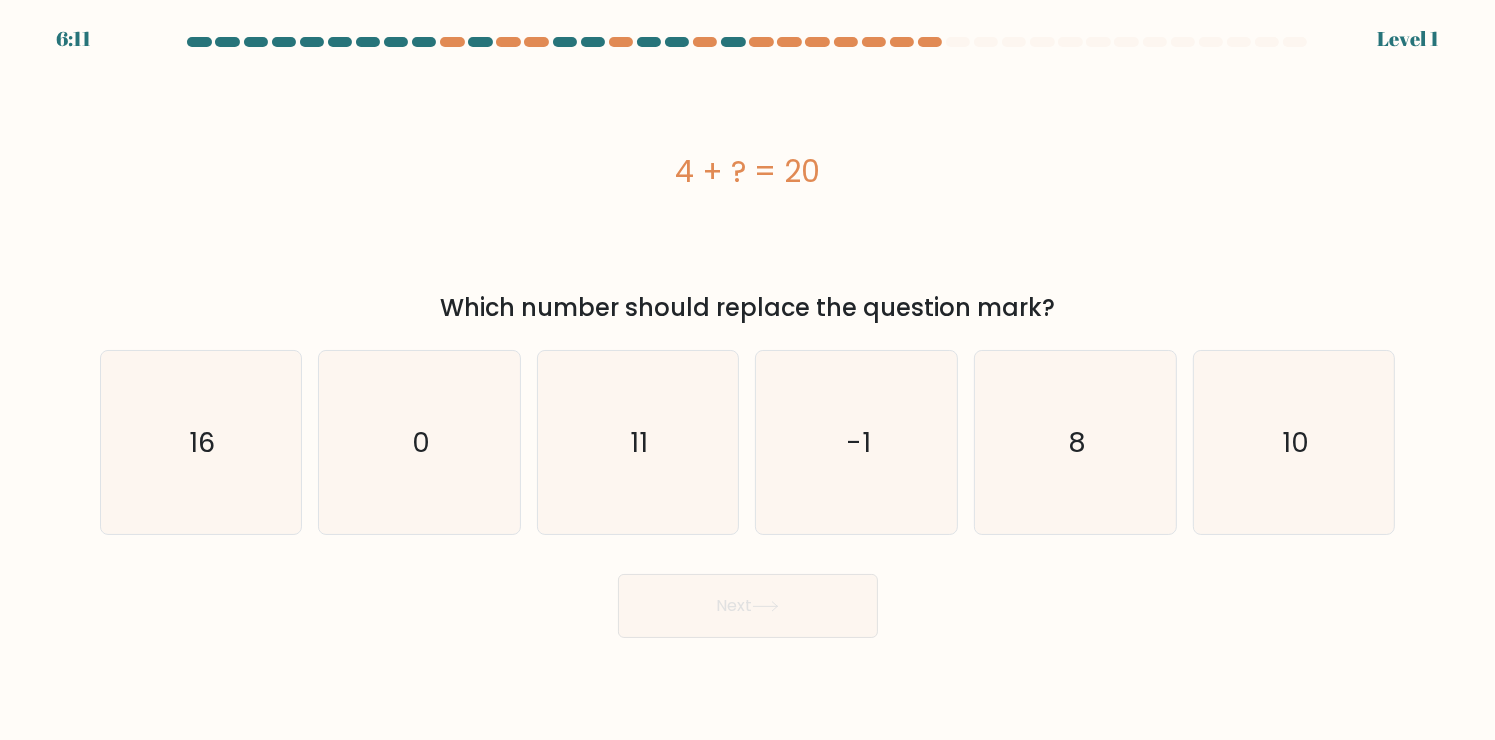 click on "Next" at bounding box center [748, 606] 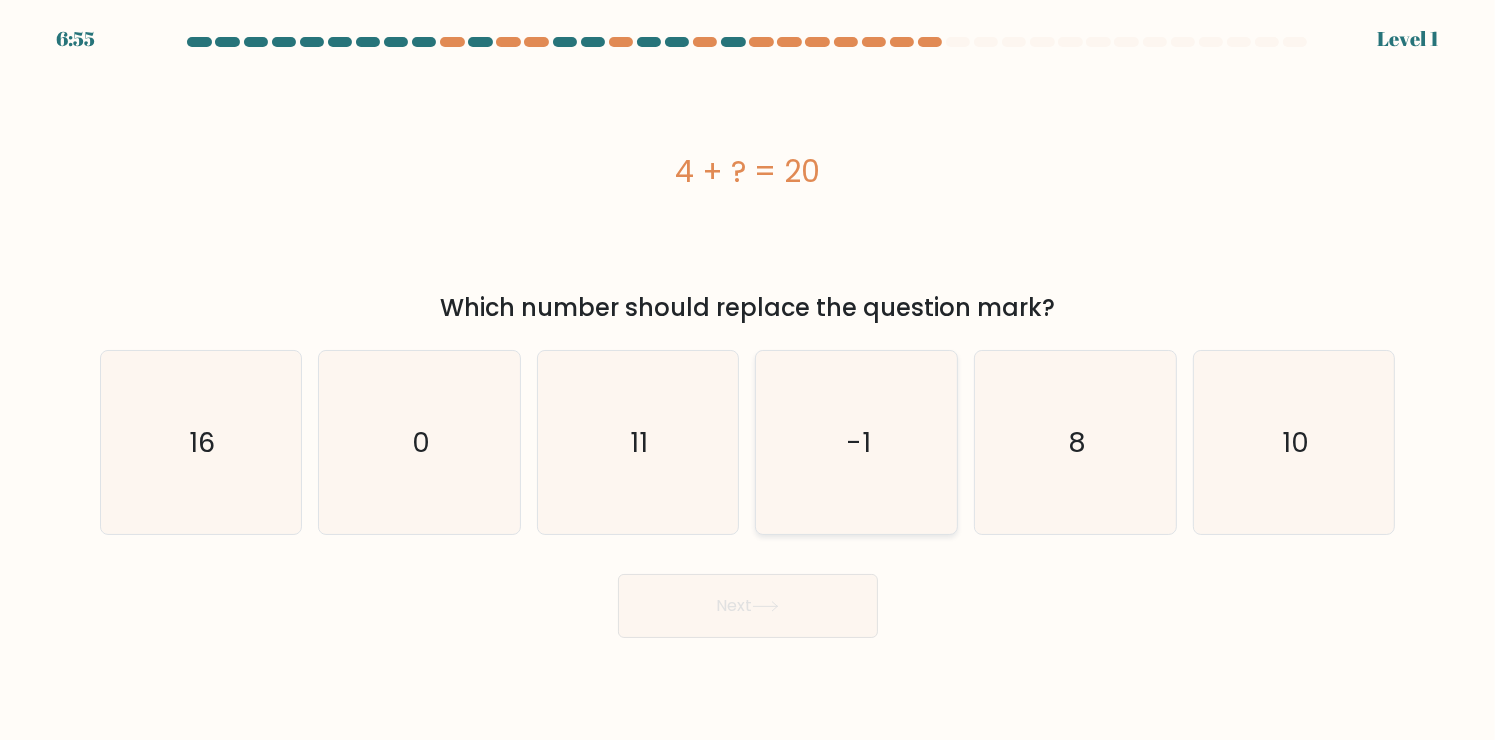 click on "-1" 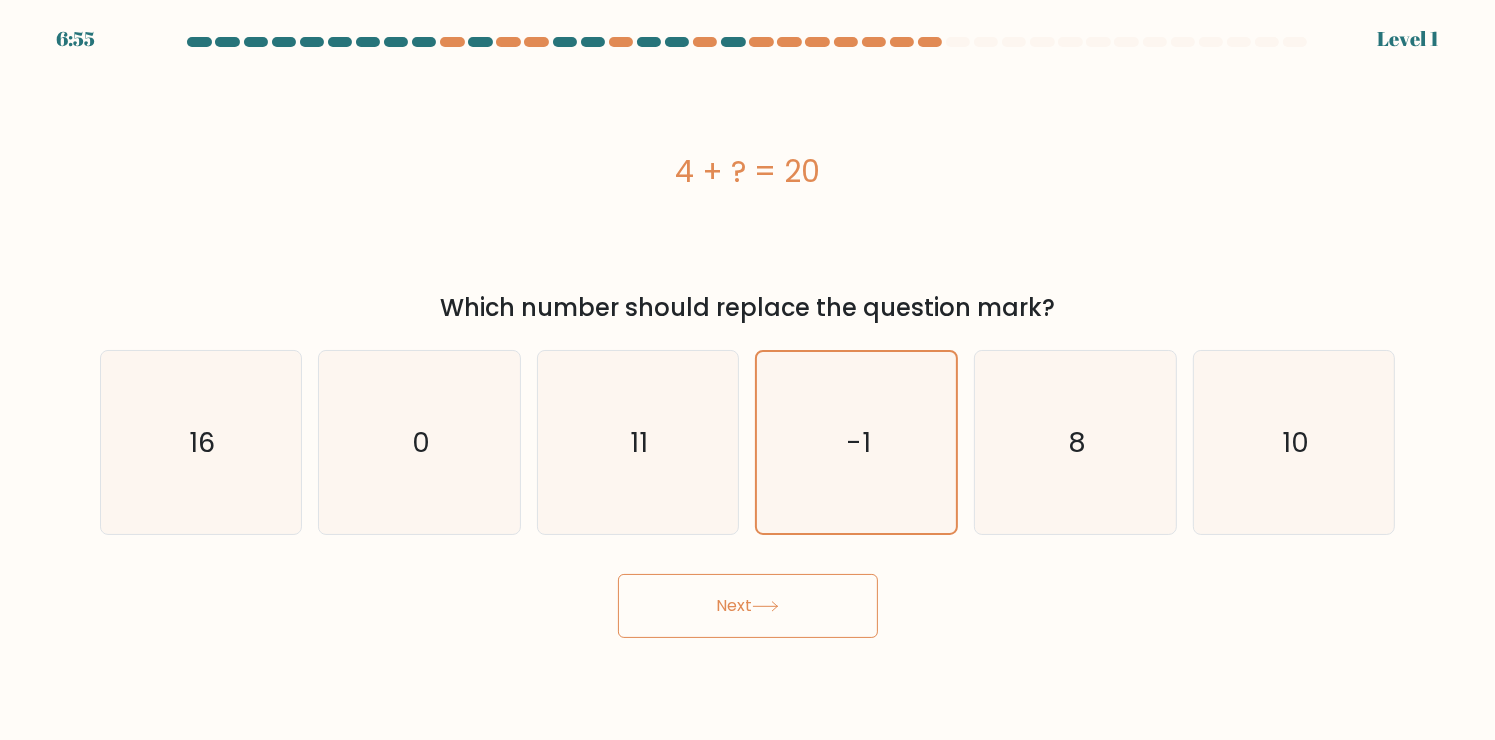 click on "Next" at bounding box center (748, 606) 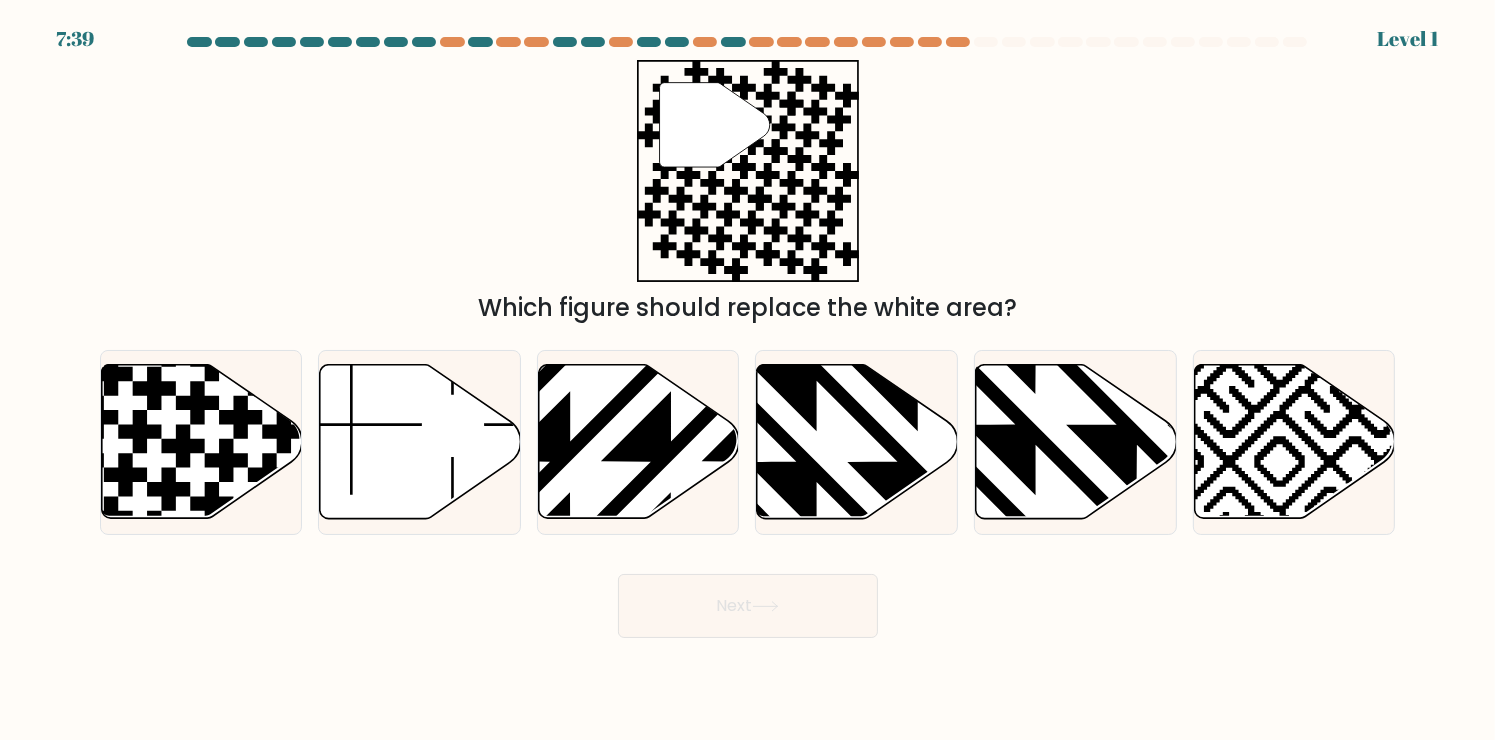click 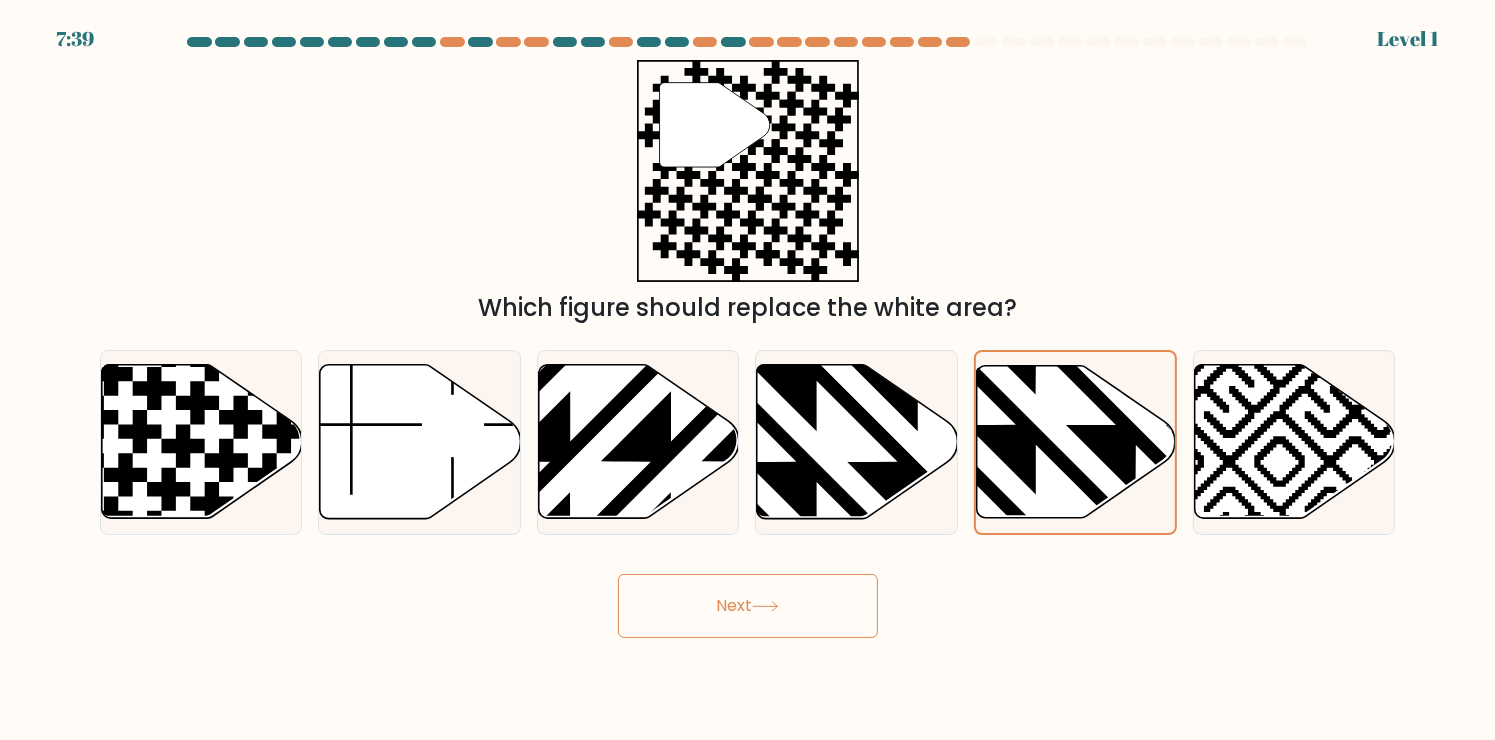 click on "Next" at bounding box center [748, 606] 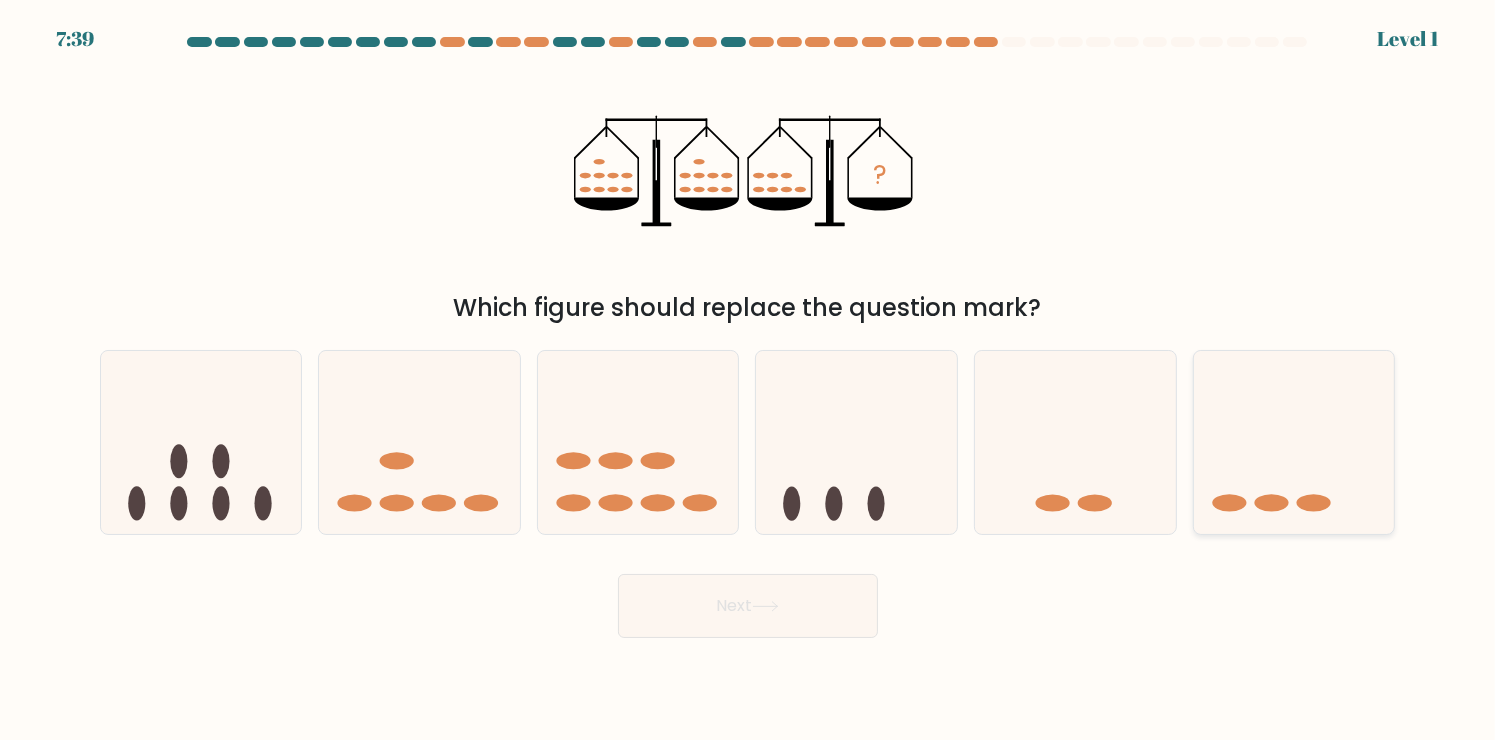 click 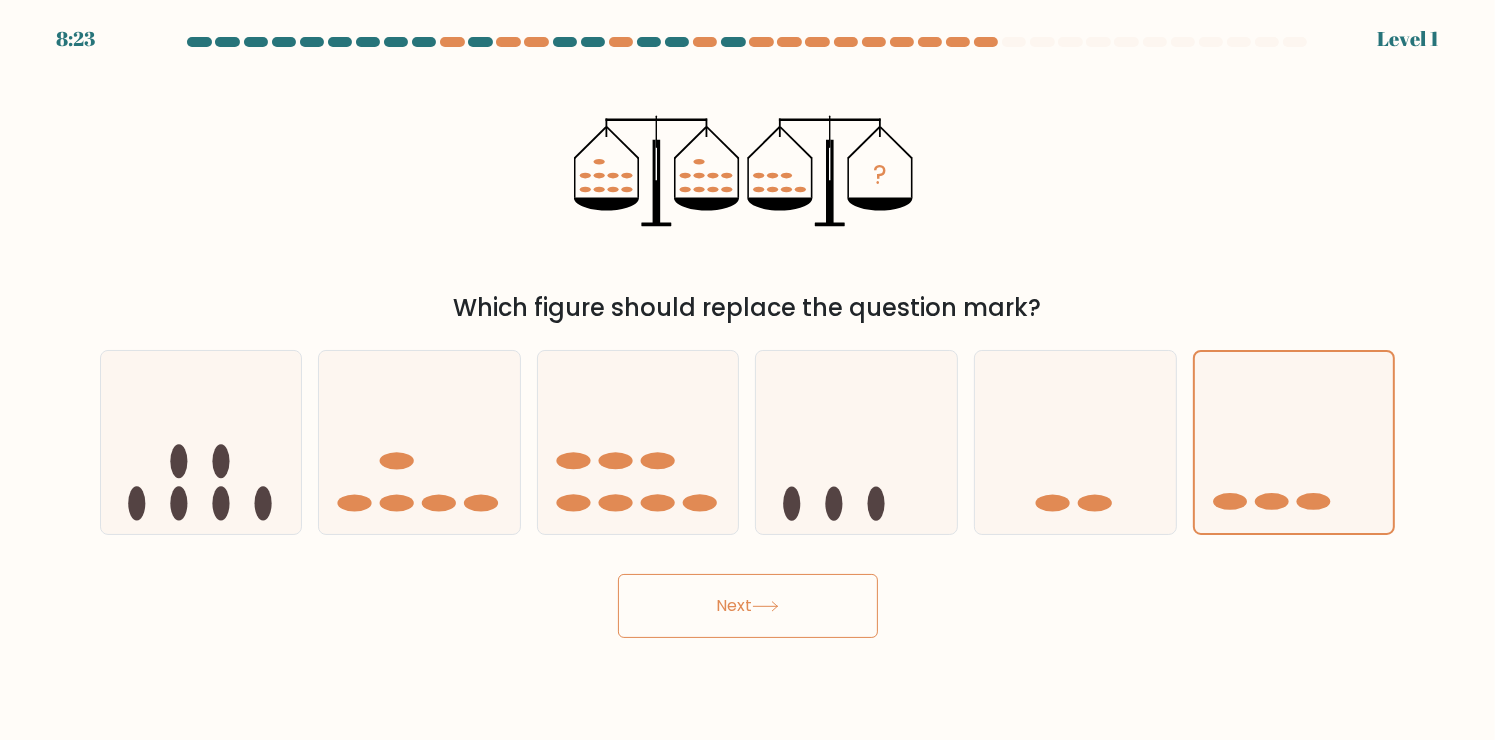 click on "Next" at bounding box center (748, 606) 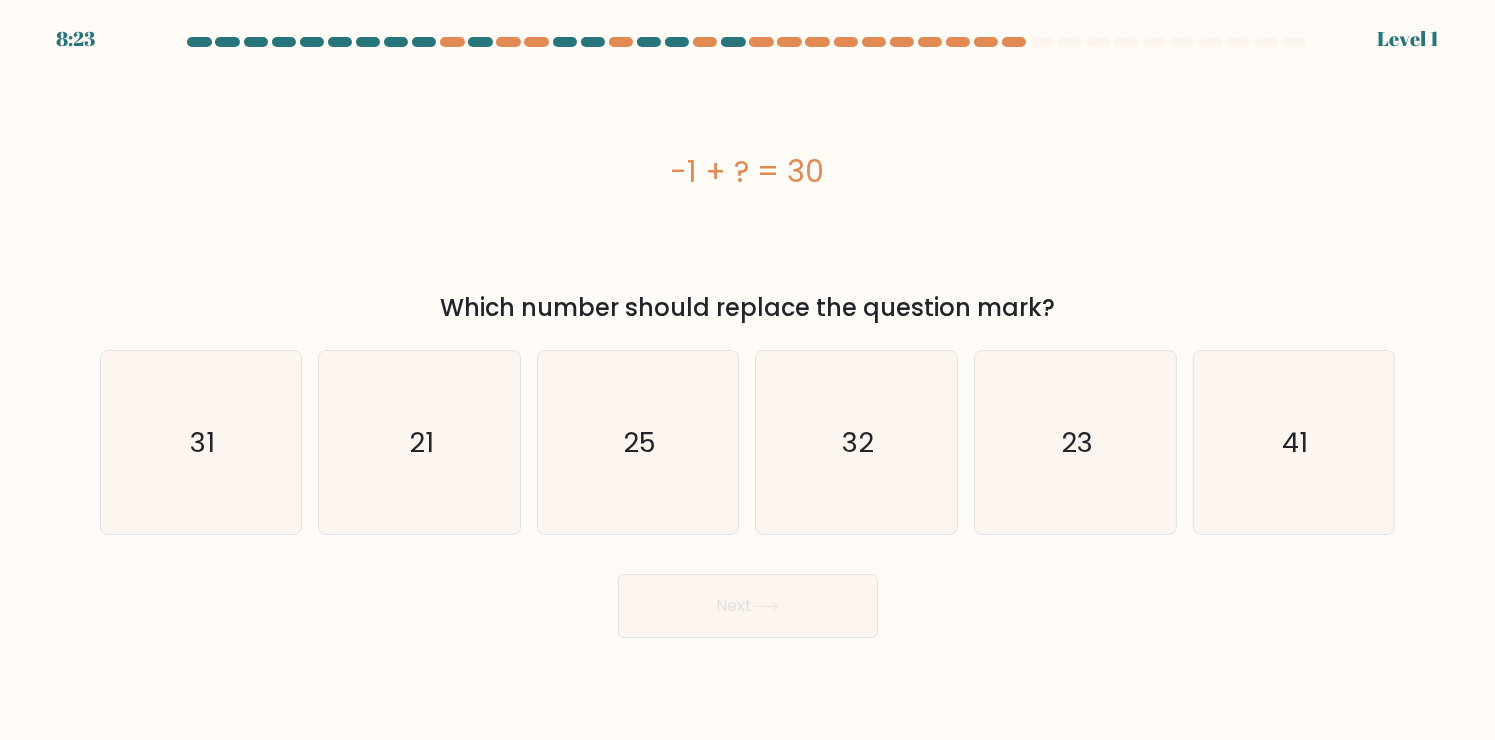 click on "Next" at bounding box center [748, 606] 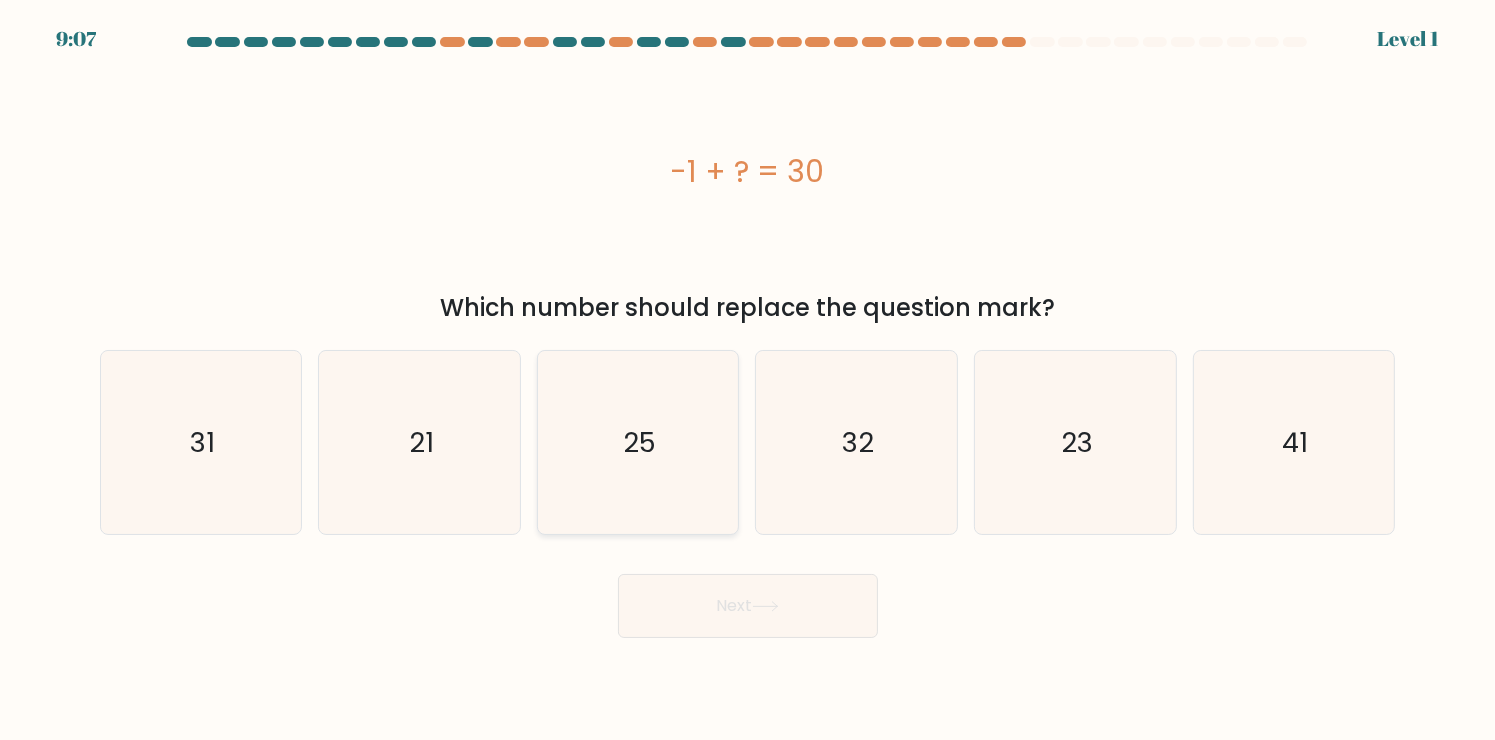 click on "25" 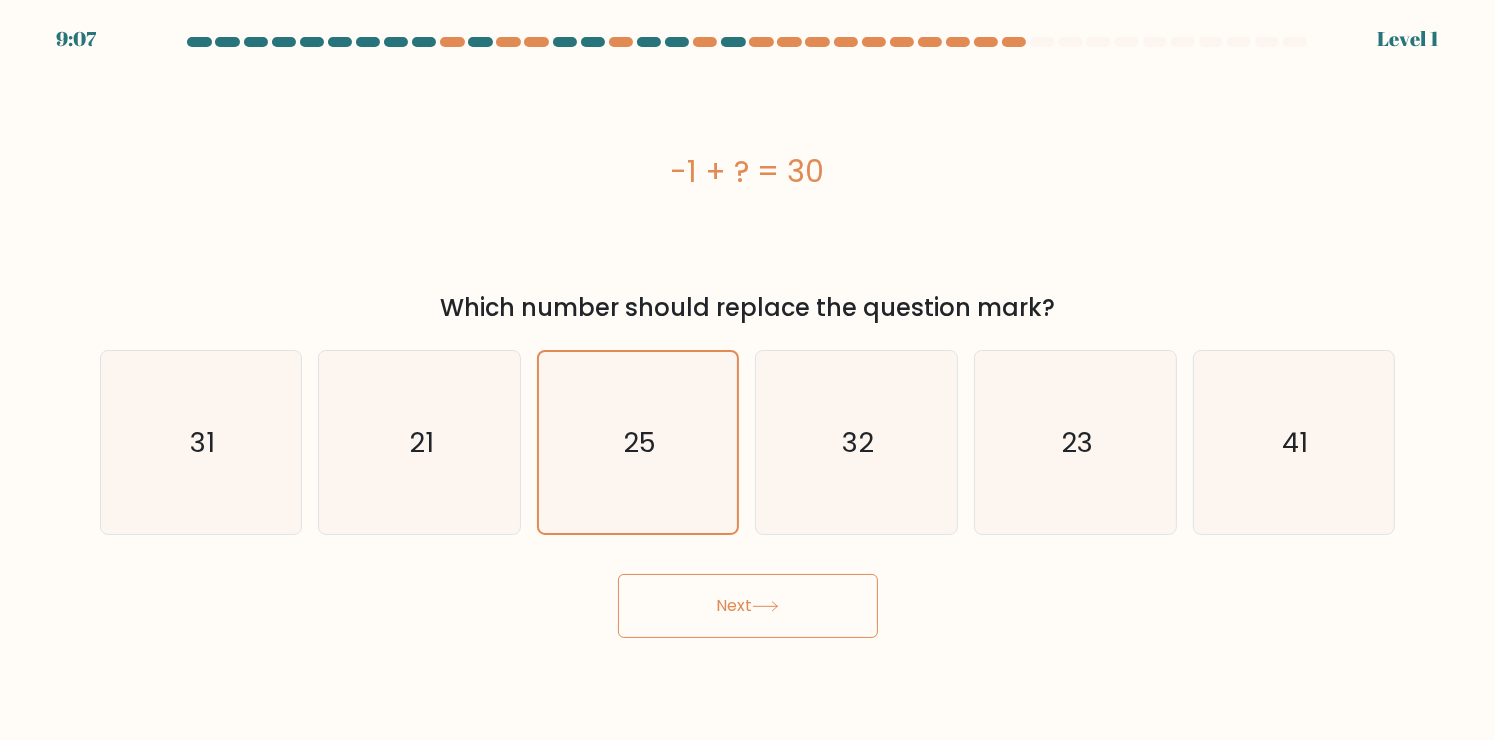 click on "Next" at bounding box center [748, 606] 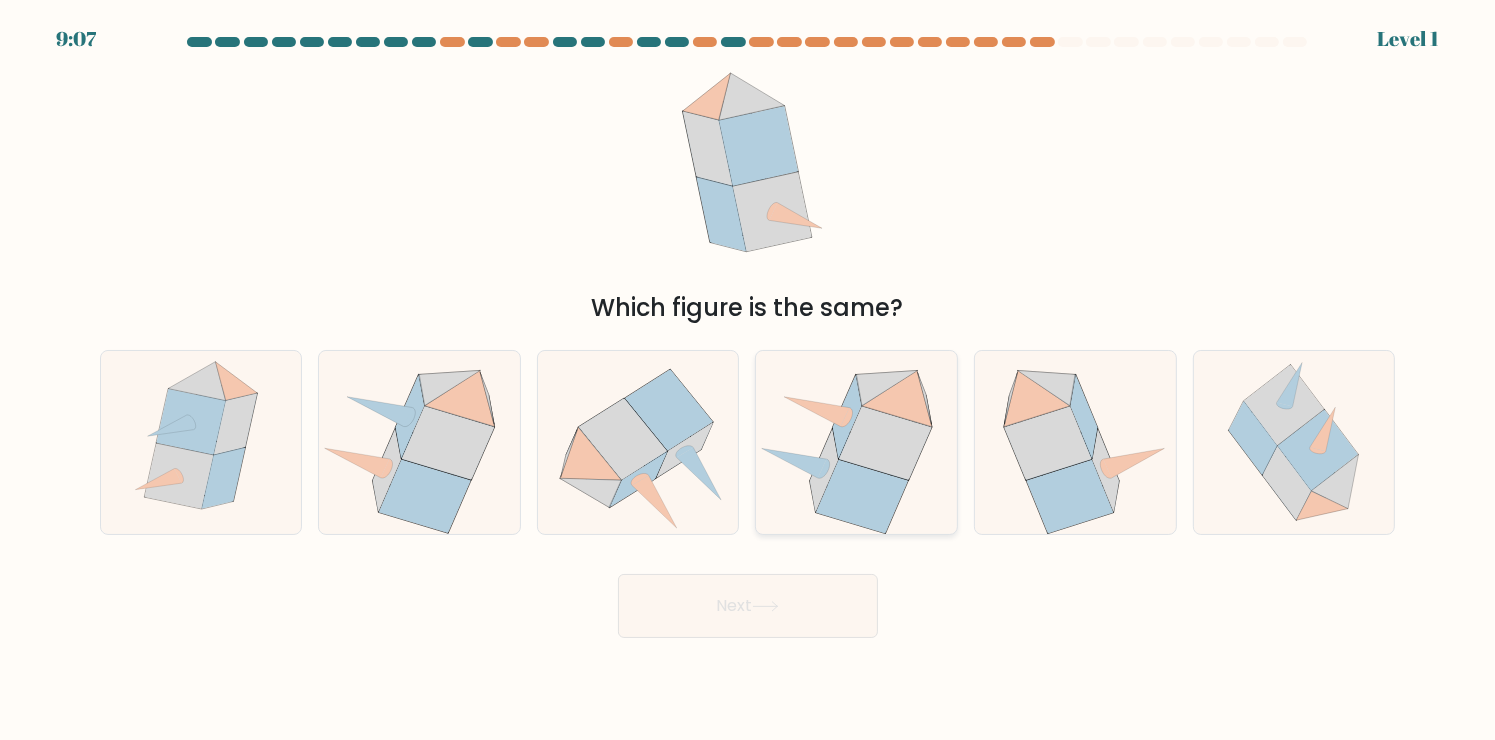 click 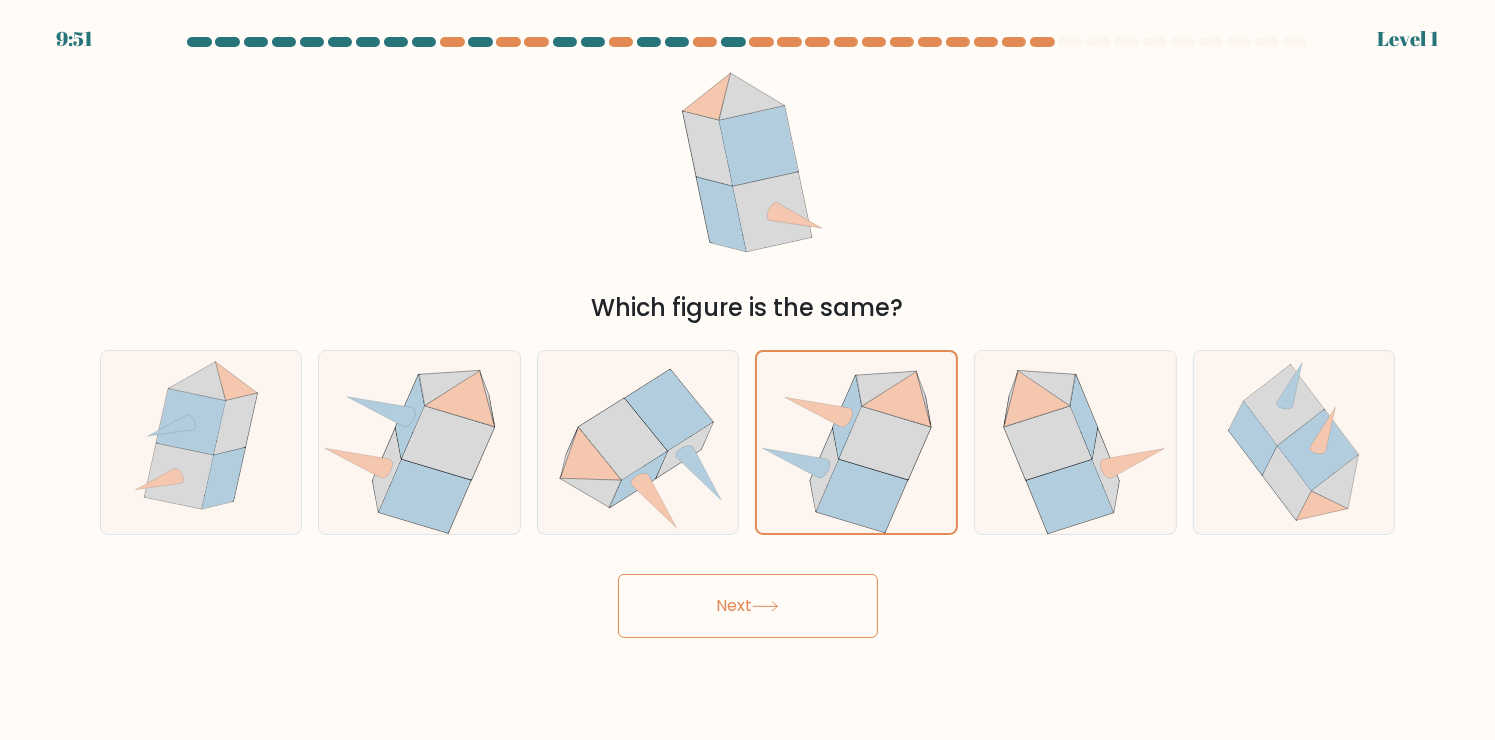 click on "Next" at bounding box center (748, 606) 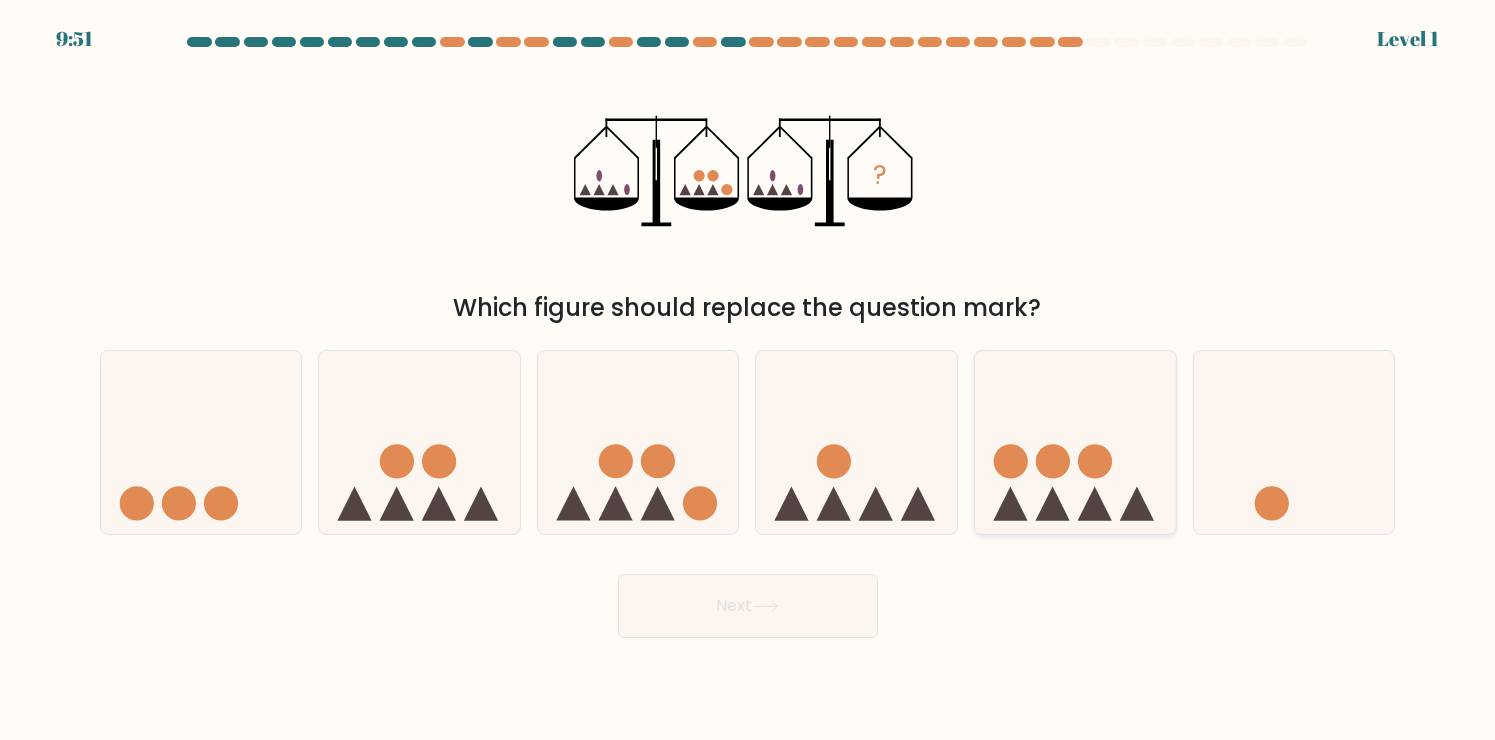 click 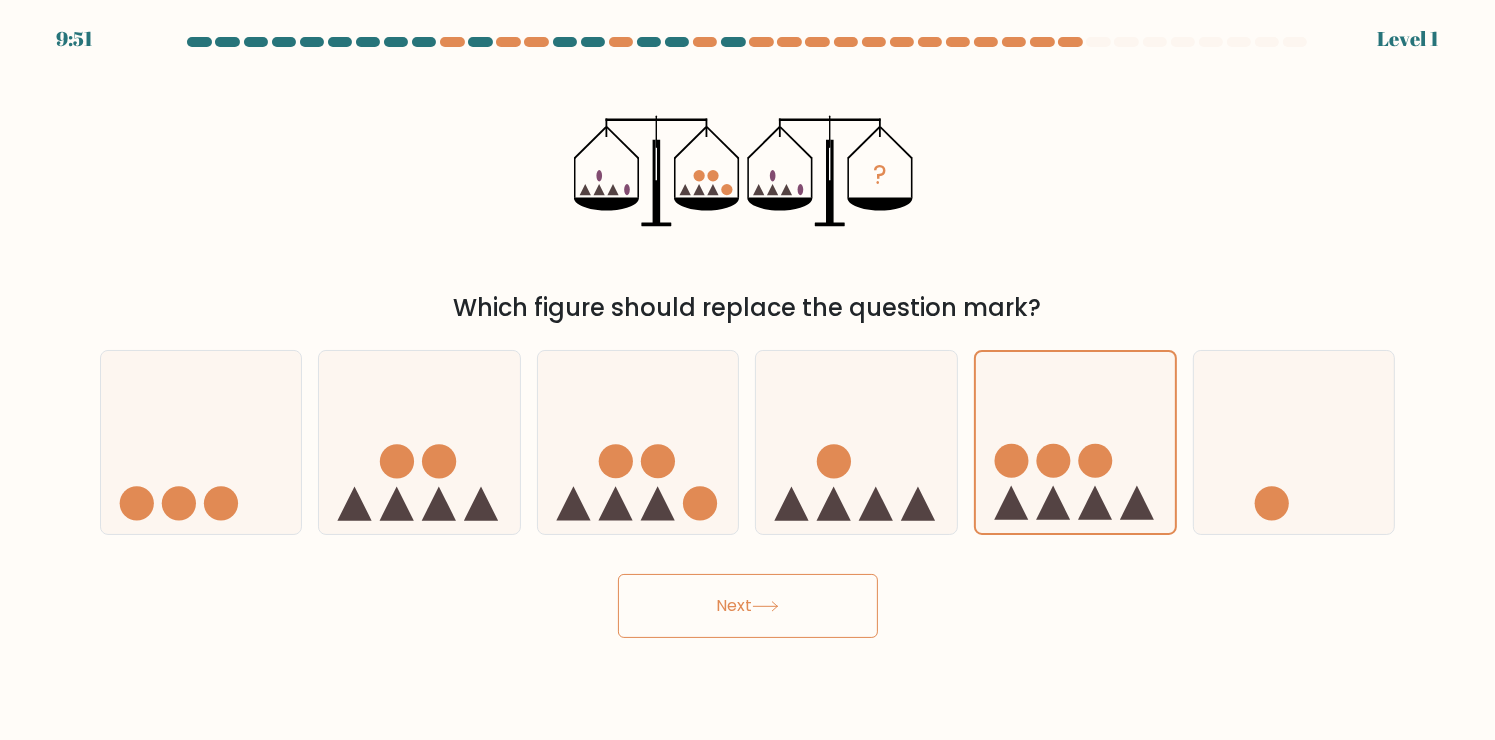 click on "Next" at bounding box center (748, 606) 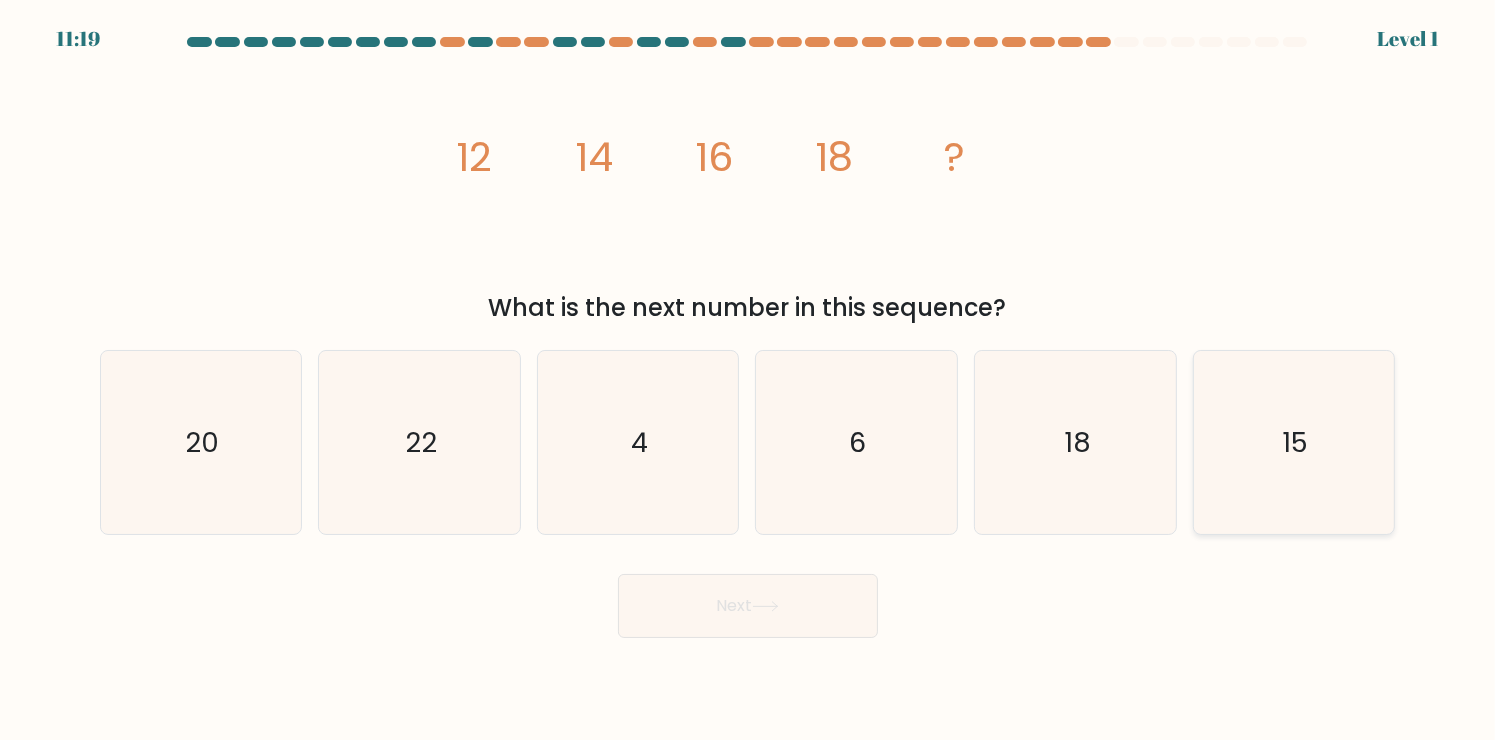 click on "15" 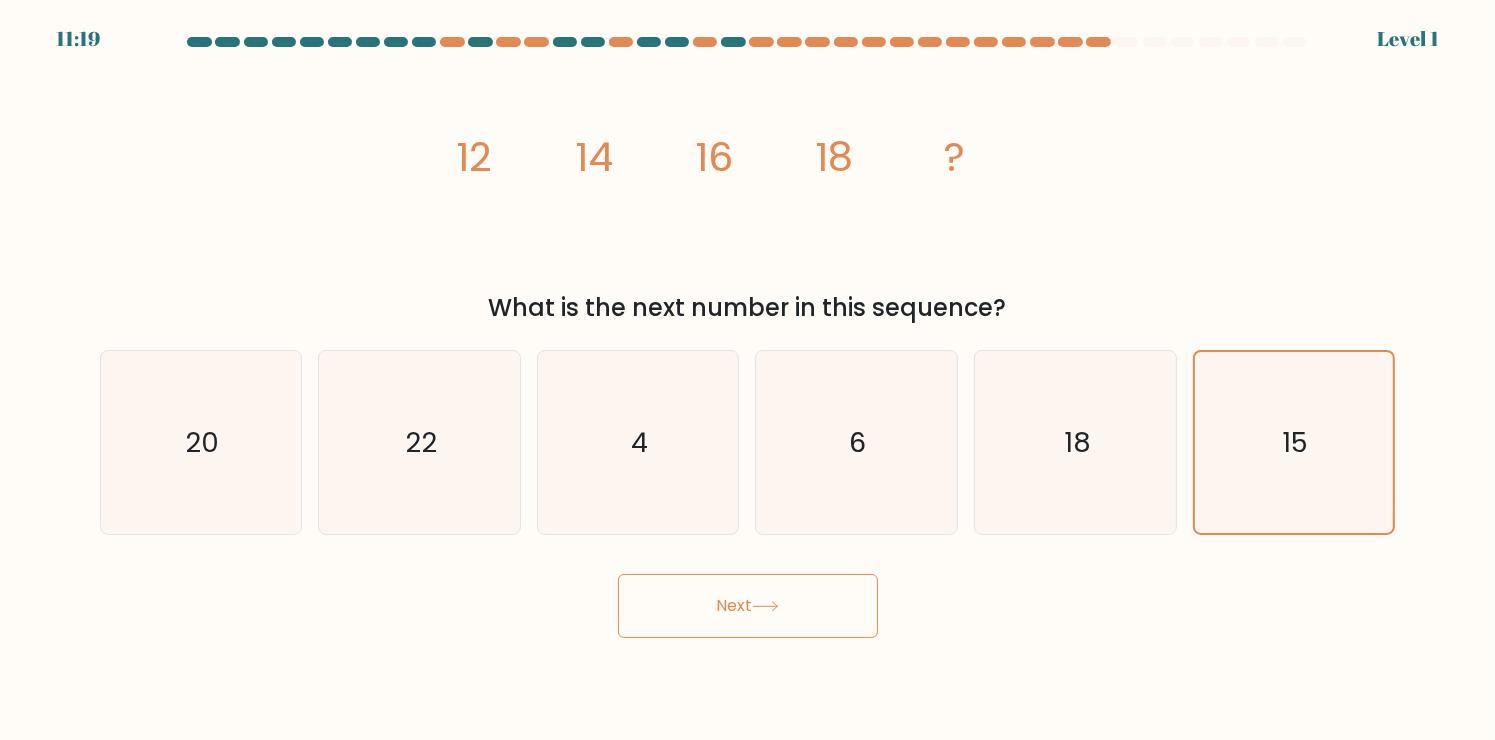 click 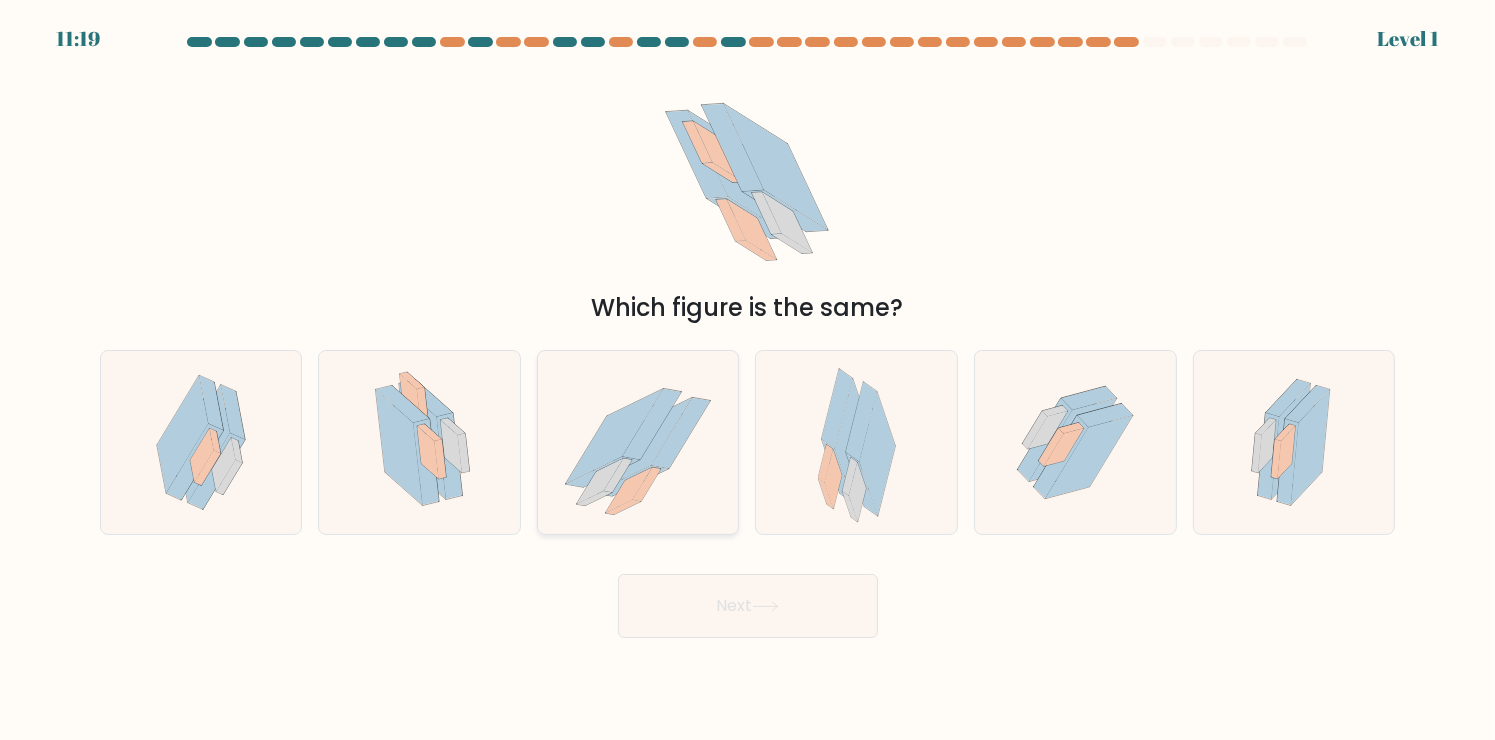 click 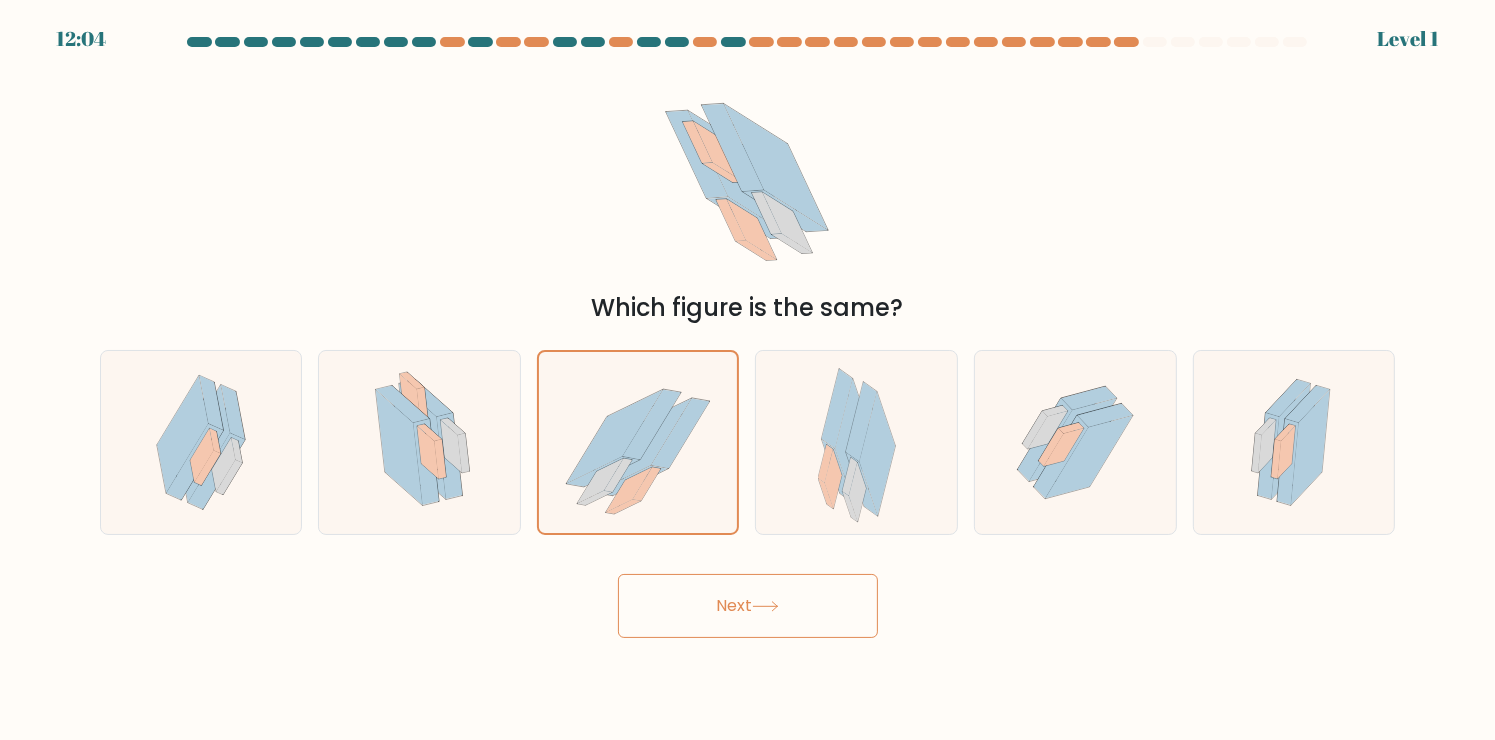 click on "Next" at bounding box center (748, 606) 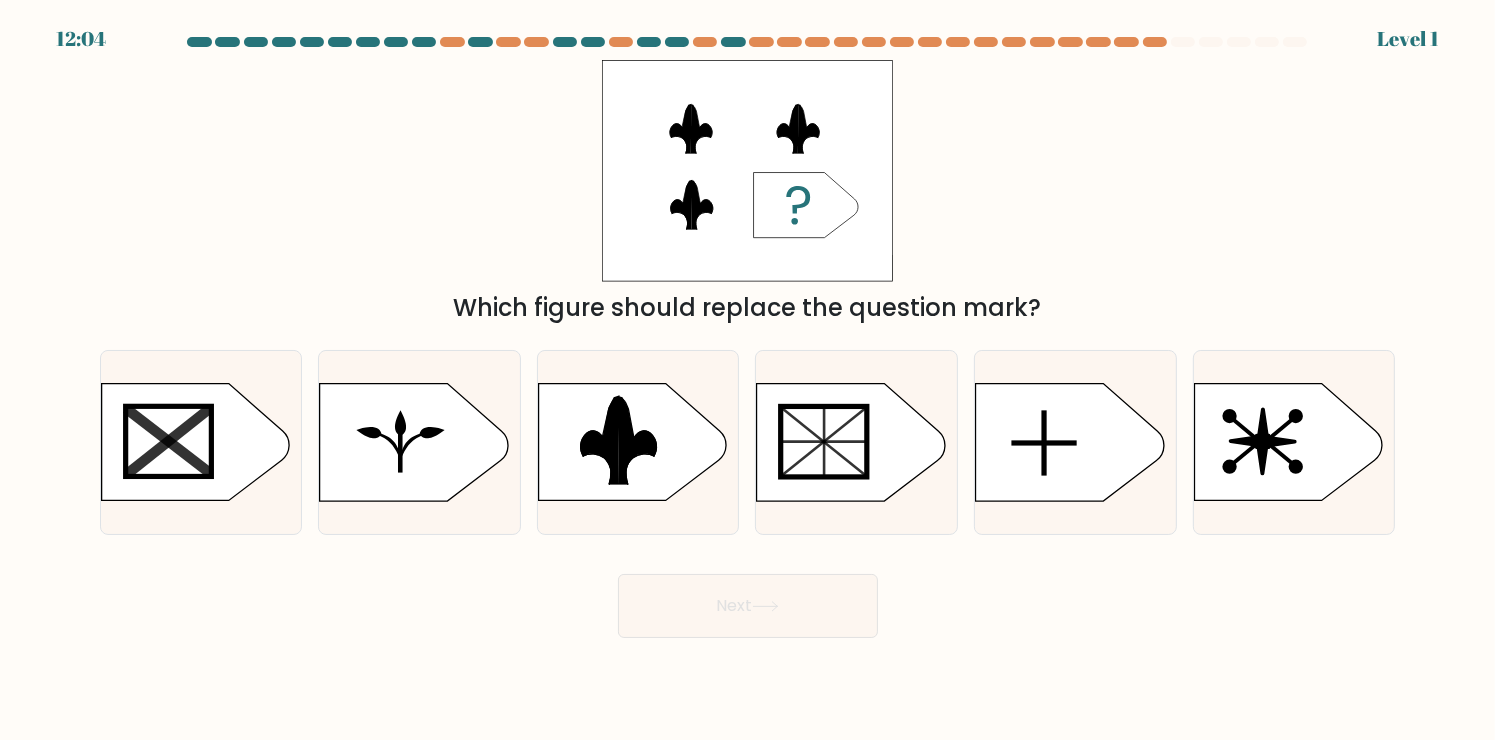 click 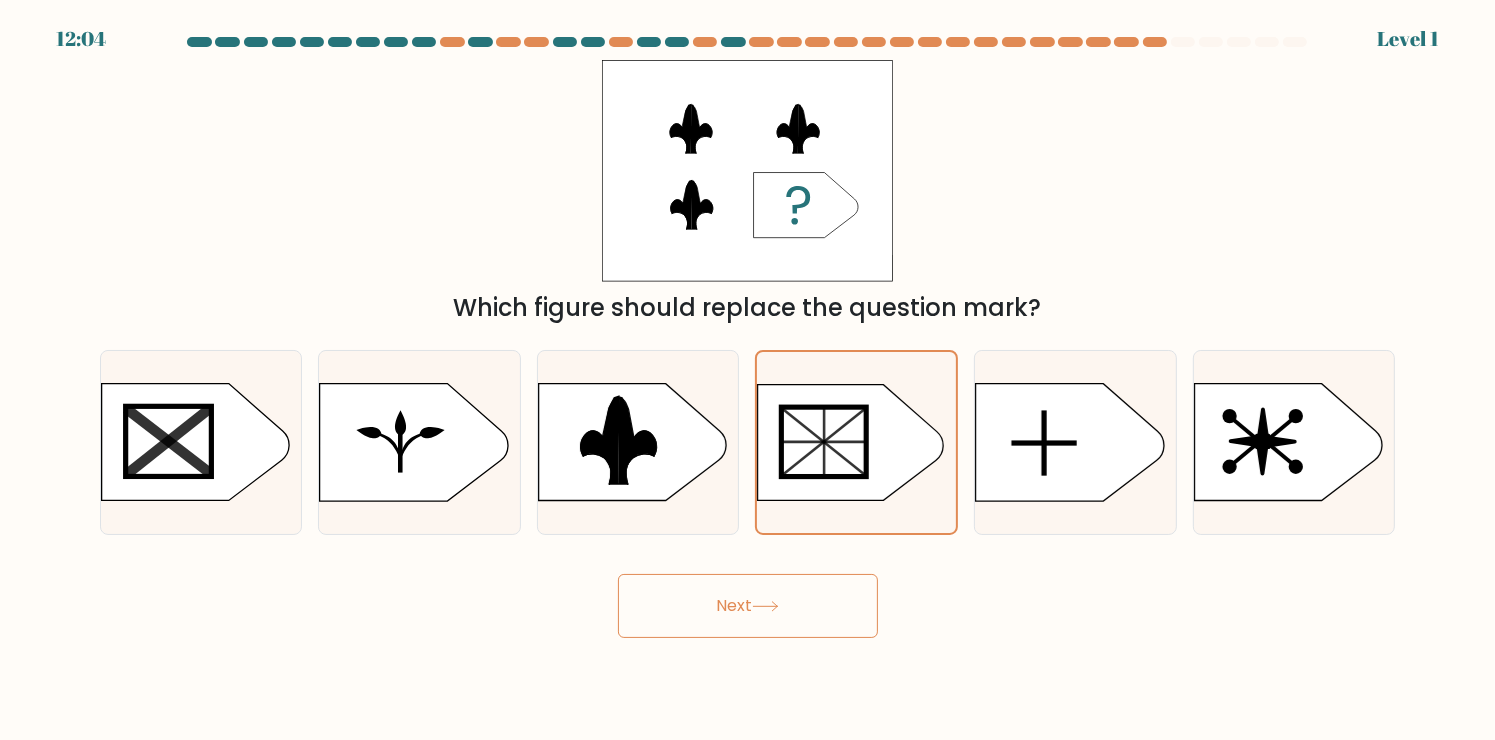 click on "Next" at bounding box center [748, 606] 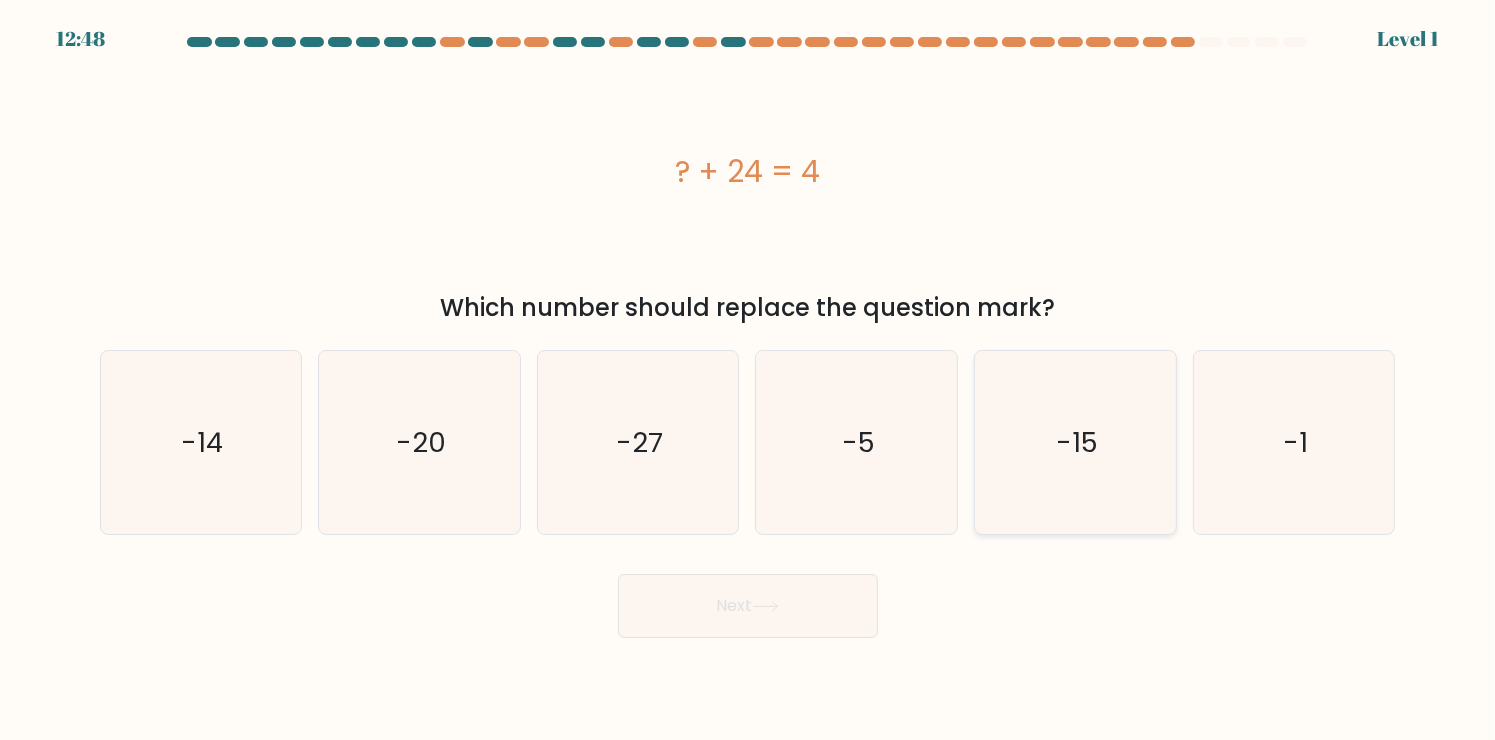 click on "-15" 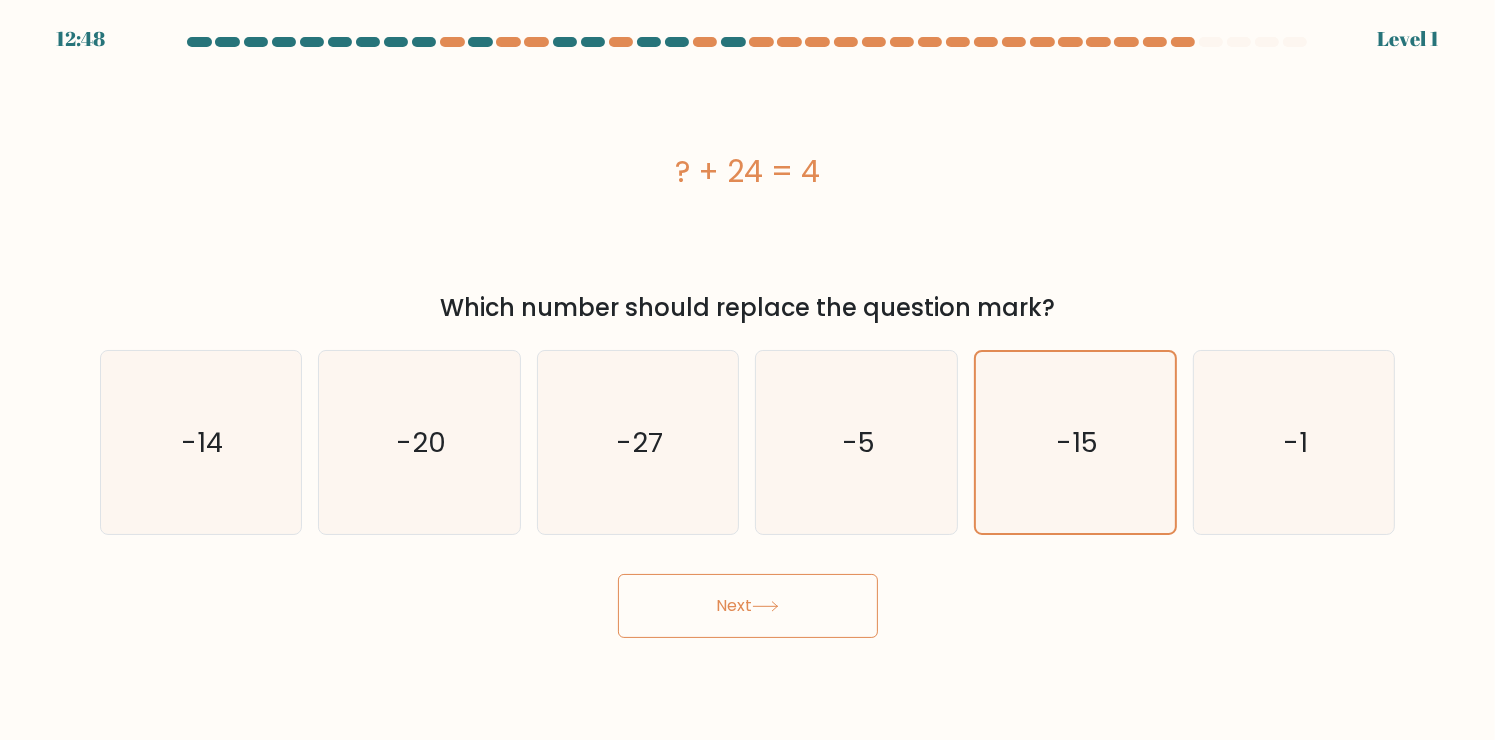 click on "Next" at bounding box center (748, 606) 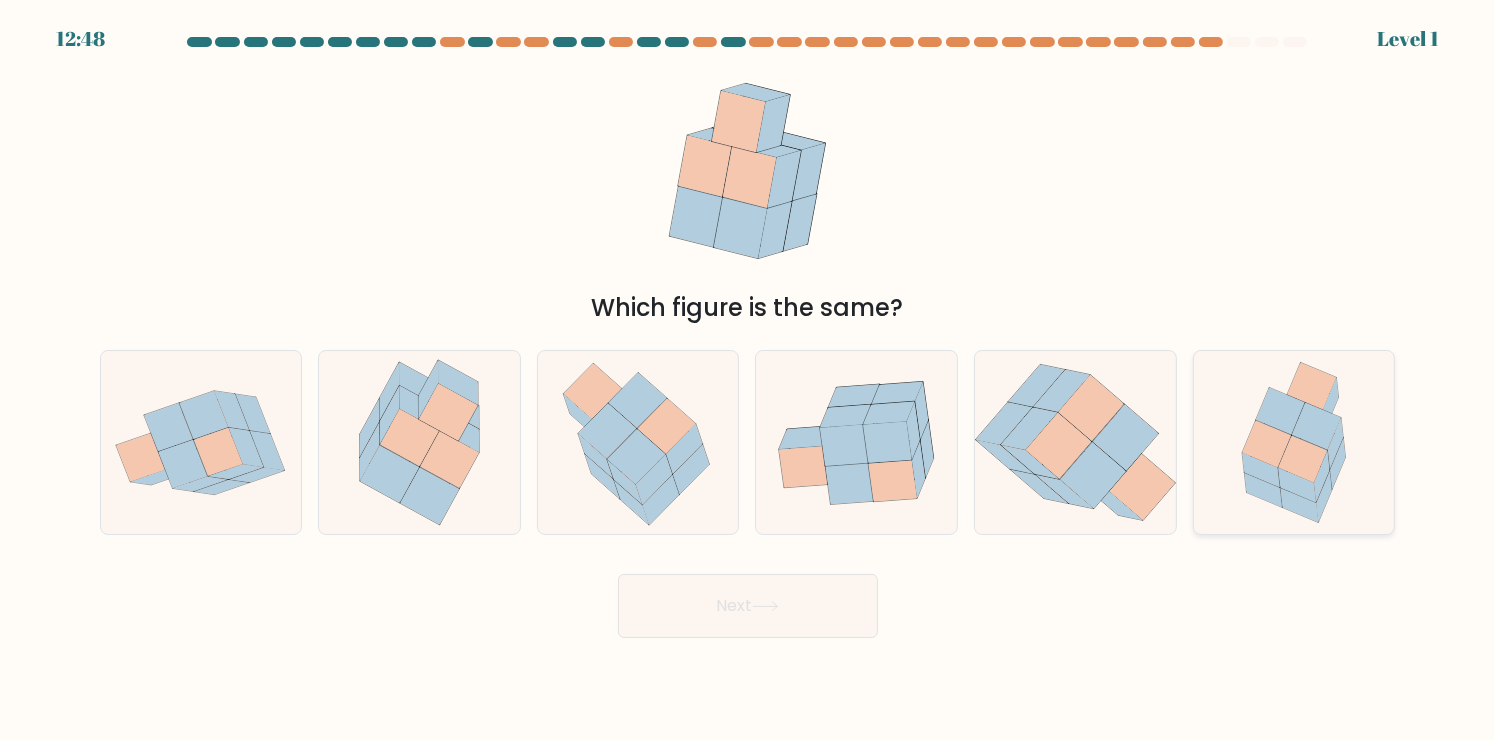 click 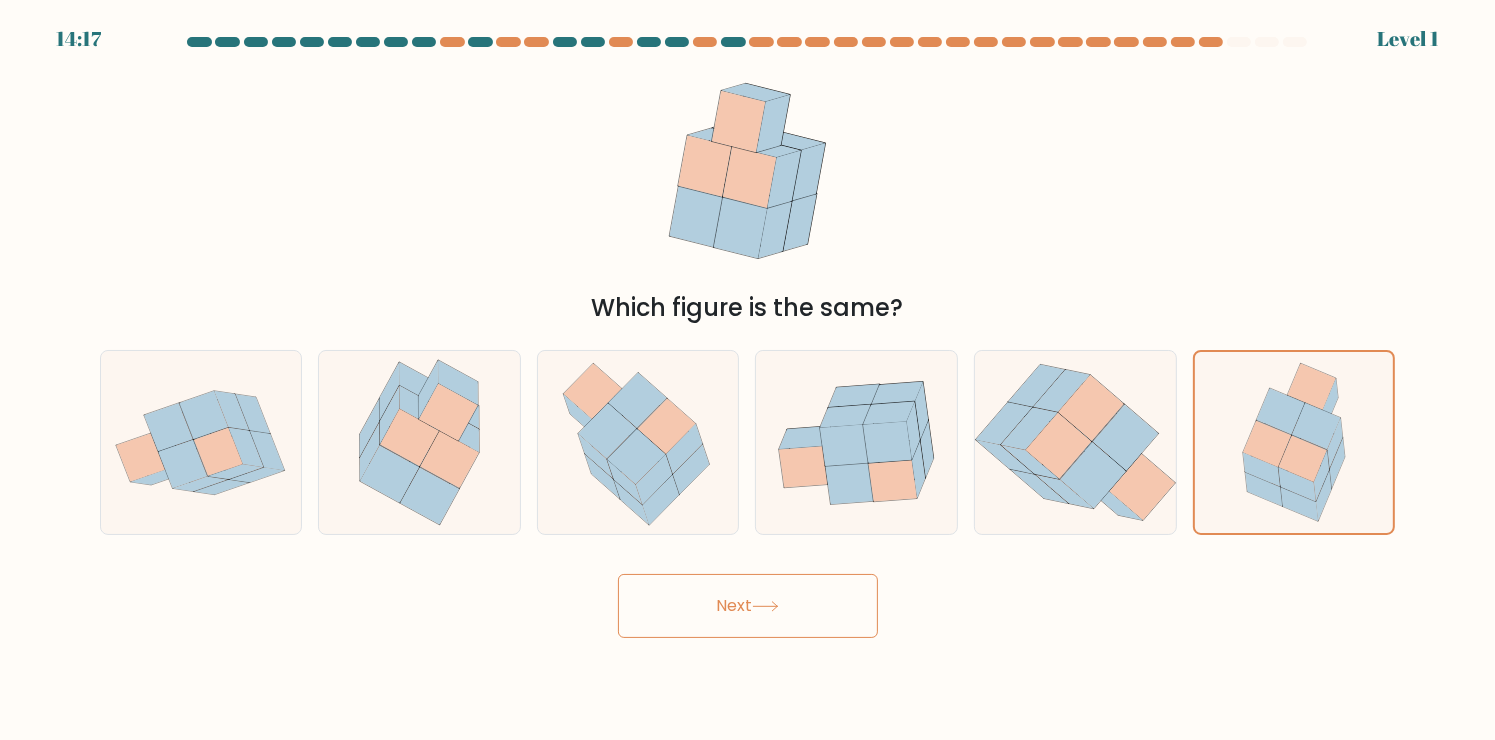 click on "Next" at bounding box center [748, 606] 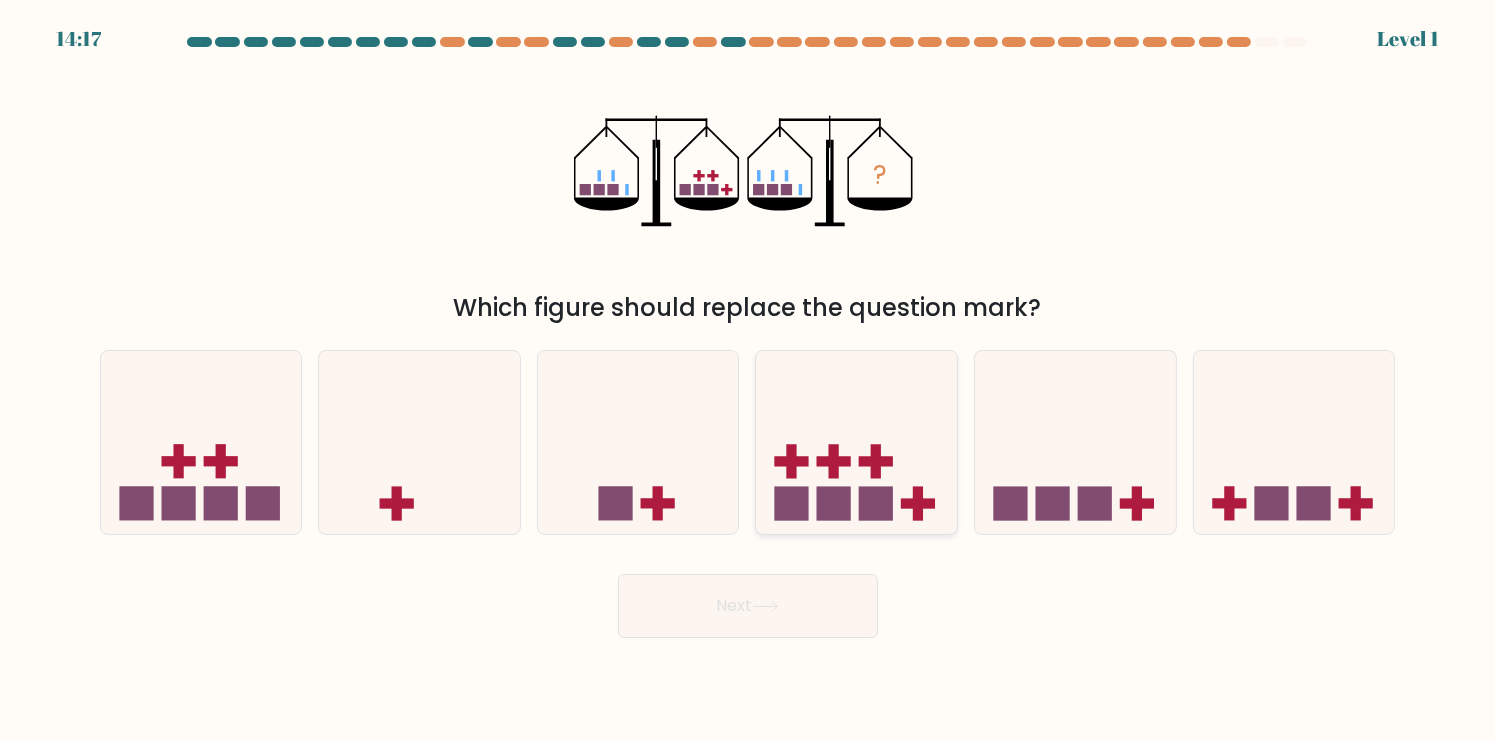 click 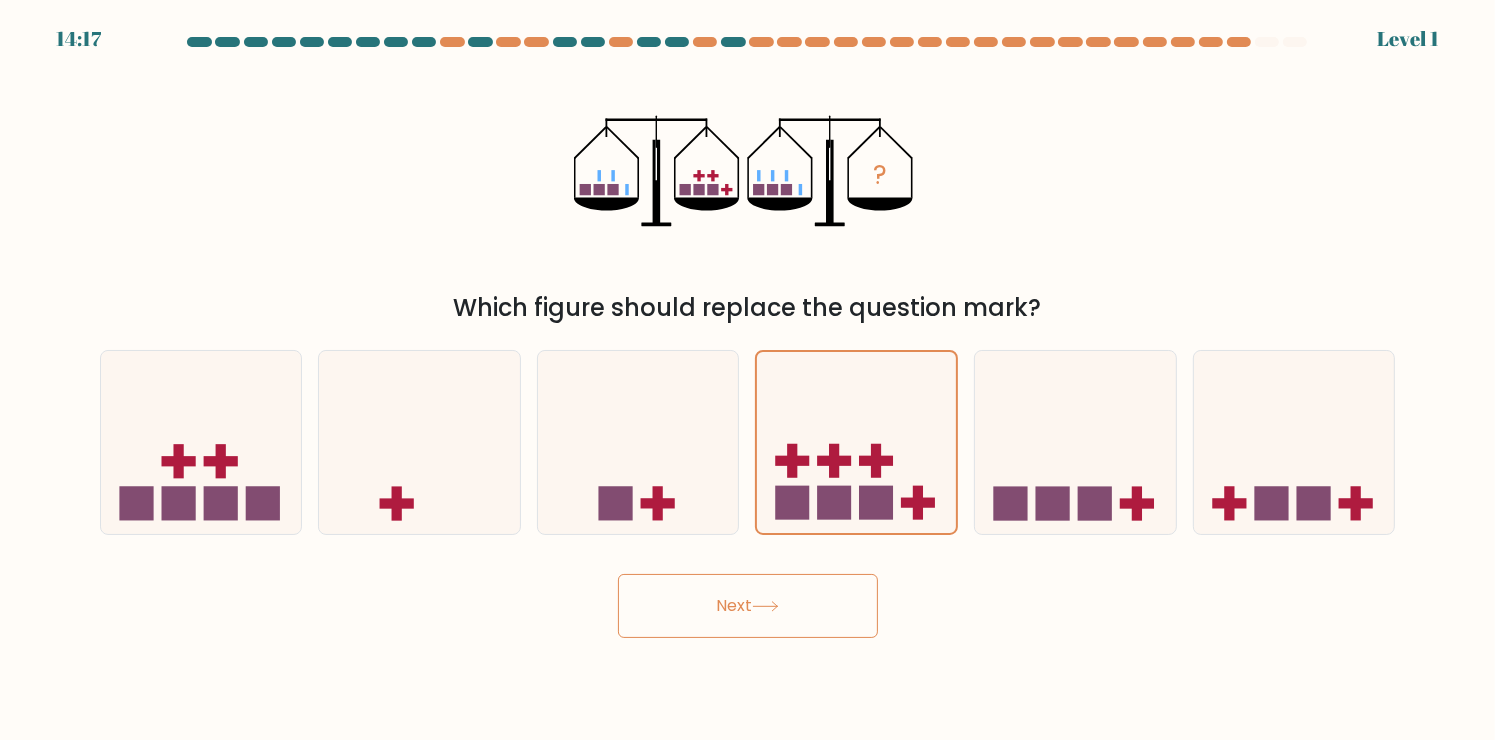 drag, startPoint x: 806, startPoint y: 628, endPoint x: 820, endPoint y: 627, distance: 14.035668 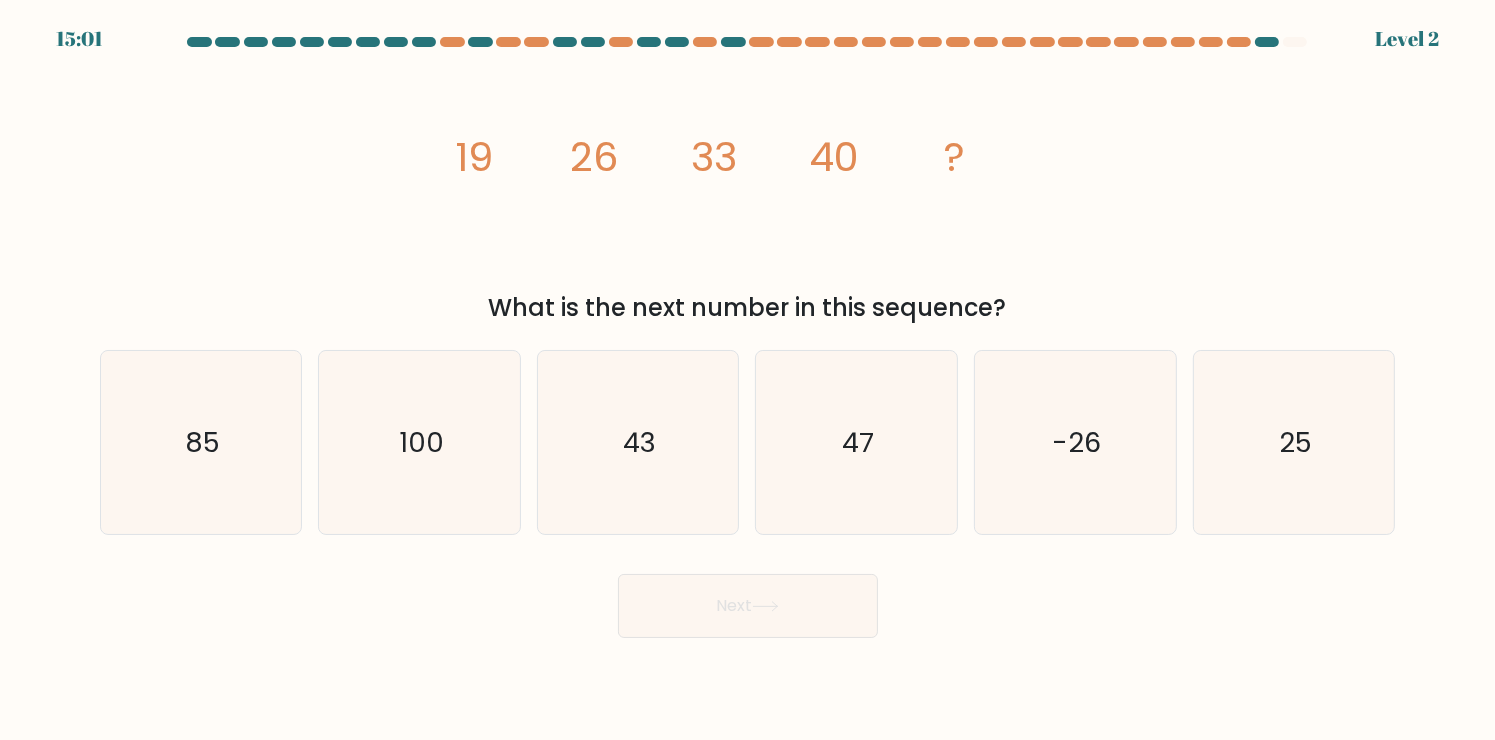 click on "-26" 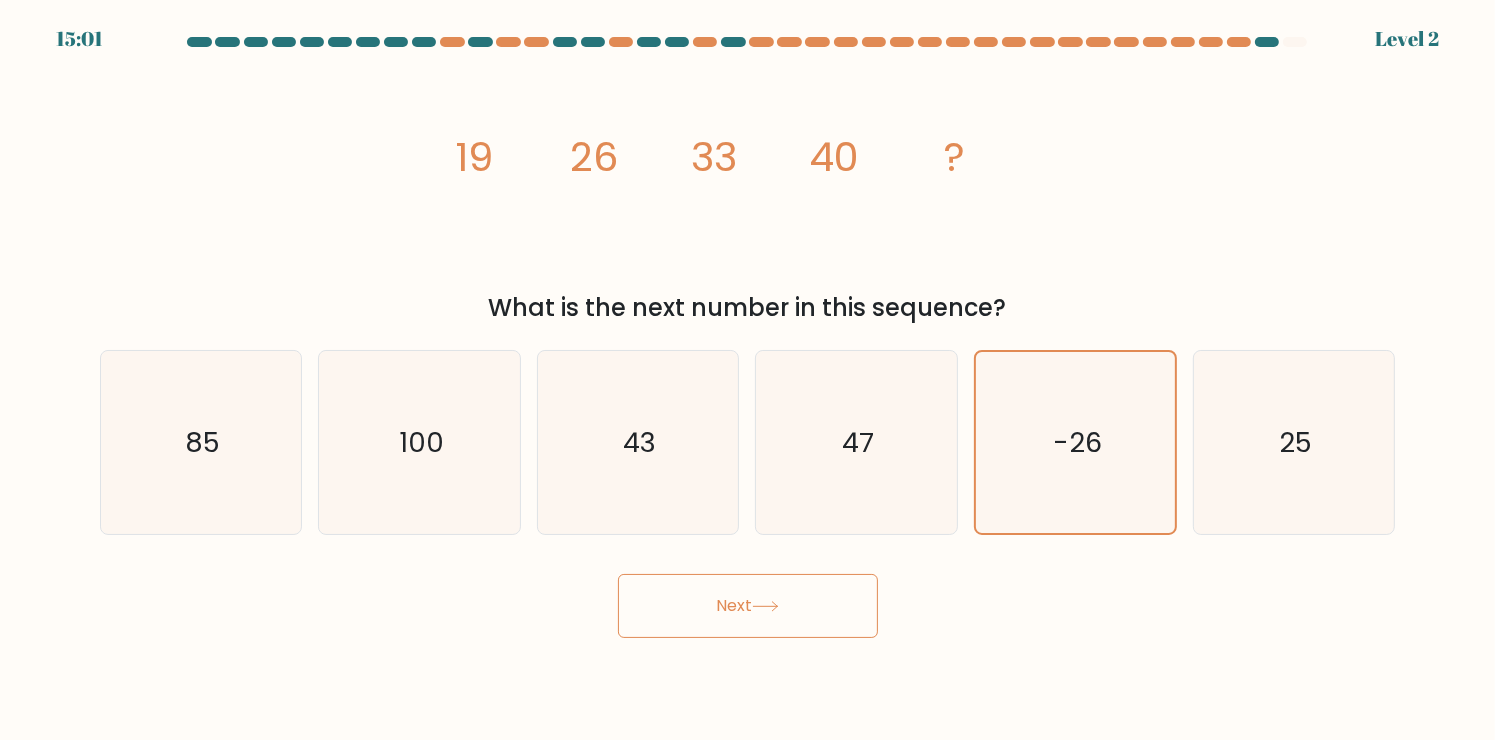 click on "Next" at bounding box center (748, 606) 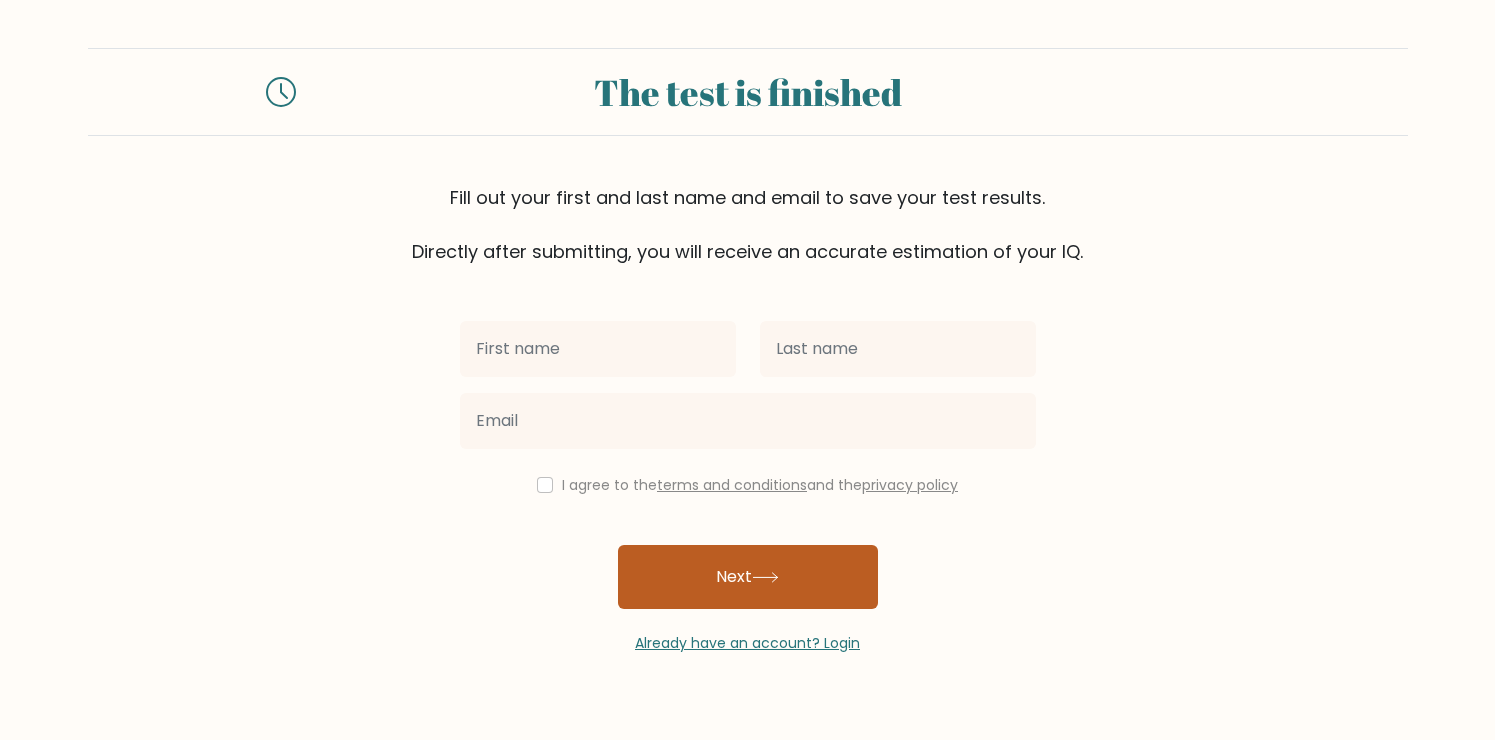scroll, scrollTop: 0, scrollLeft: 0, axis: both 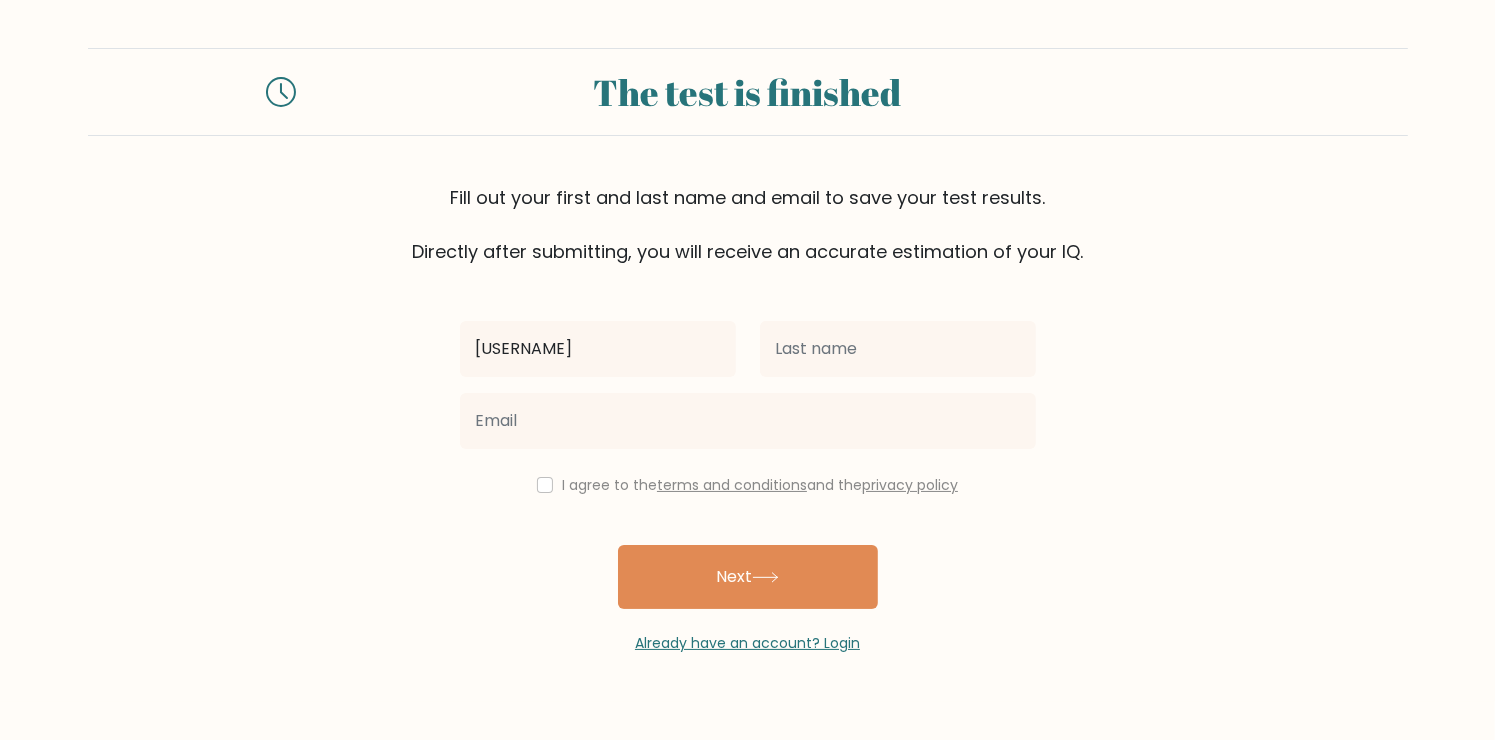 type on "[USERNAME]" 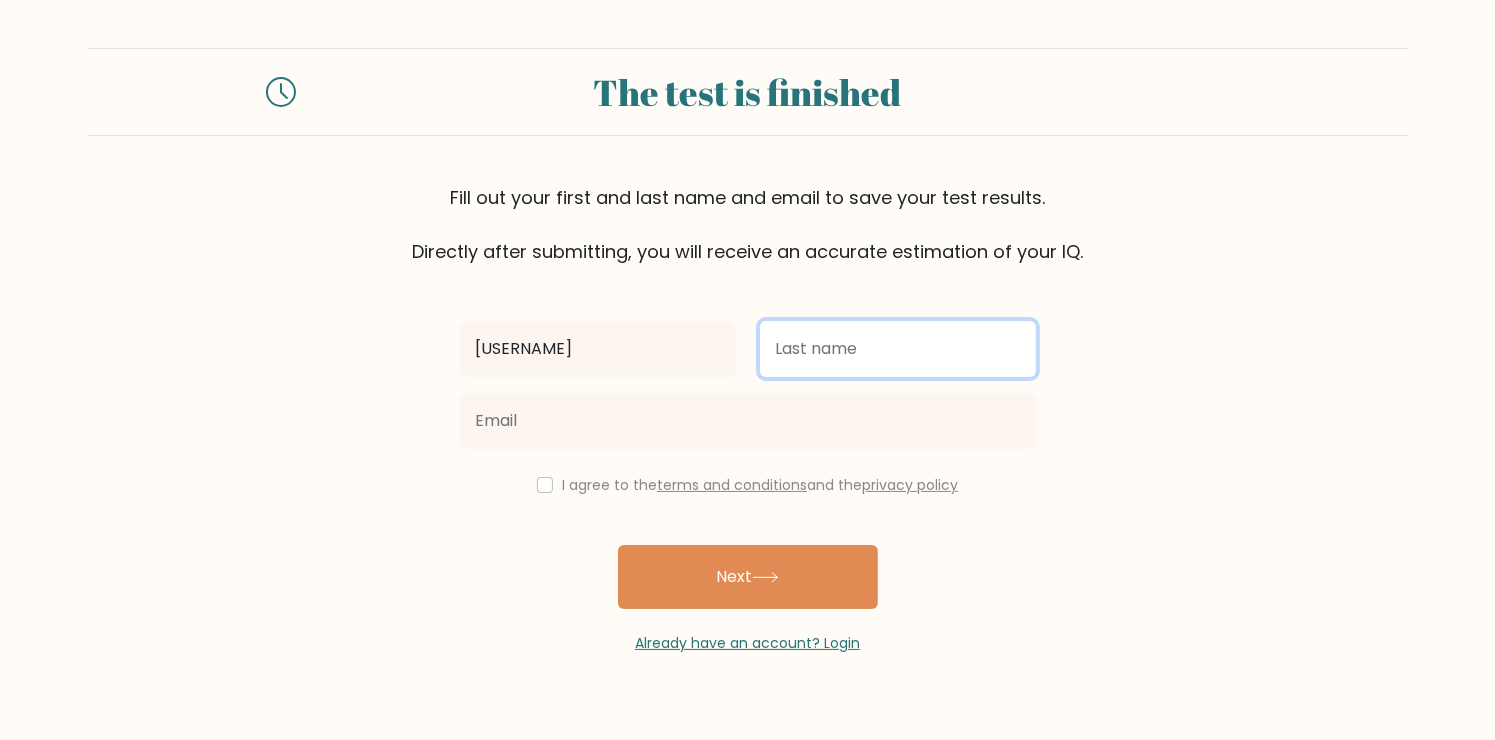 click at bounding box center [898, 349] 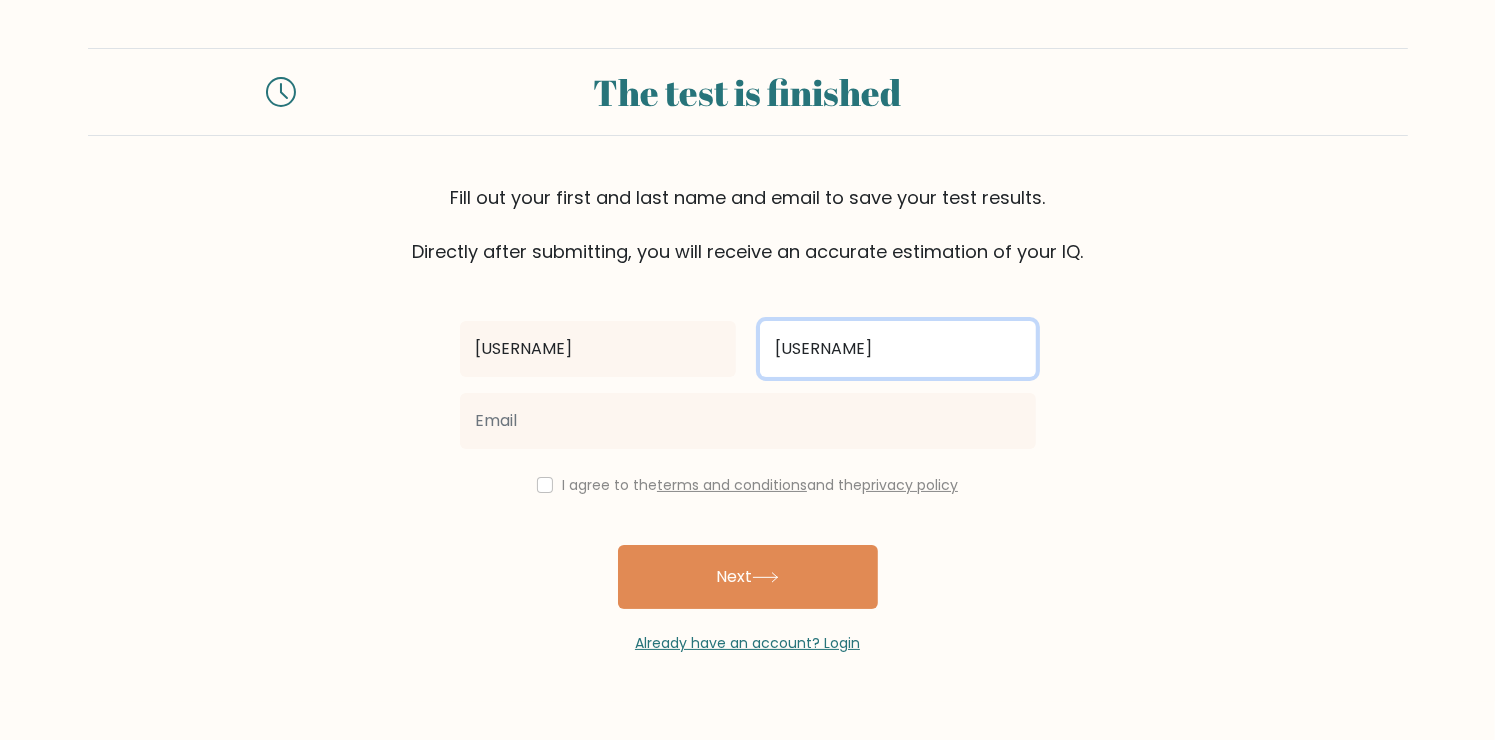 type on "[USERNAME]" 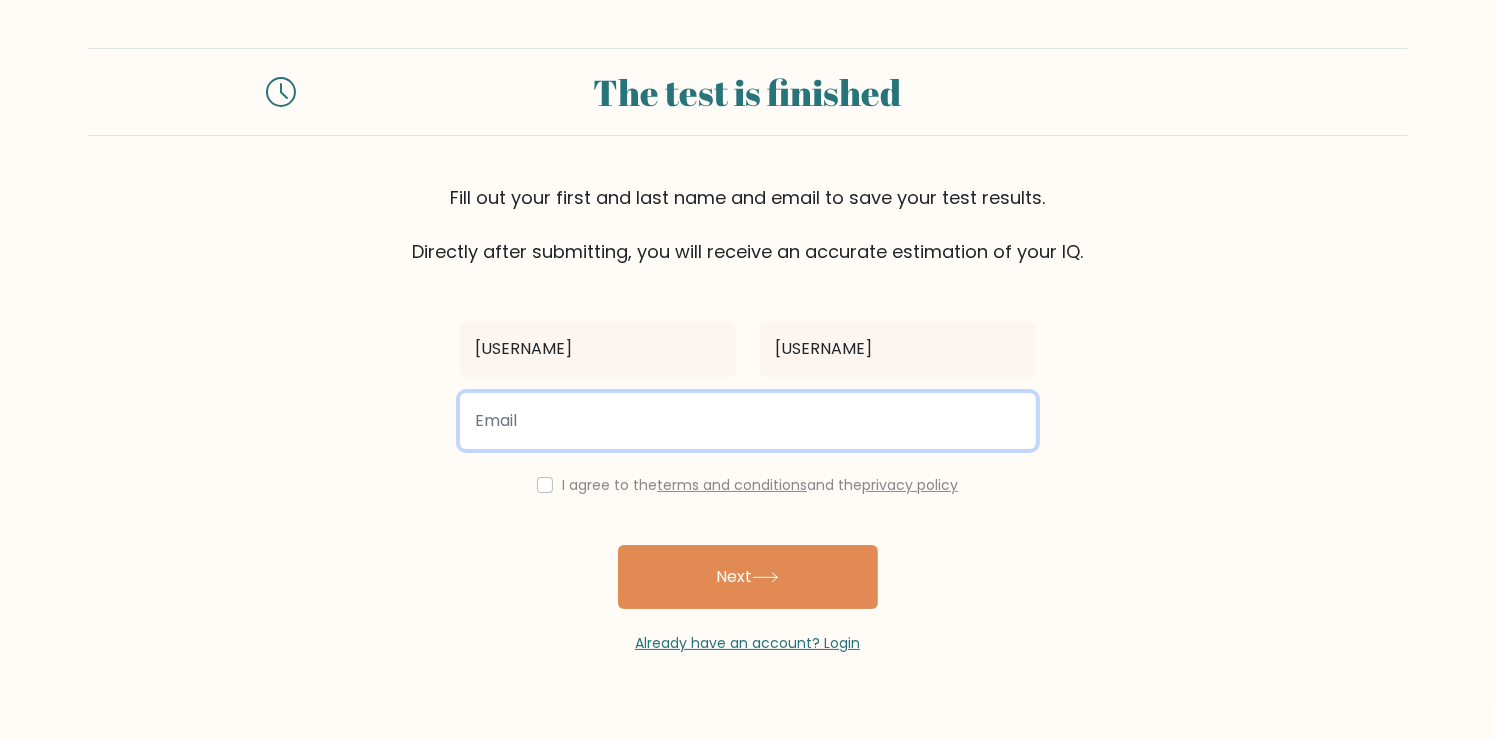 click at bounding box center [748, 421] 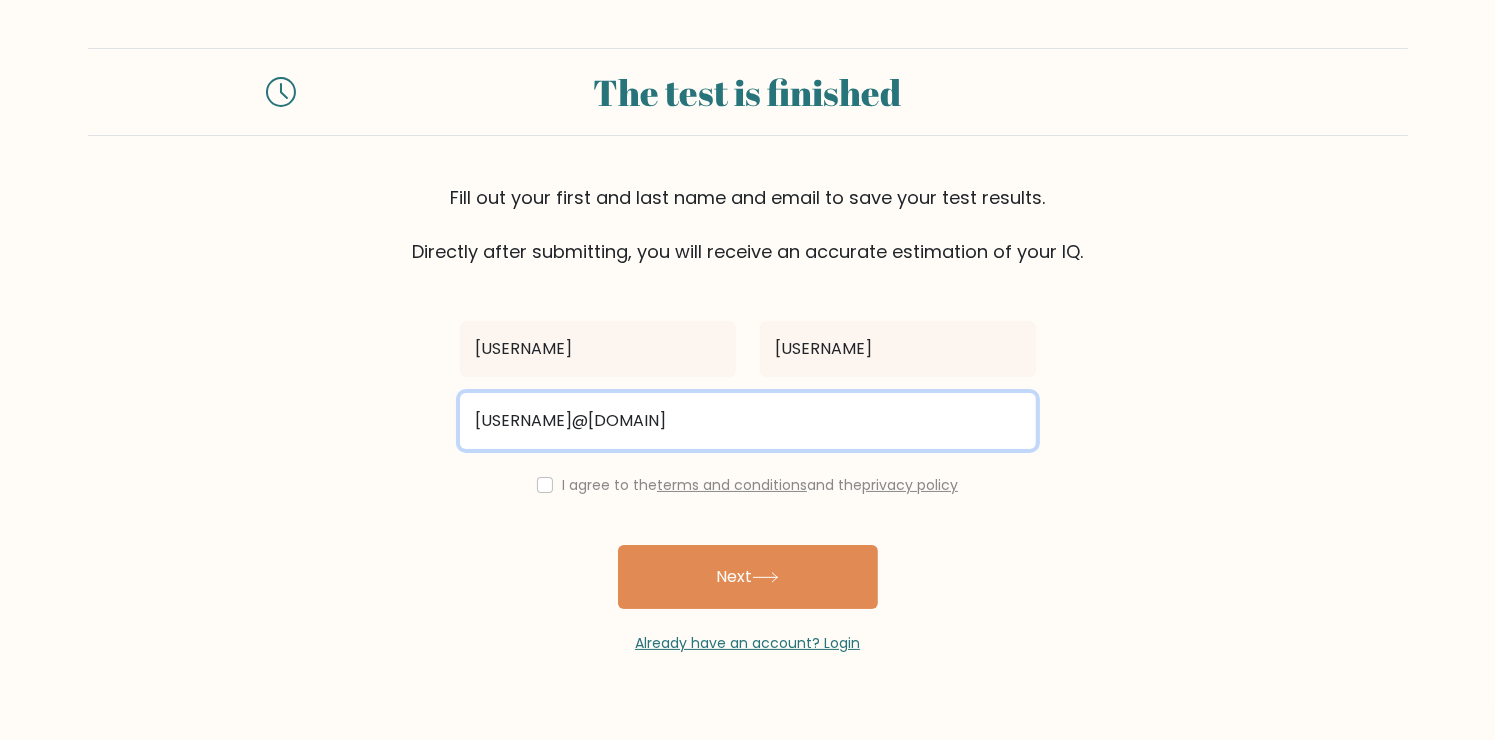 type on "[USERNAME]@[DOMAIN]" 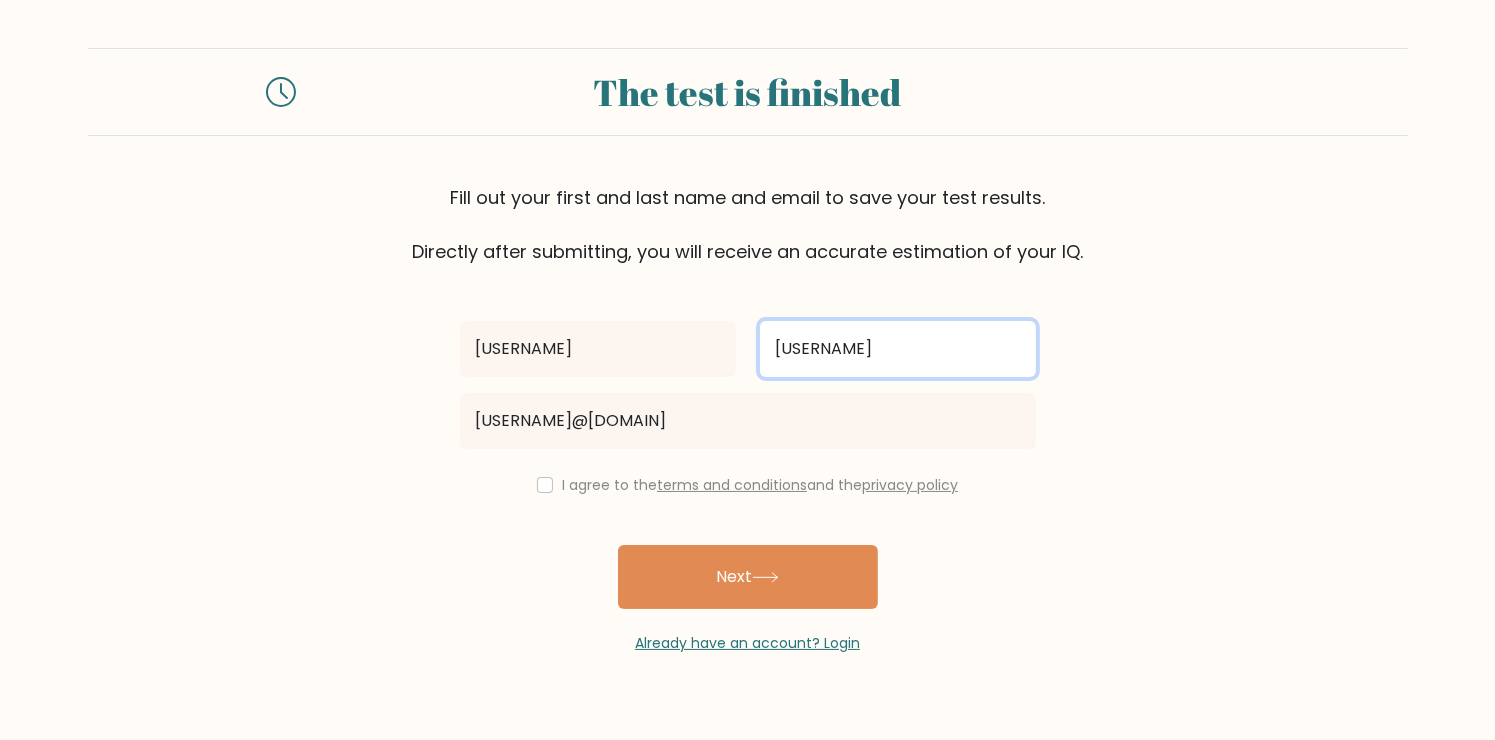 drag, startPoint x: 815, startPoint y: 335, endPoint x: 752, endPoint y: 339, distance: 63.126858 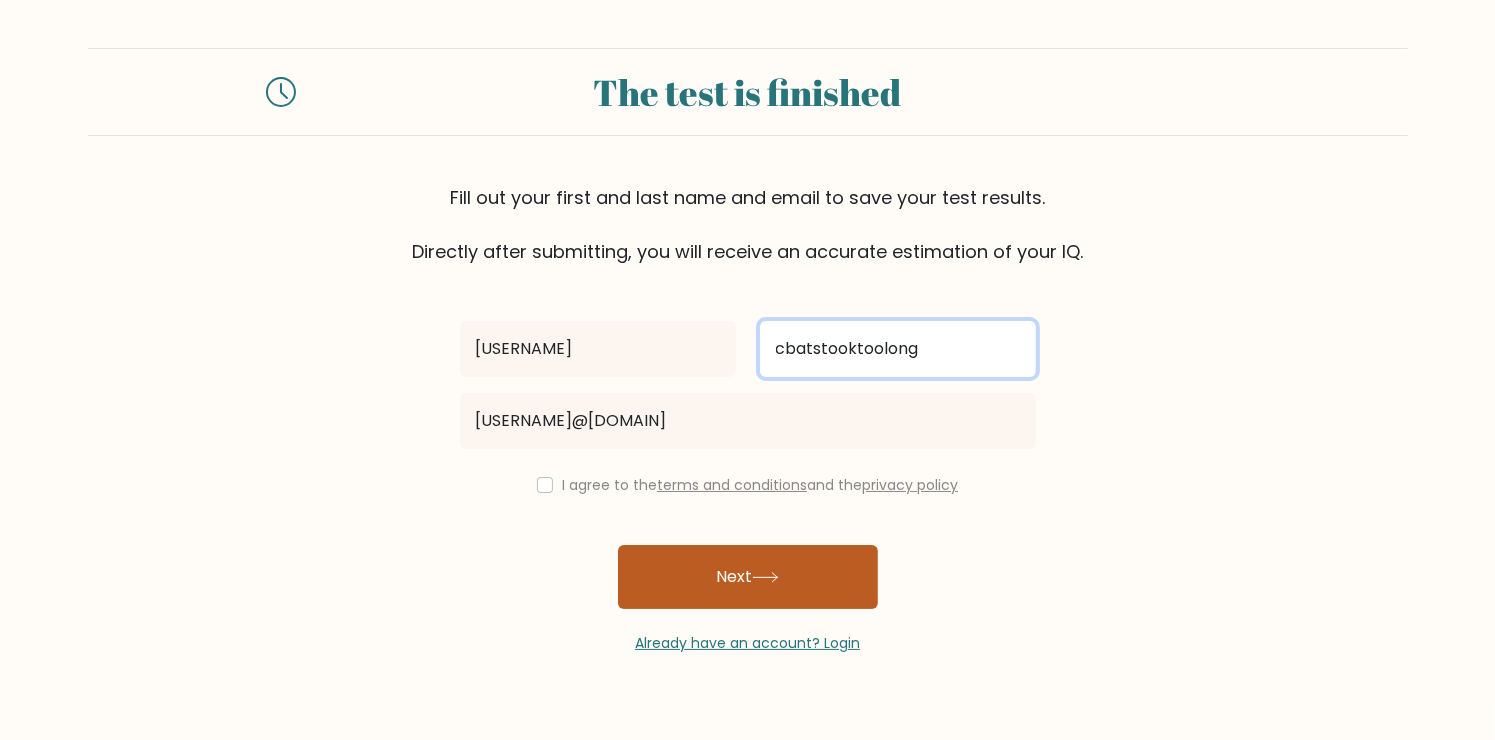 type on "cbatstooktoolong" 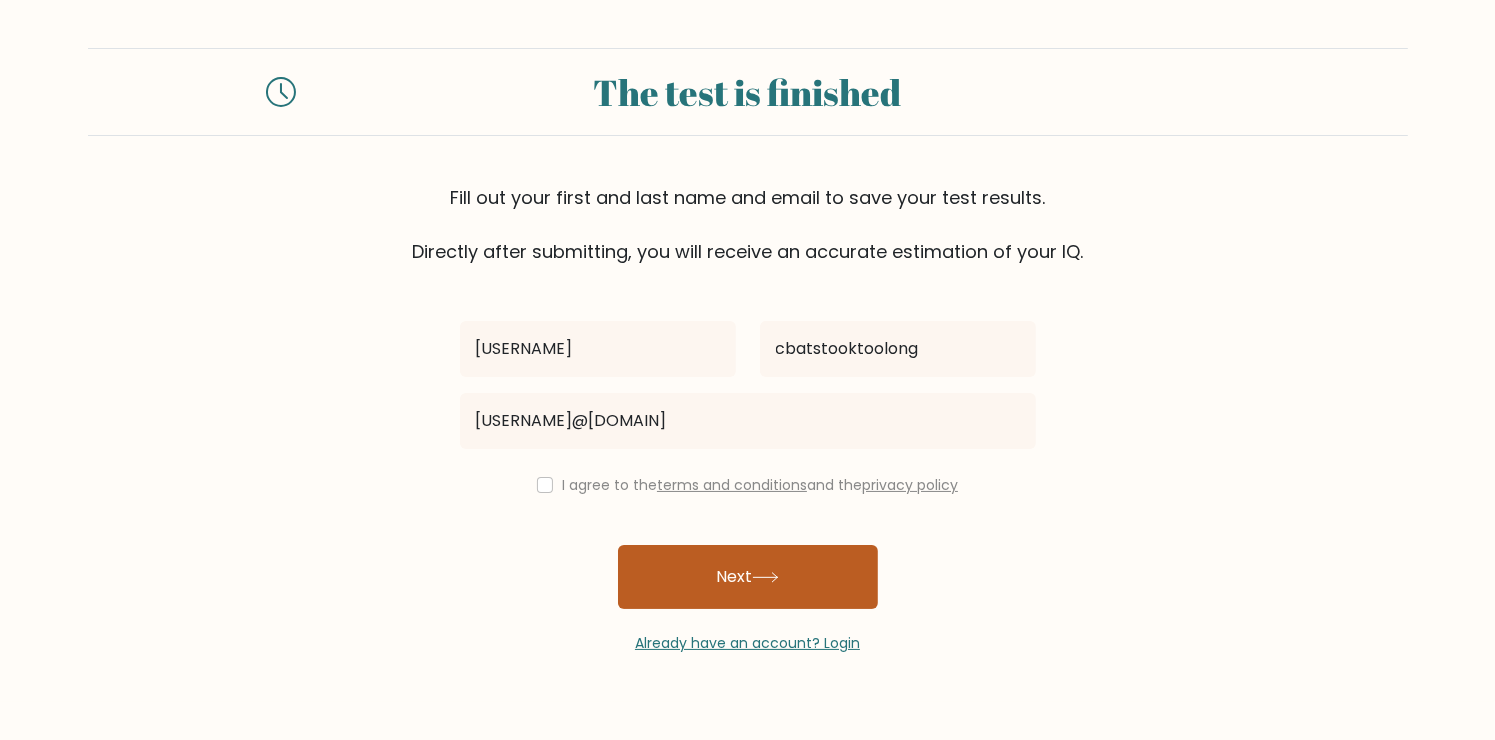 click on "Next" at bounding box center [748, 577] 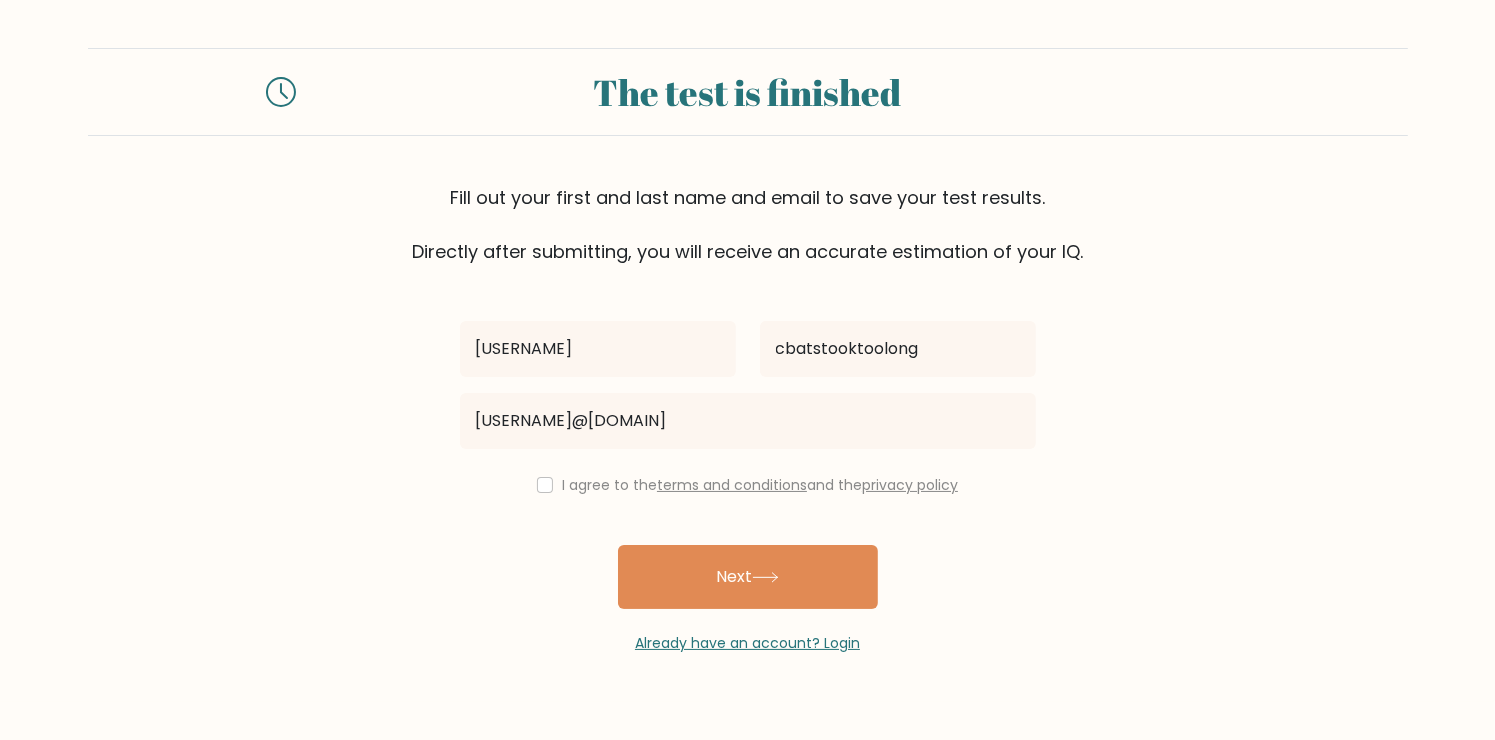 click on "I agree to the  terms and conditions  and the  privacy policy" at bounding box center (748, 485) 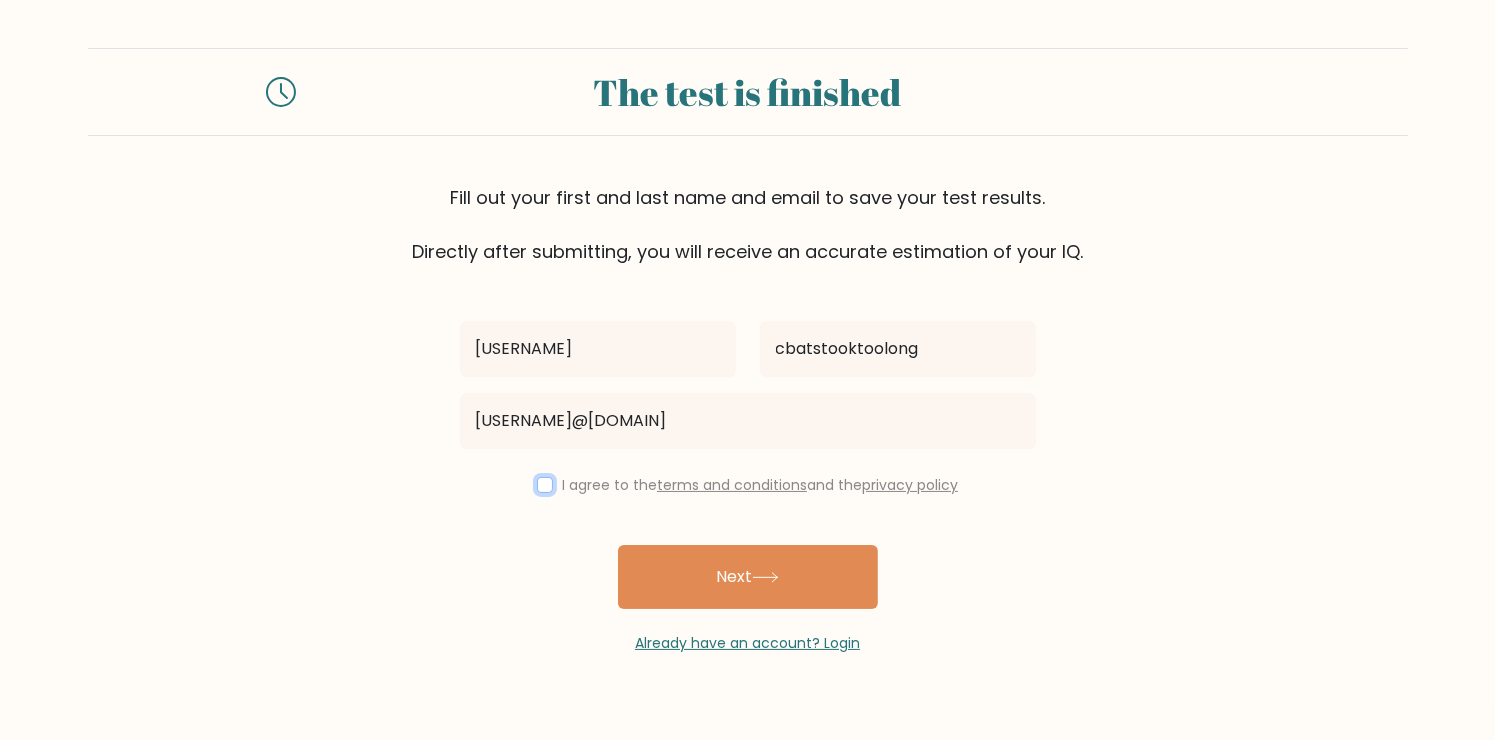 click at bounding box center [545, 485] 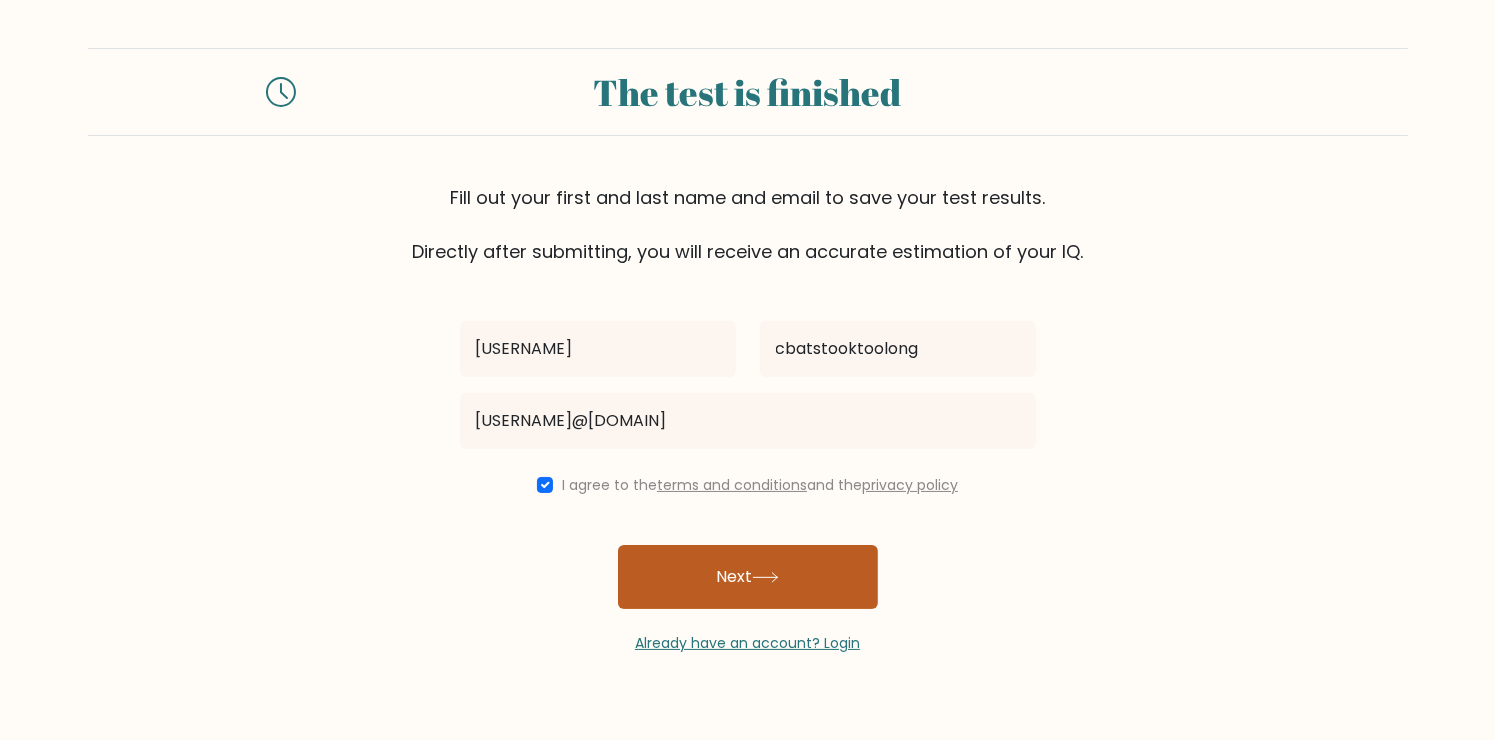 click on "Next" at bounding box center (748, 577) 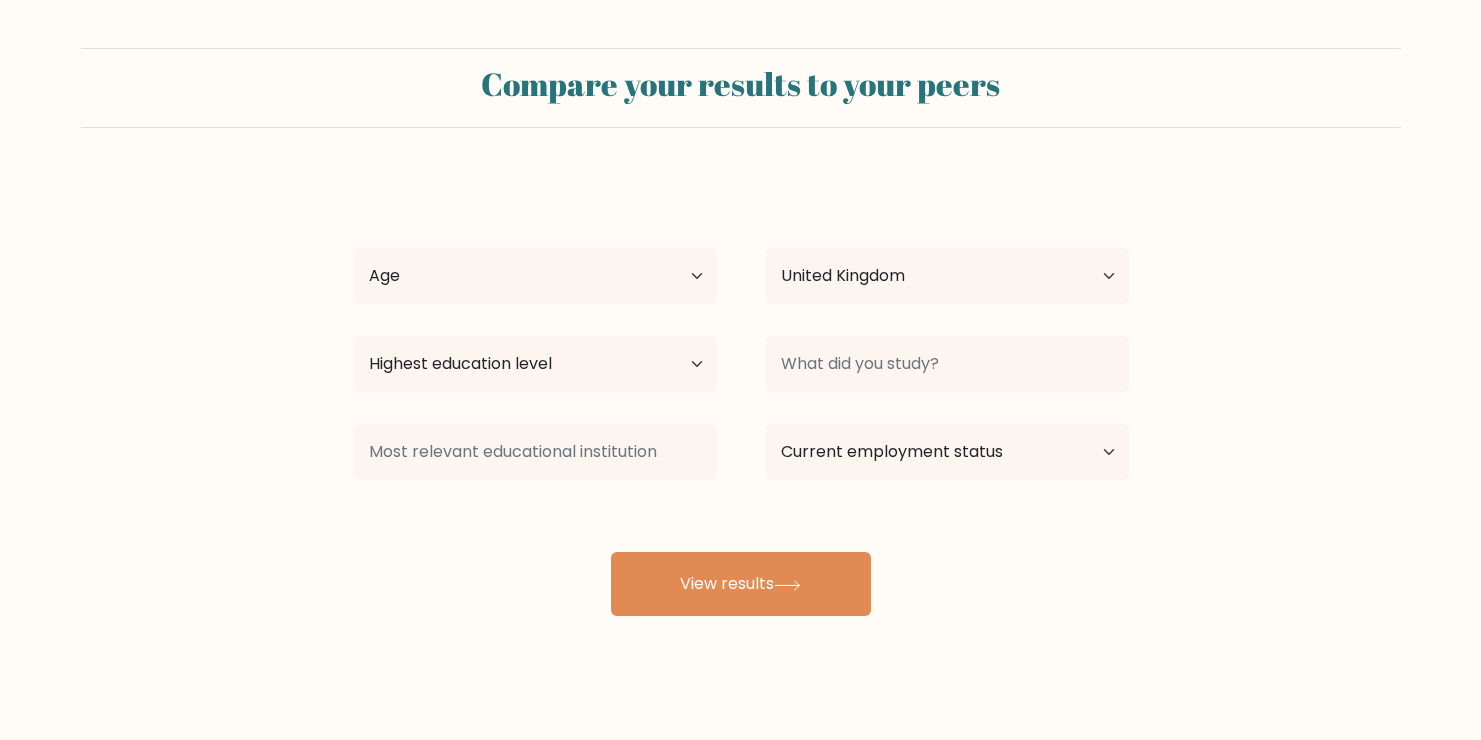 select on "GB" 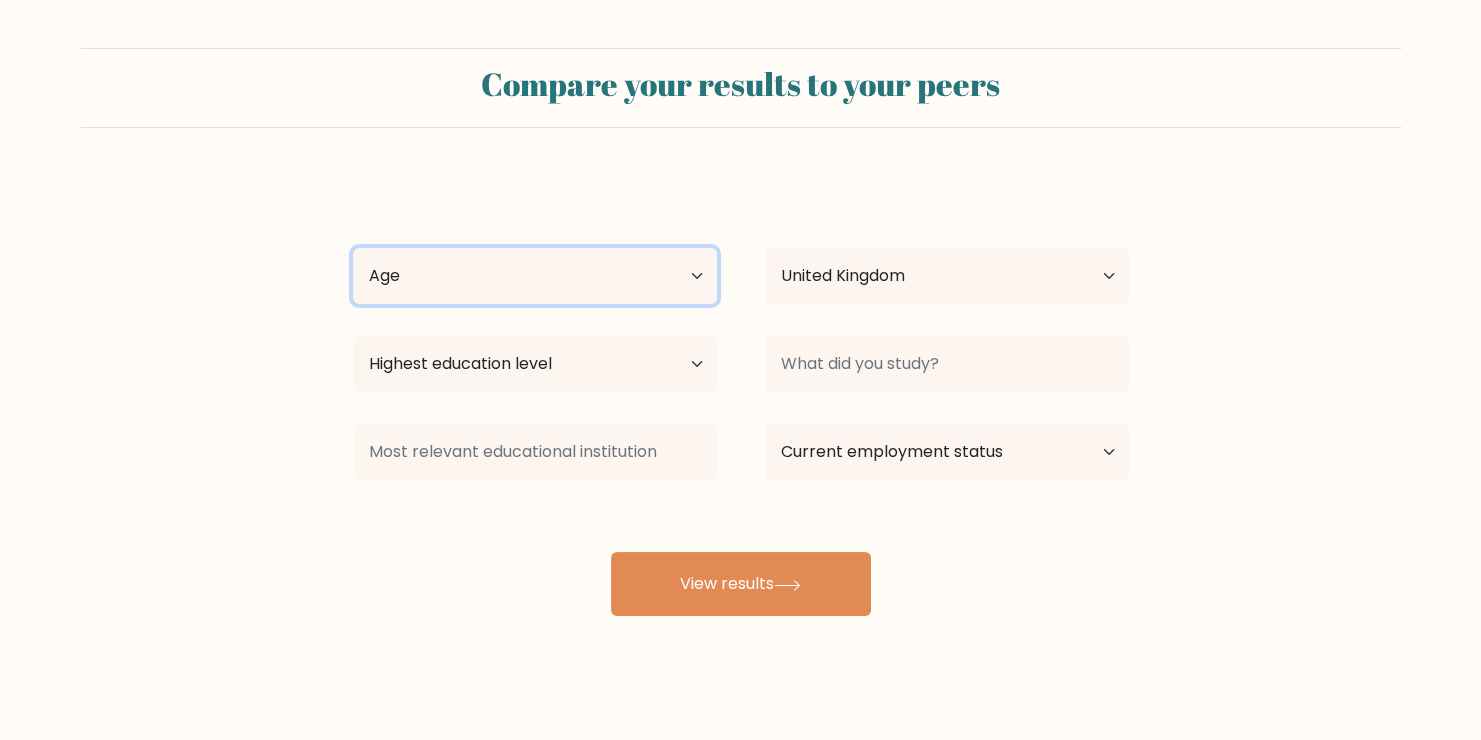 click on "Age
Under 18 years old
18-24 years old
25-34 years old
35-44 years old
45-54 years old
55-64 years old
65 years old and above" at bounding box center (535, 276) 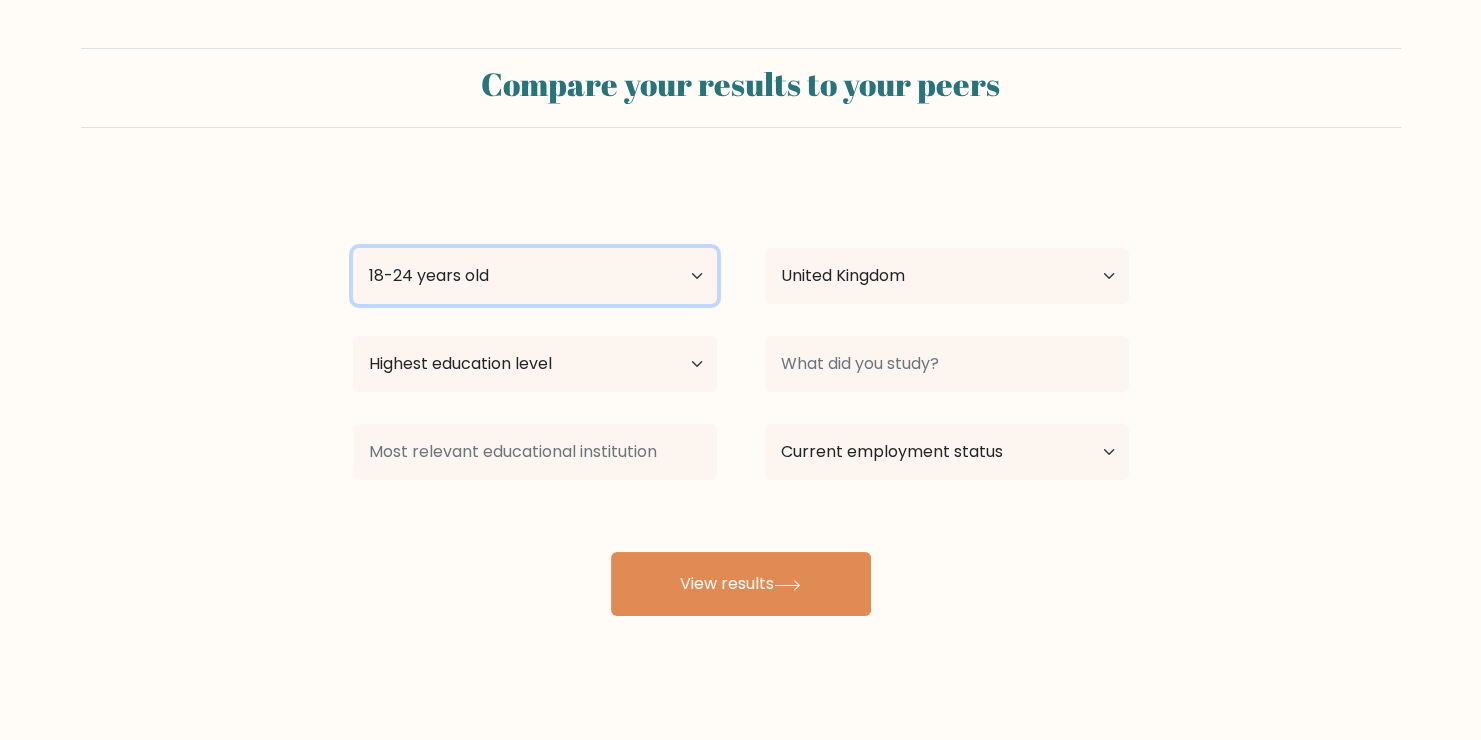 click on "Age
Under 18 years old
18-24 years old
25-34 years old
35-44 years old
45-54 years old
55-64 years old
65 years old and above" at bounding box center [535, 276] 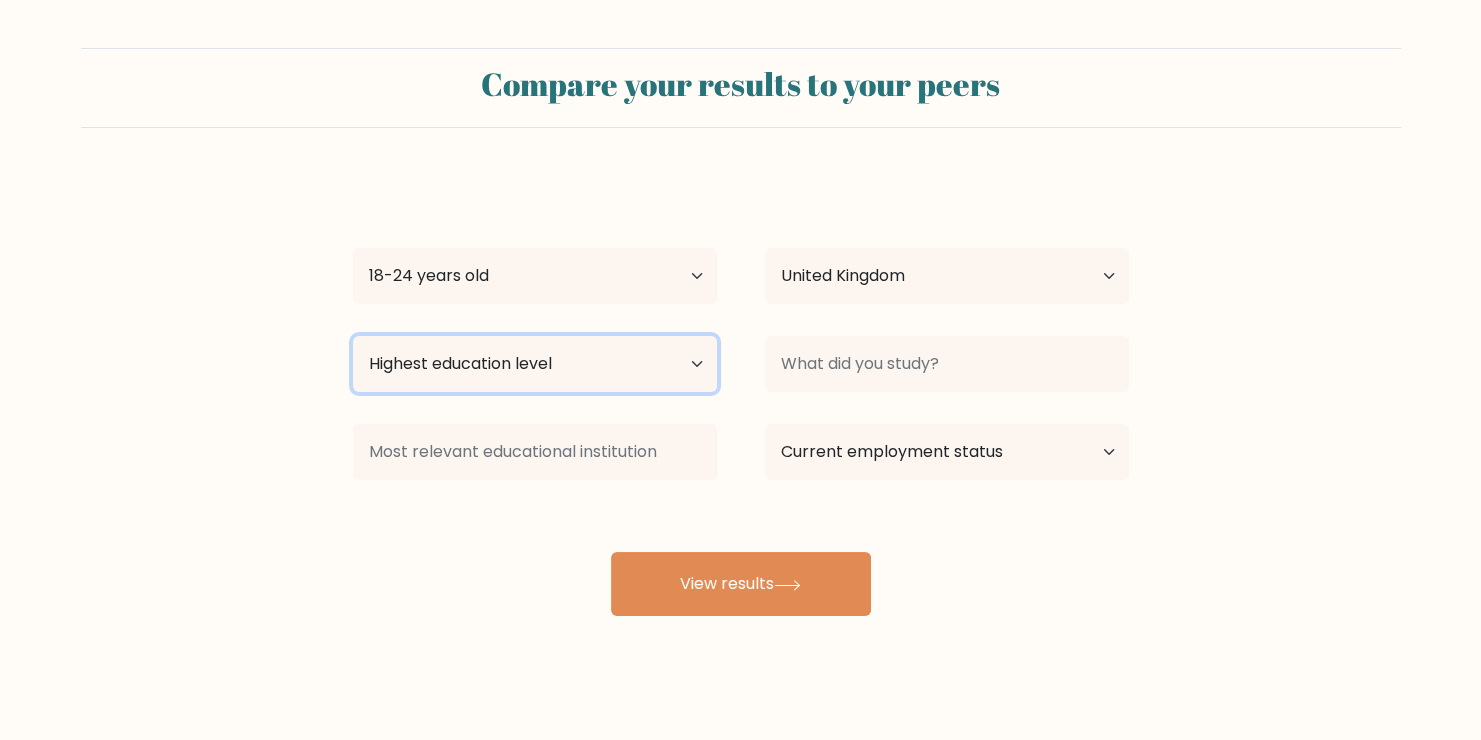 click on "Highest education level
No schooling
Primary
Lower Secondary
Upper Secondary
Occupation Specific
Bachelor's degree
Master's degree
Doctoral degree" at bounding box center [535, 364] 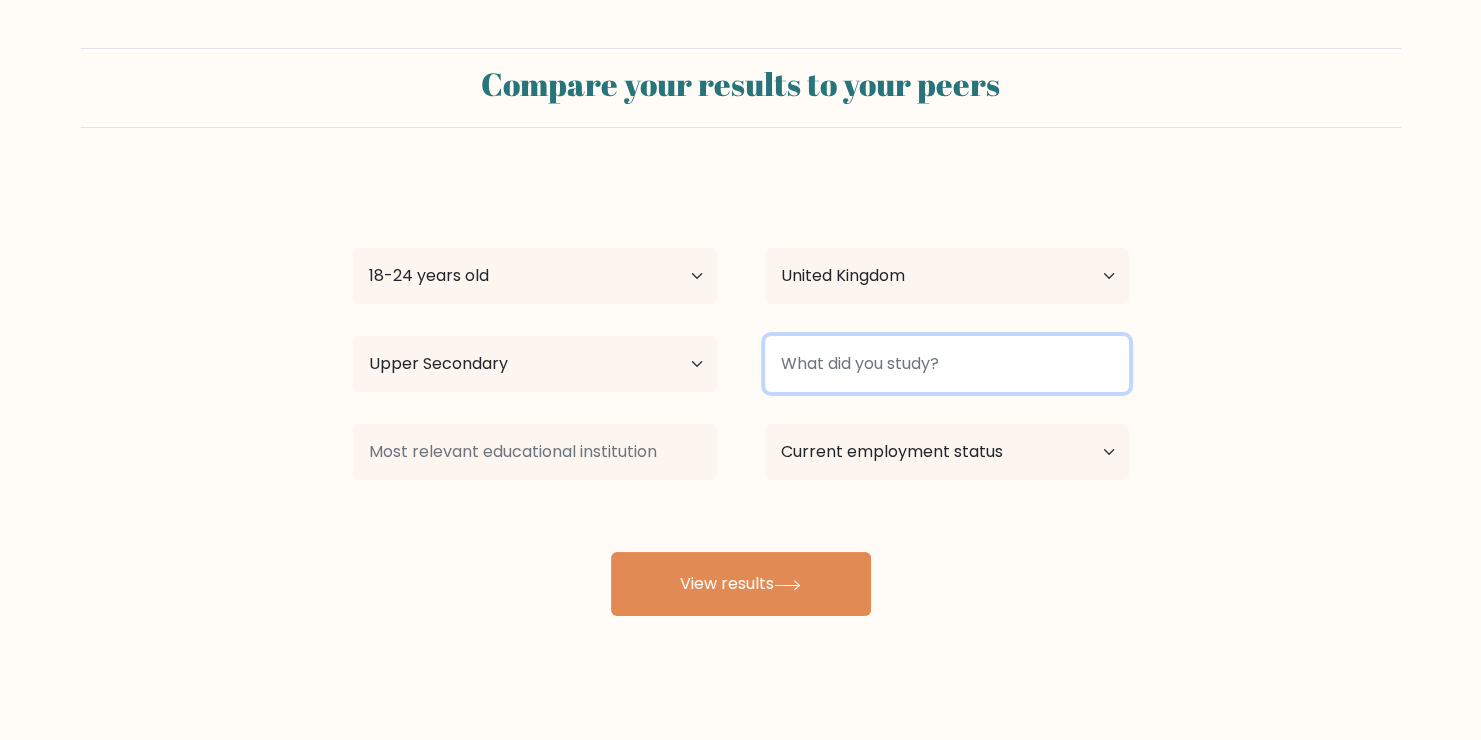 click at bounding box center [947, 364] 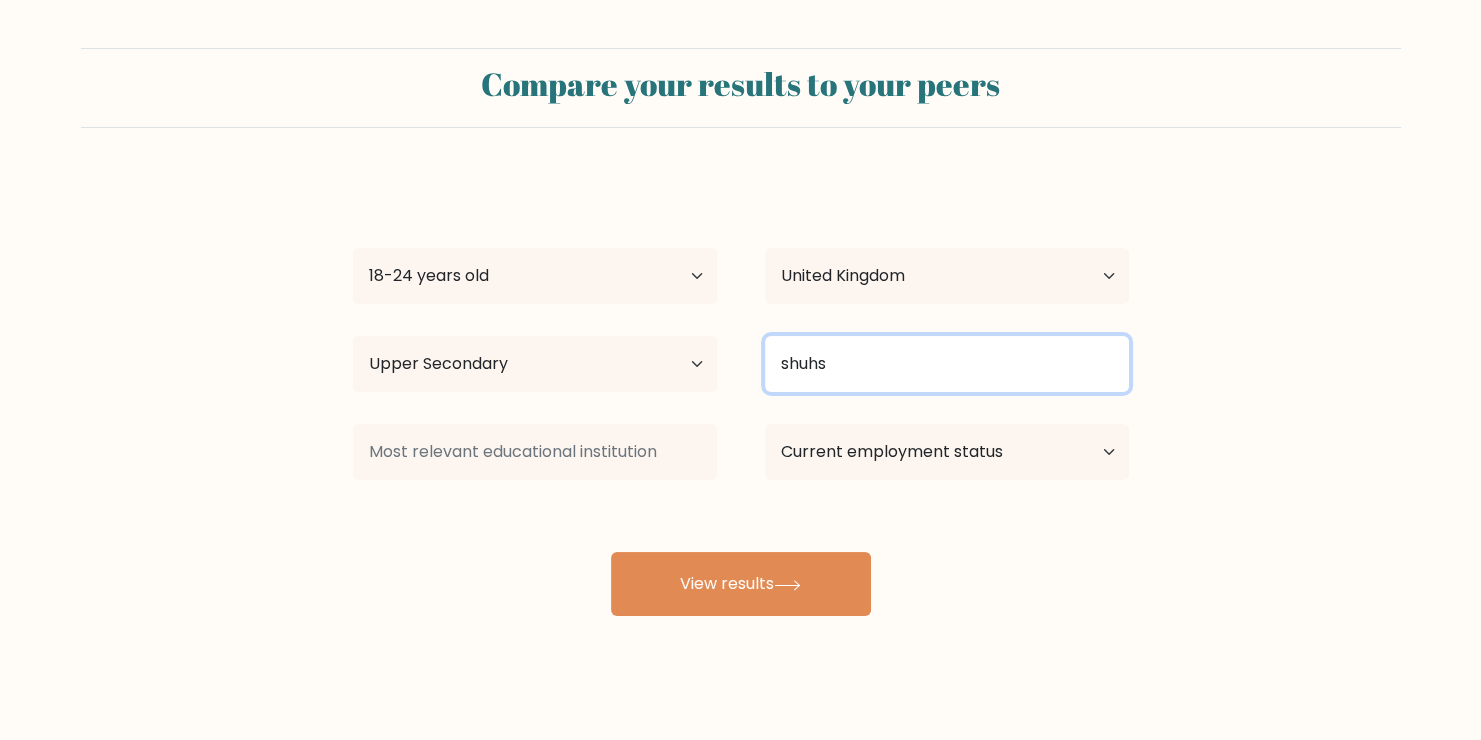 type on "shuhs" 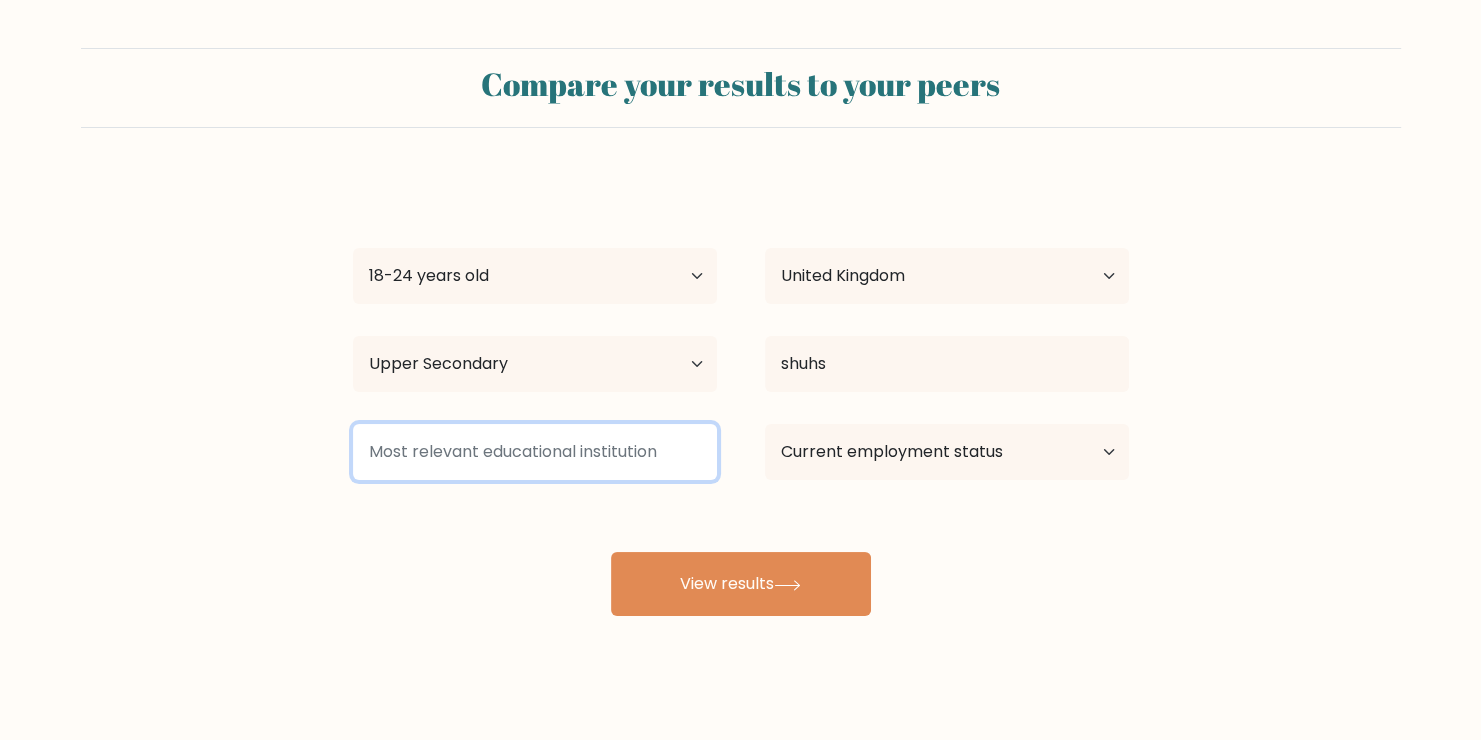 click at bounding box center [535, 452] 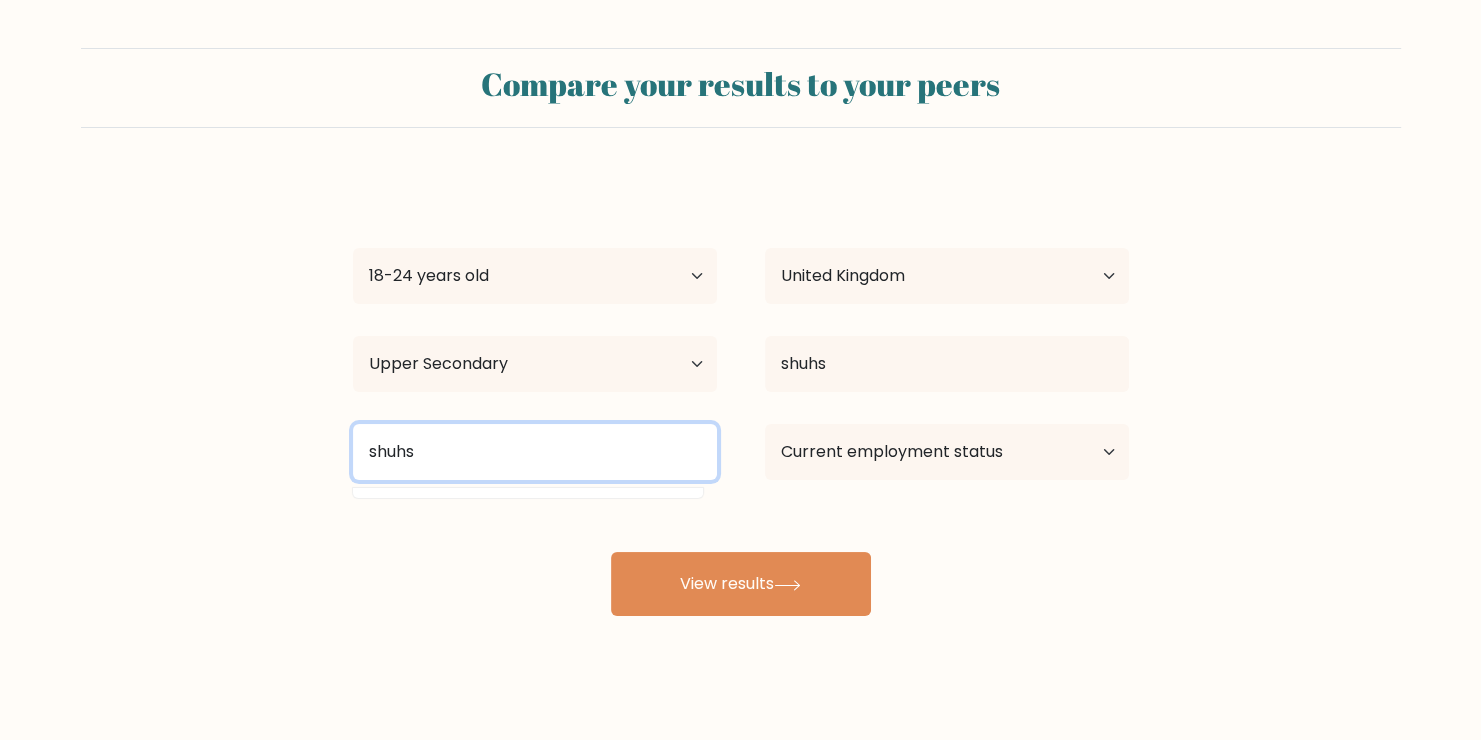 type on "shuhs" 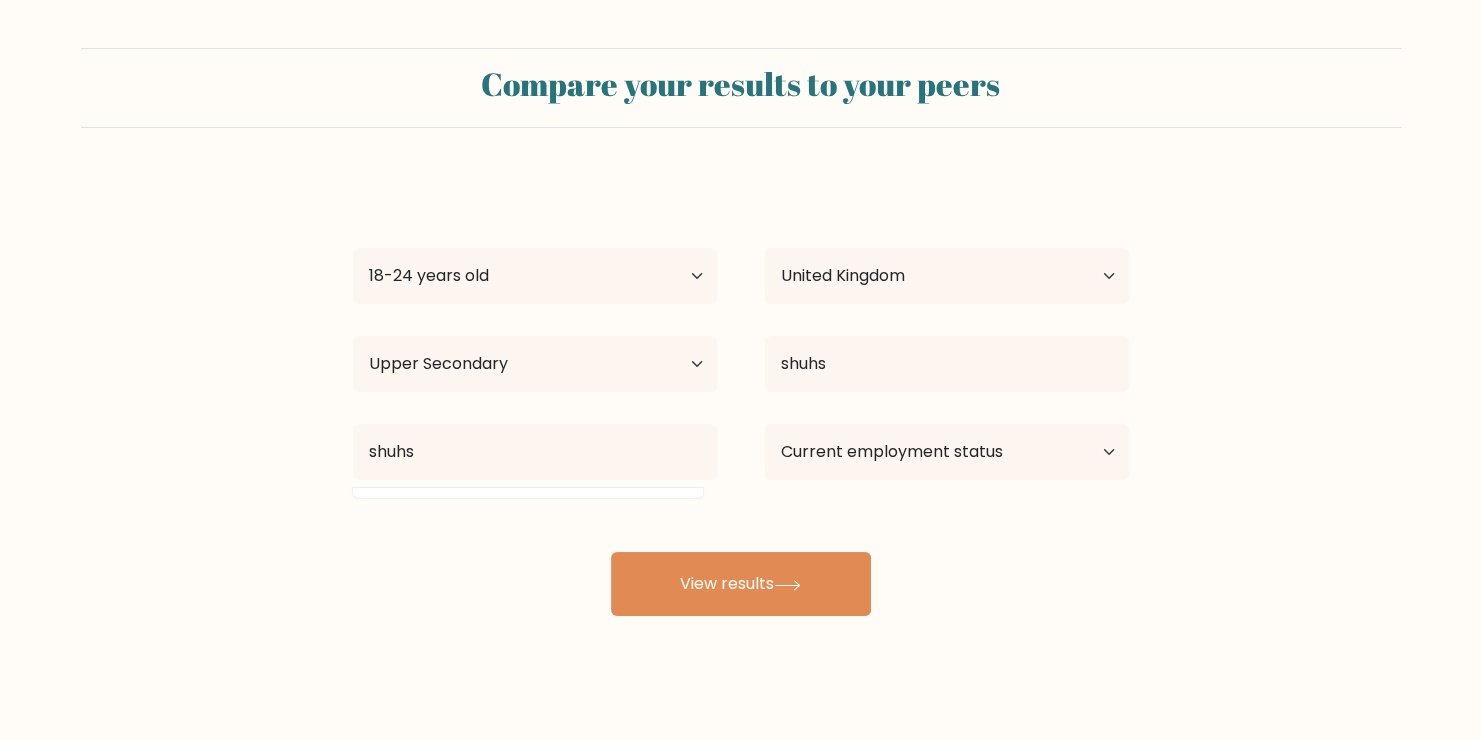click on "Compare your results to your peers
[FIRST]
[LAST]
Age
Under 18 years old
18-24 years old
25-34 years old
35-44 years old
45-54 years old
55-64 years old
65 years old and above
Country
Afghanistan
Albania
Algeria
American Samoa
Andorra
Angola
Anguilla
Antarctica
Antigua and Barbuda
Argentina
Armenia" at bounding box center [740, 379] 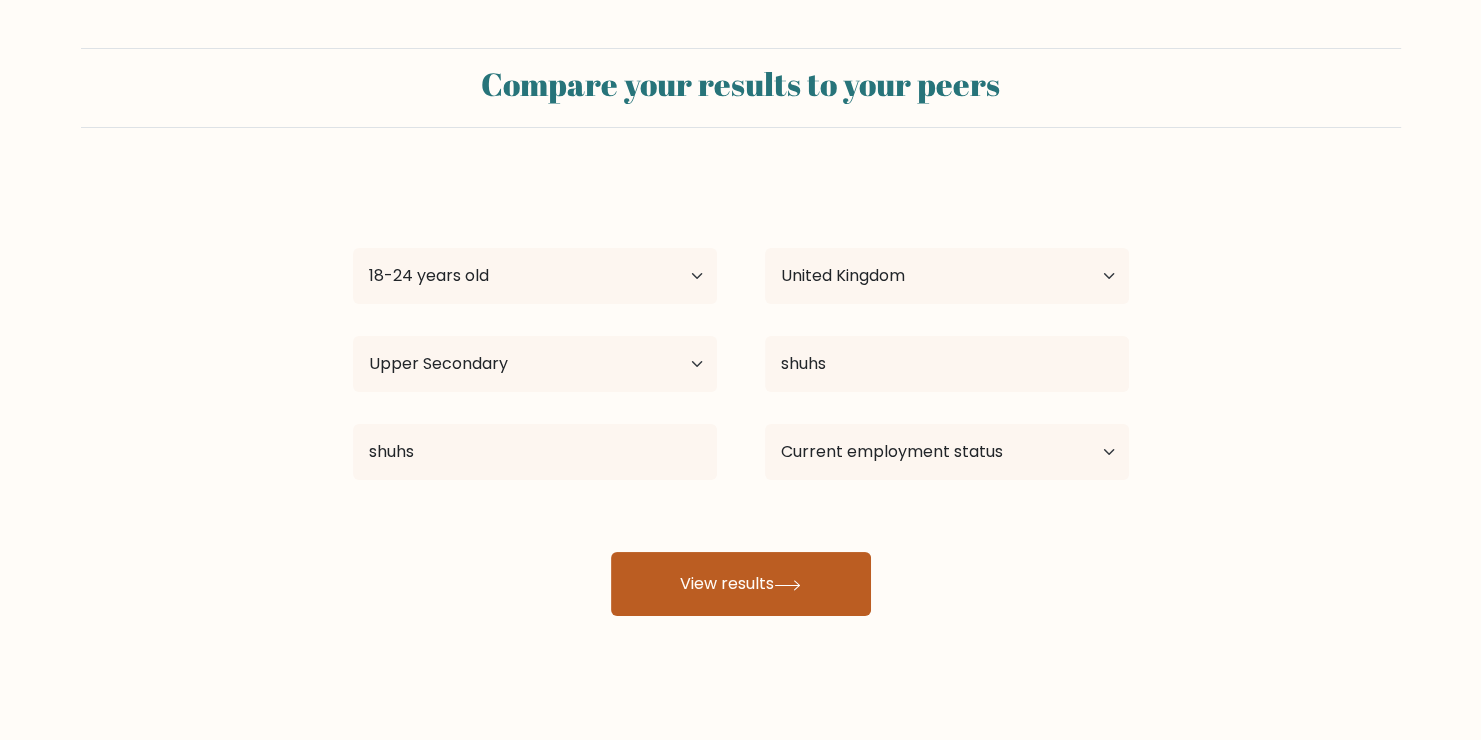 click on "View results" at bounding box center (741, 584) 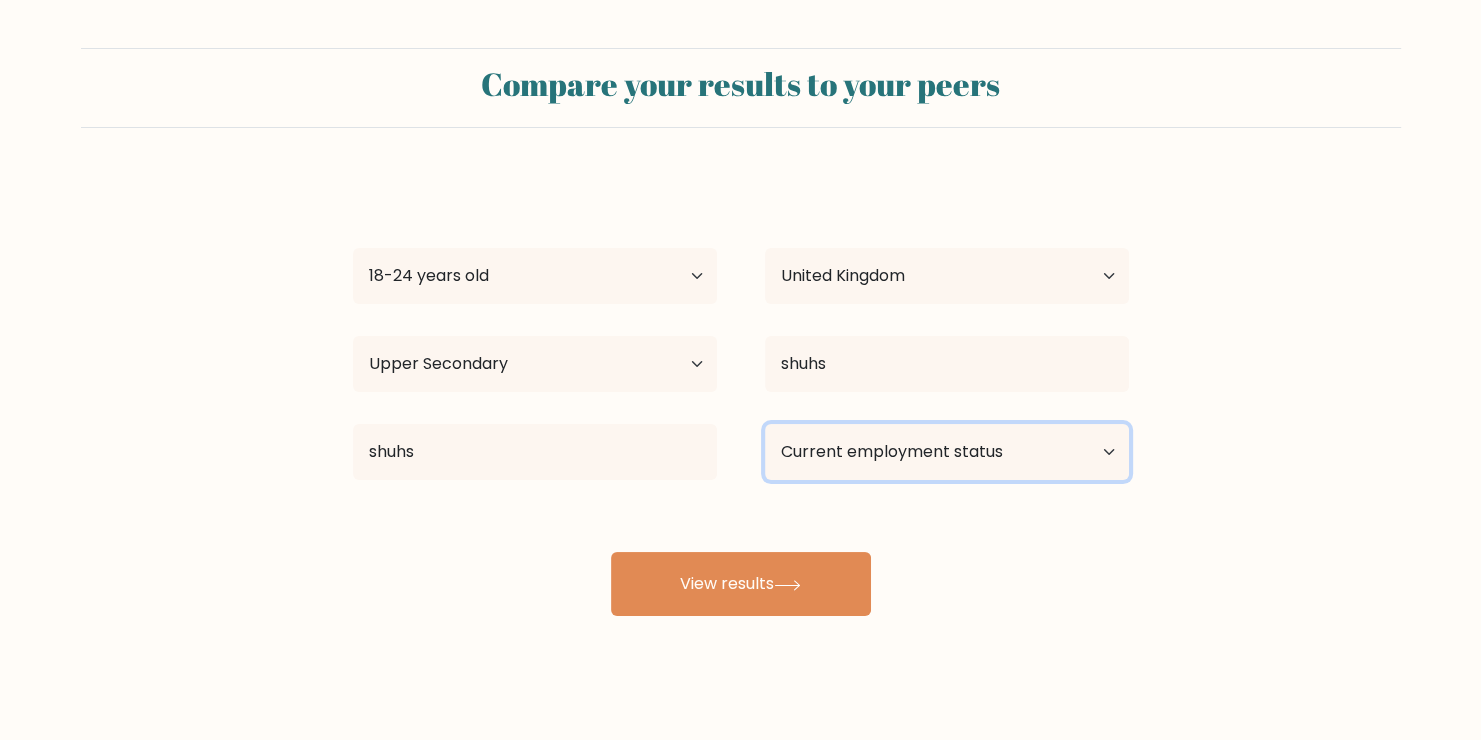 click on "Current employment status
Employed
Student
Retired
Other / prefer not to answer" at bounding box center [947, 452] 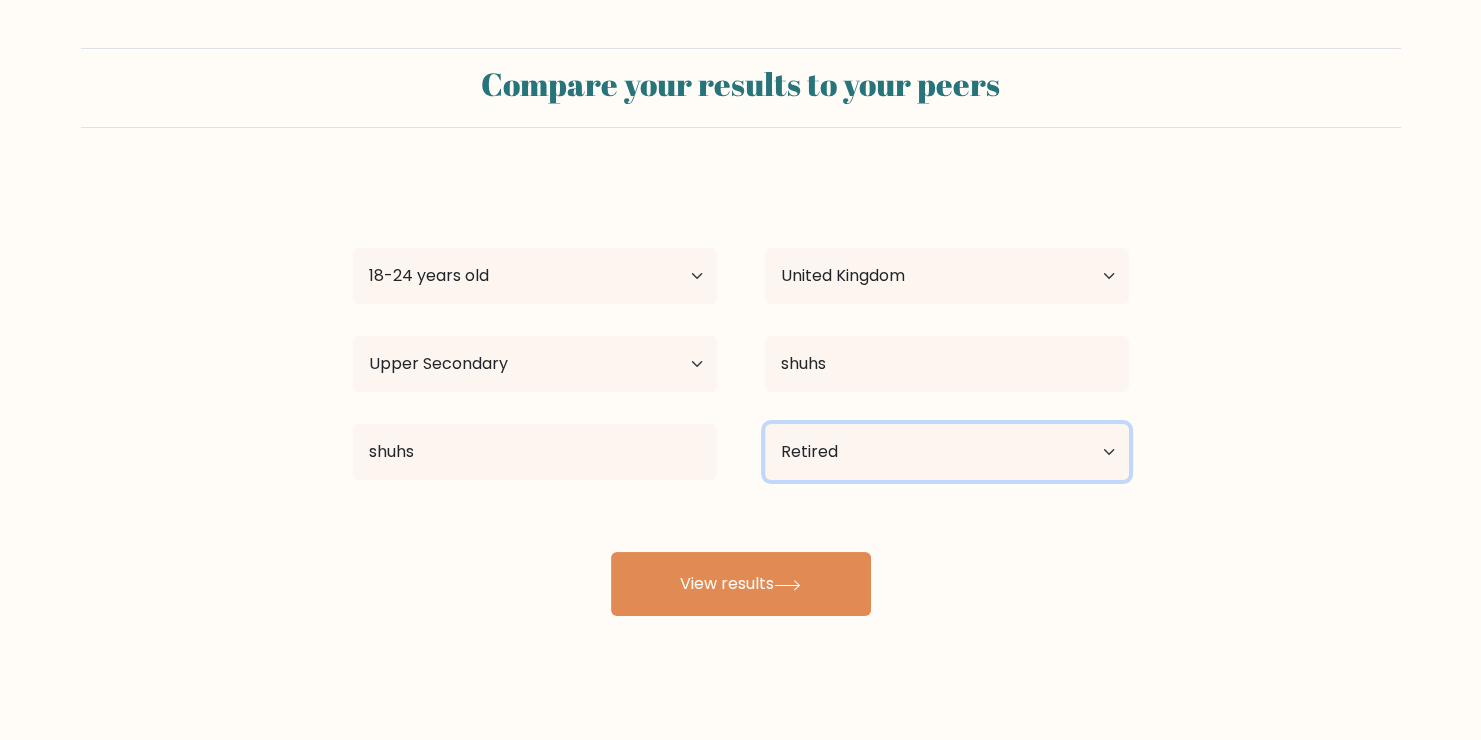 click on "Current employment status
Employed
Student
Retired
Other / prefer not to answer" at bounding box center (947, 452) 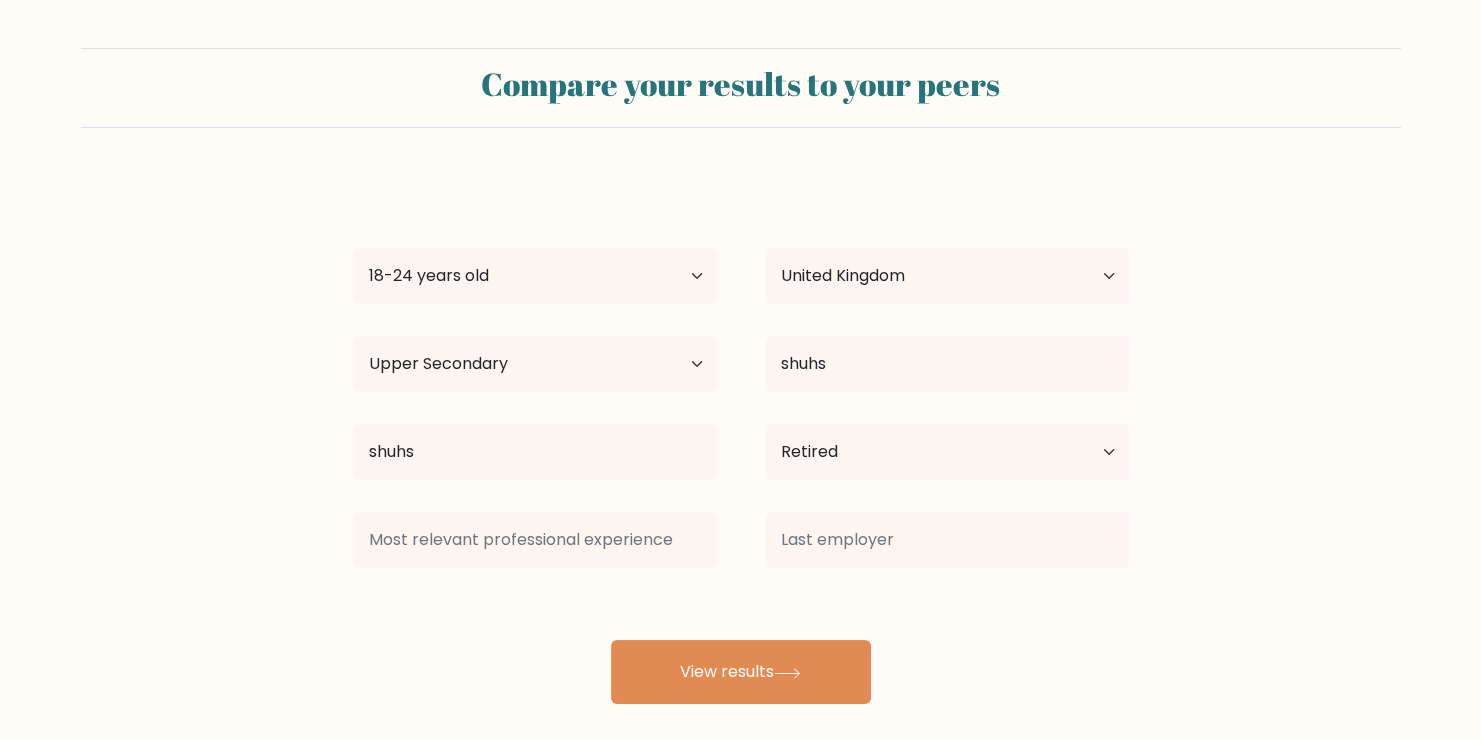 click on "[FIRST]
[LAST]
Age
Under 18 years old
18-24 years old
25-34 years old
35-44 years old
45-54 years old
55-64 years old
65 years old and above
Country
Afghanistan
Albania
Algeria
American Samoa
Andorra
Angola
Anguilla
Antarctica
Antigua and Barbuda
Argentina
Armenia
Aruba
Australia
Austria
Azerbaijan
Bahamas
Bahrain
Bangladesh
Barbados
Belarus
Belgium
Belize
Benin
Bermuda
Bhutan
Bolivia
Bonaire, Sint Eustatius and Saba
Bosnia and Herzegovina
Botswana
Bouvet Island
Brazil" at bounding box center (741, 440) 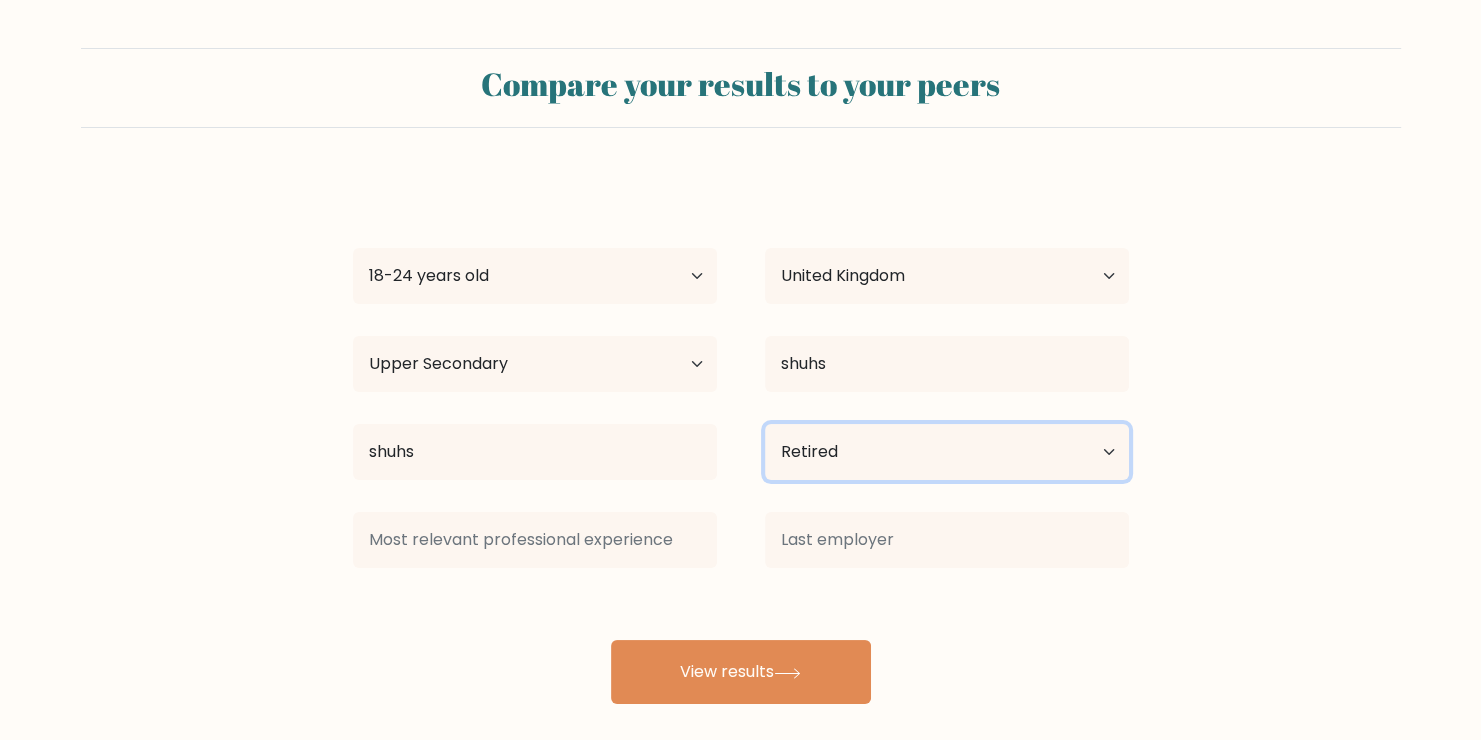 click on "Current employment status
Employed
Student
Retired
Other / prefer not to answer" at bounding box center (947, 452) 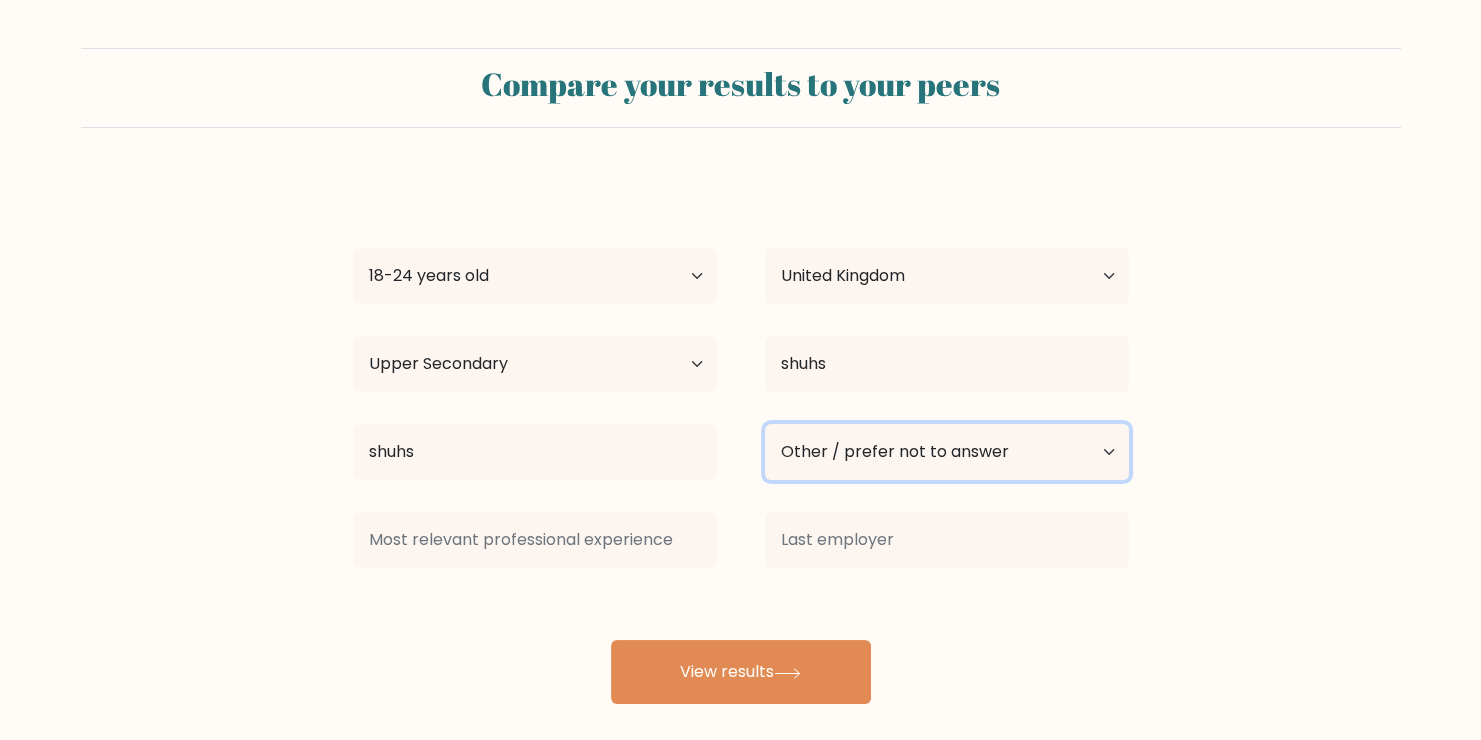 click on "Current employment status
Employed
Student
Retired
Other / prefer not to answer" at bounding box center [947, 452] 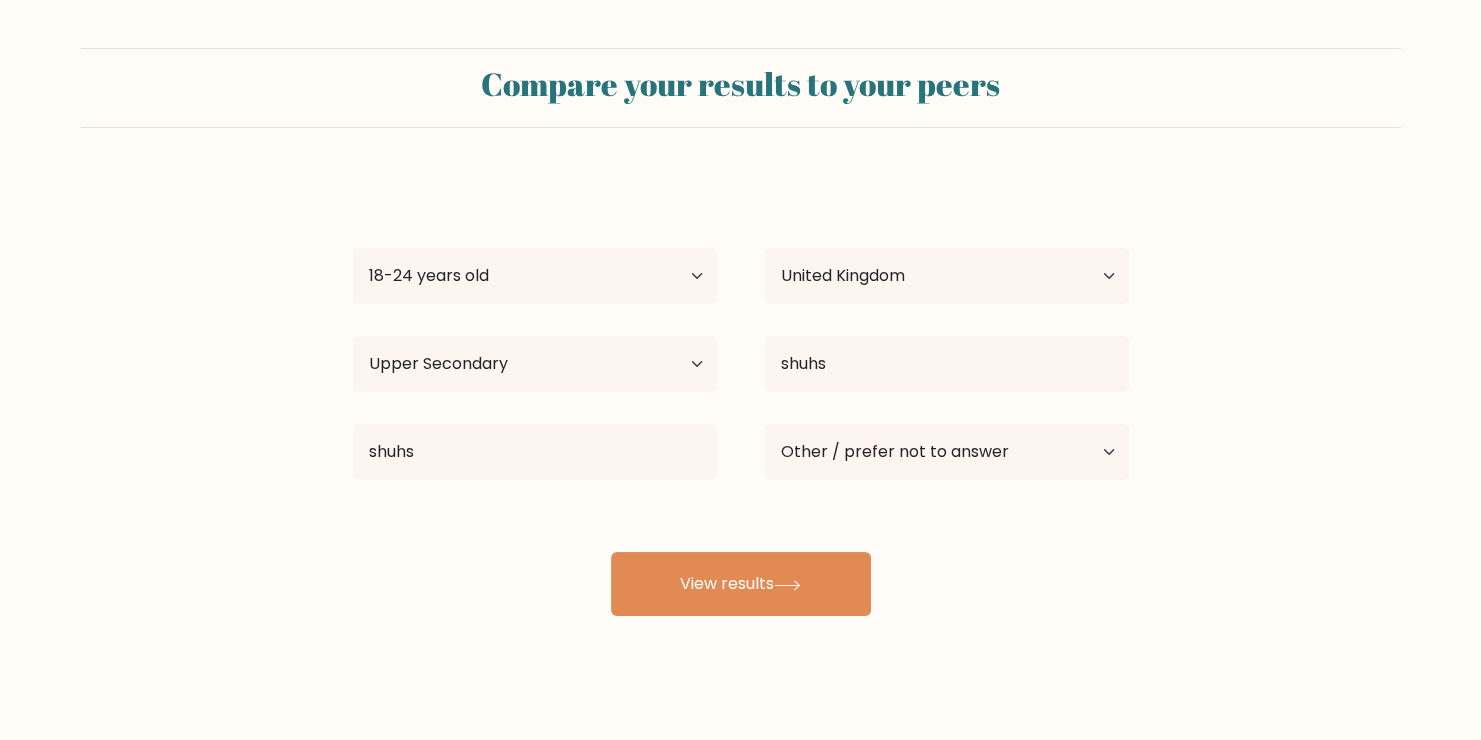click on "Compare your results to your peers
[FIRST]
[LAST]
Age
Under 18 years old
18-24 years old
25-34 years old
35-44 years old
45-54 years old
55-64 years old
65 years old and above
Country
Afghanistan
Albania
Algeria
American Samoa
Andorra
Angola
Anguilla
Antarctica
Antigua and Barbuda
Argentina
Armenia" at bounding box center (740, 379) 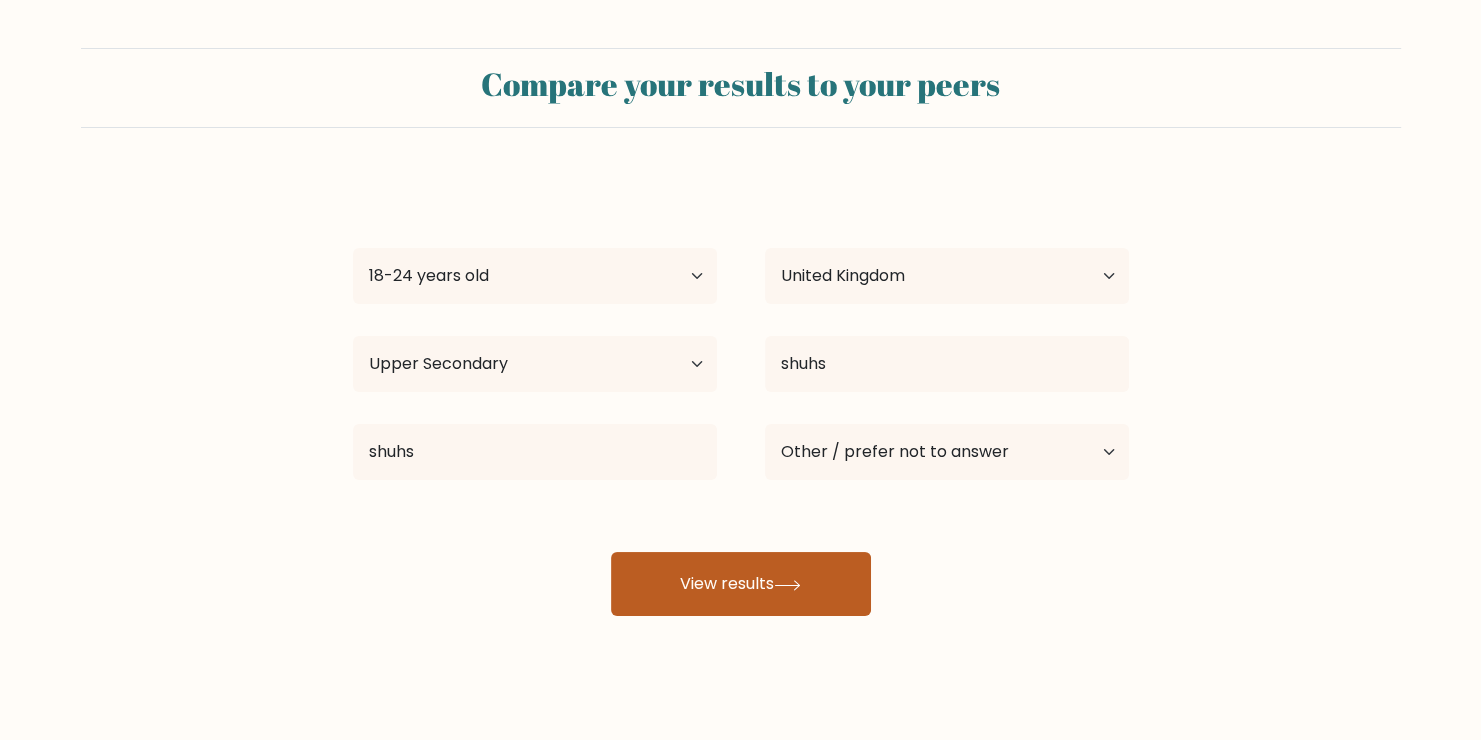 click on "View results" at bounding box center (741, 584) 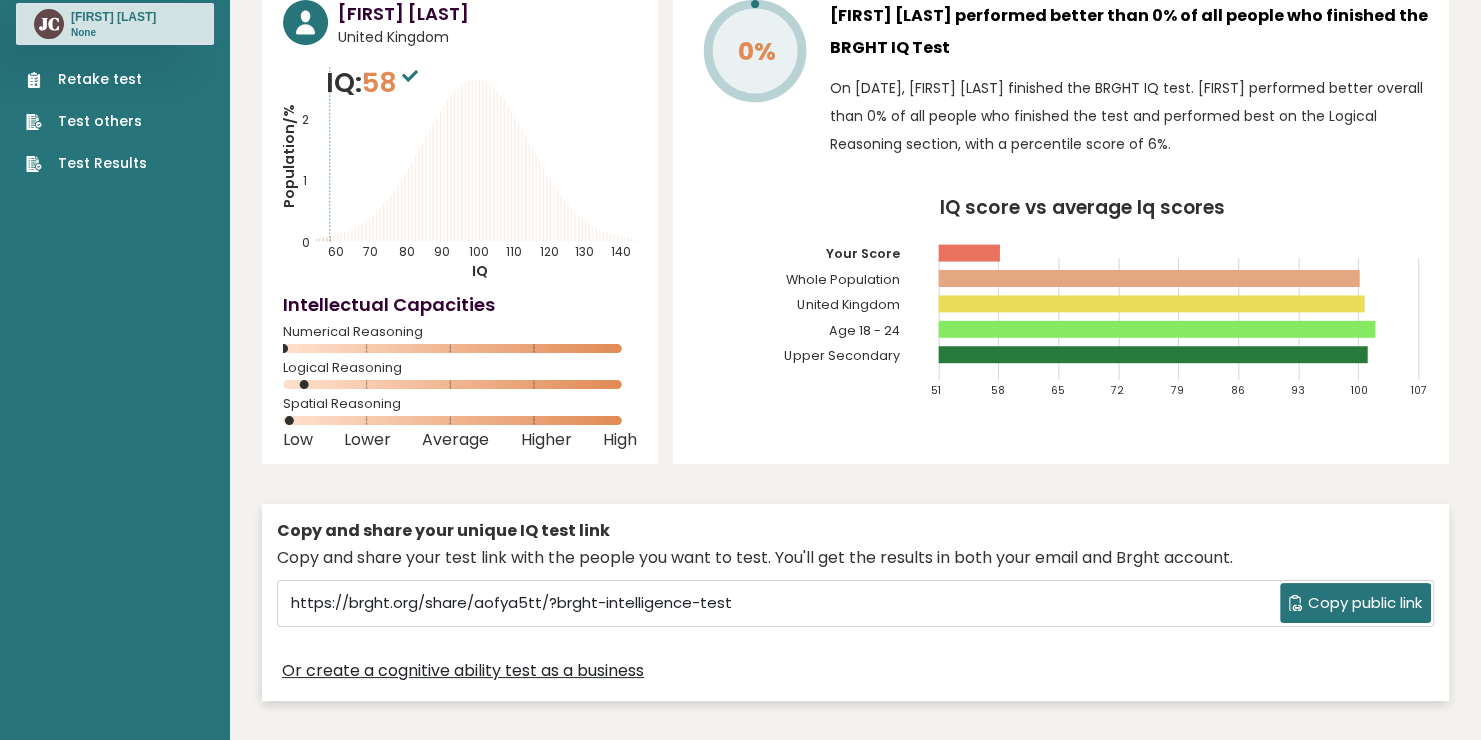 scroll, scrollTop: 0, scrollLeft: 0, axis: both 